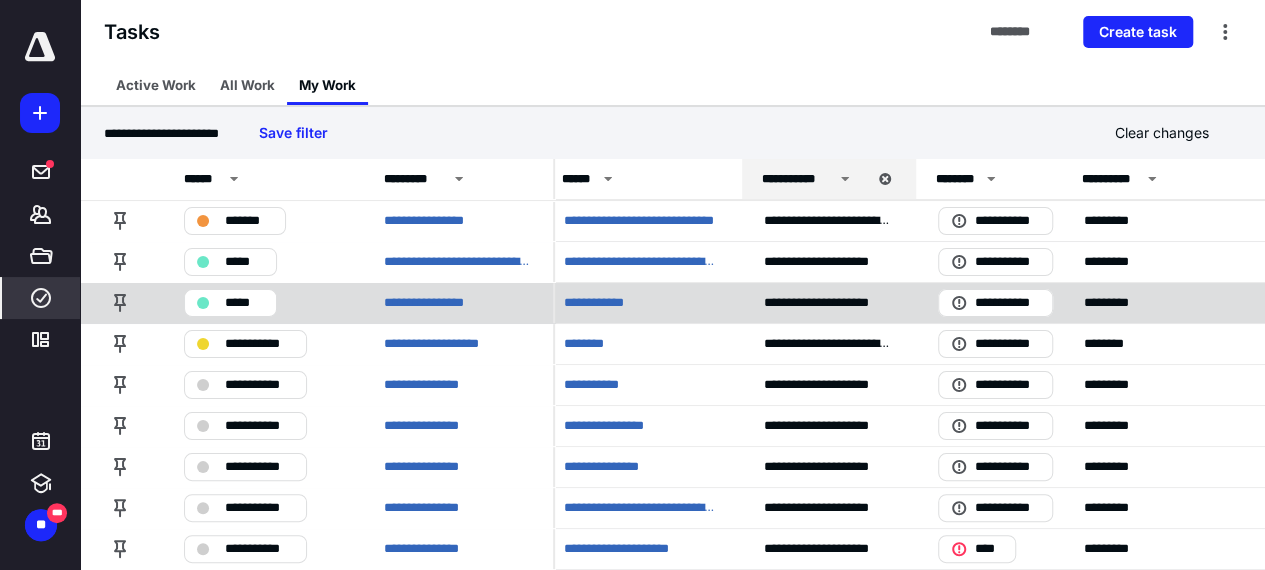 scroll, scrollTop: 0, scrollLeft: 15, axis: horizontal 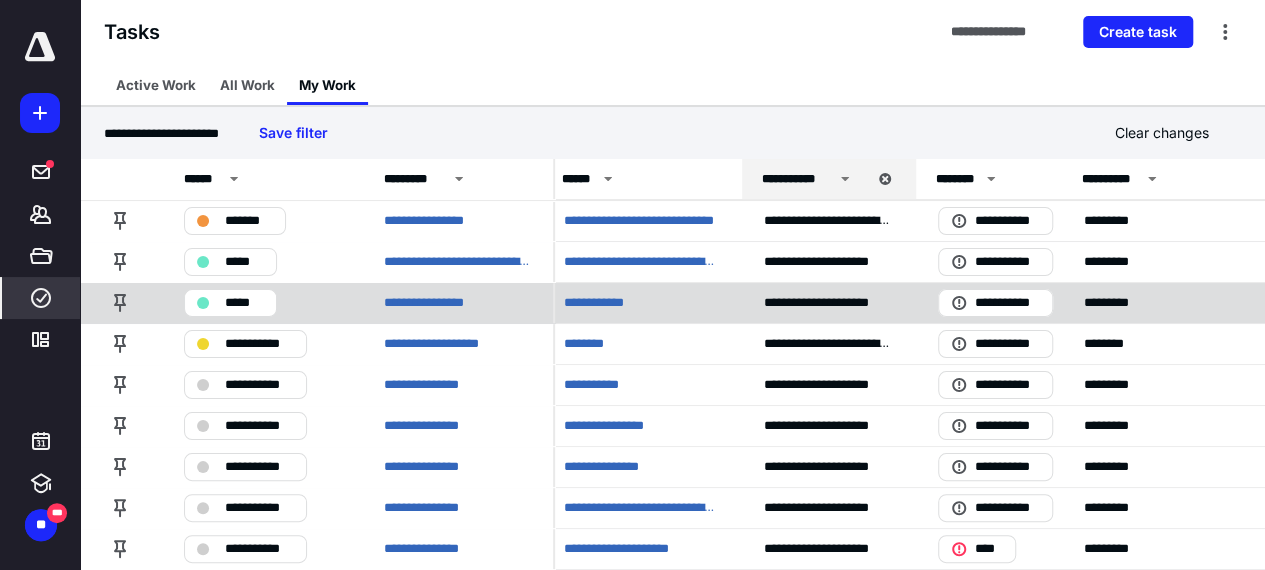click on "*****" at bounding box center [230, 303] 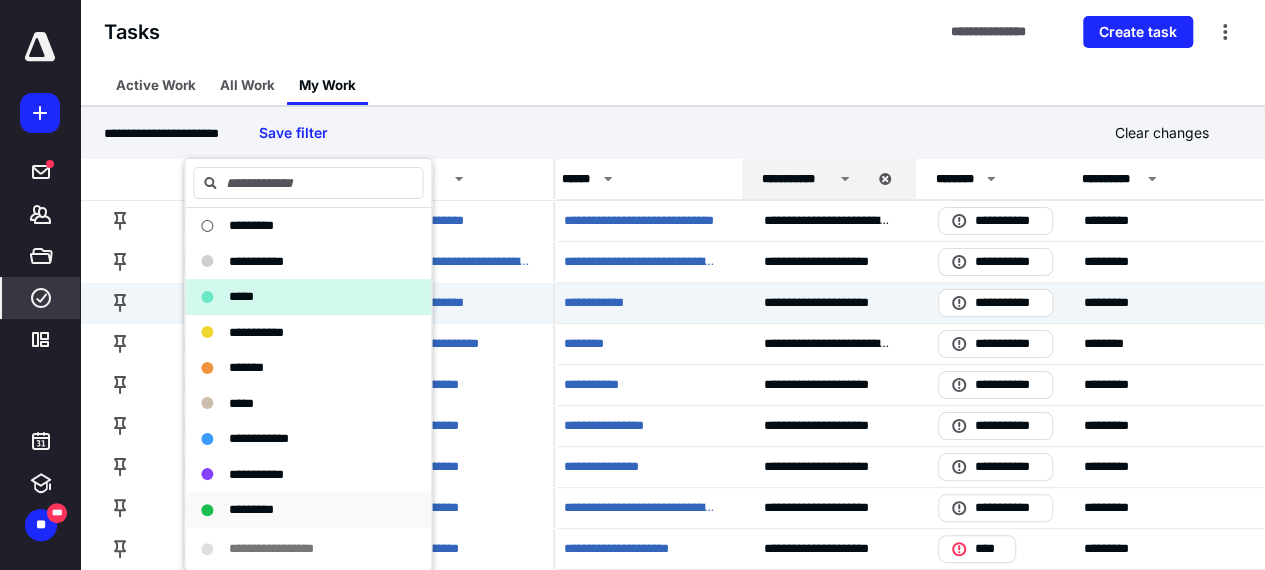 click on "*********" at bounding box center [251, 509] 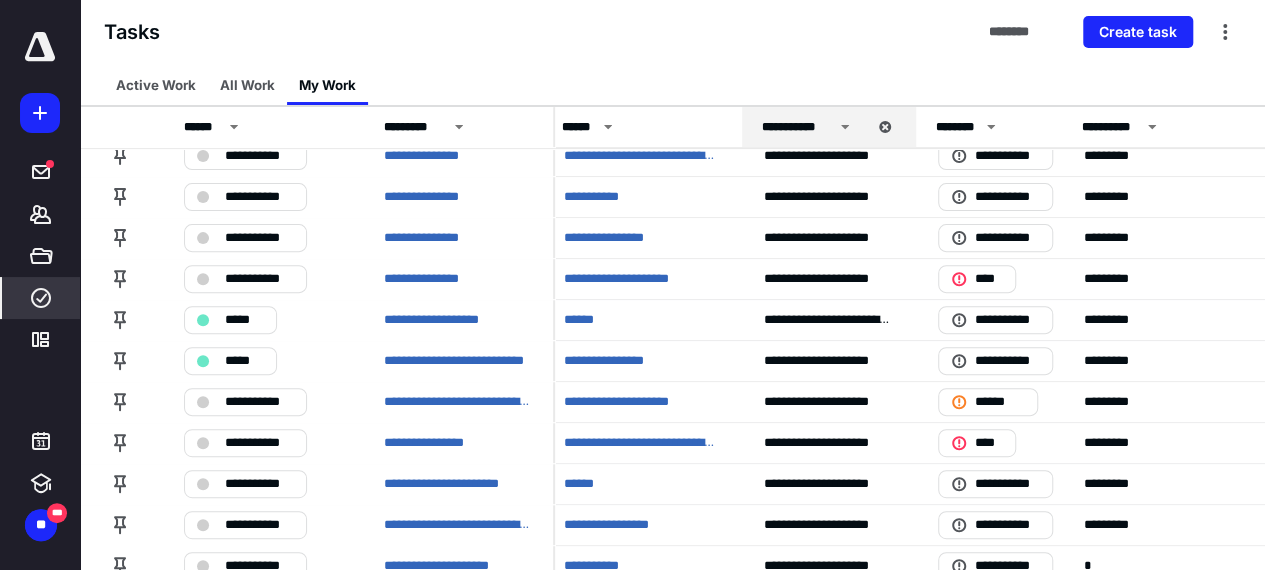 scroll, scrollTop: 230, scrollLeft: 15, axis: both 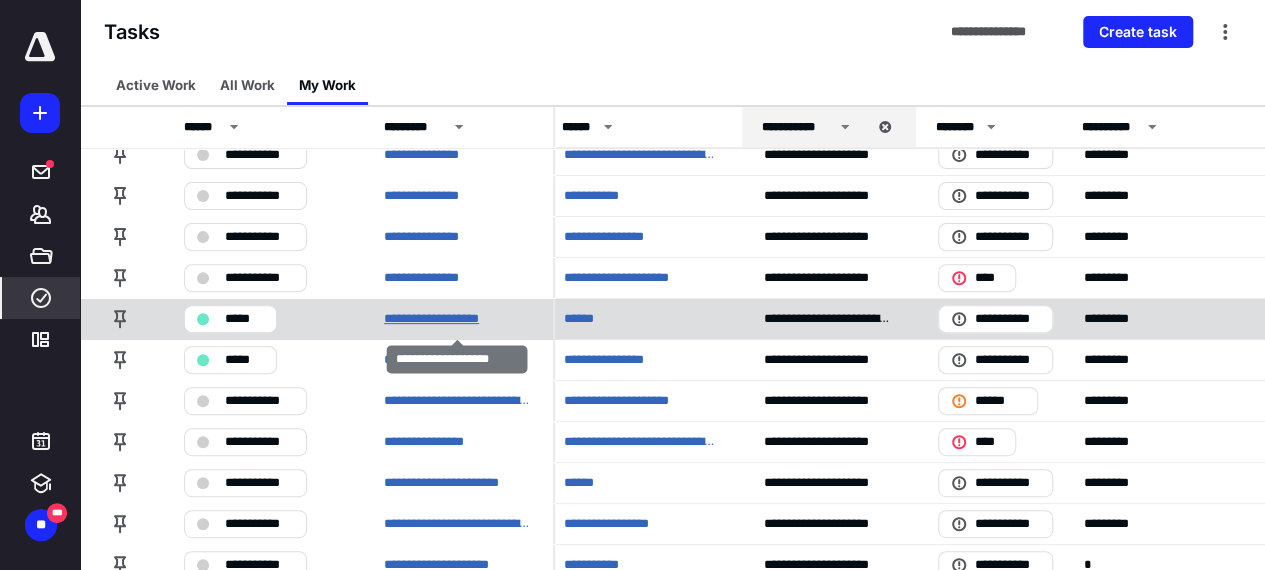 click on "**********" at bounding box center (448, 319) 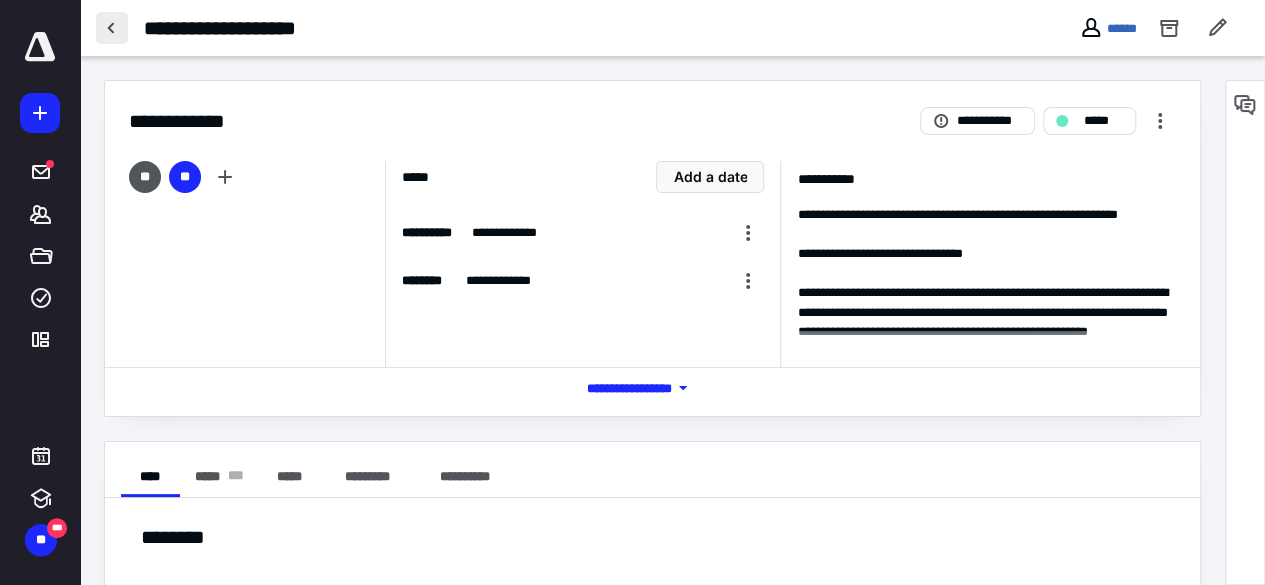 click at bounding box center [112, 28] 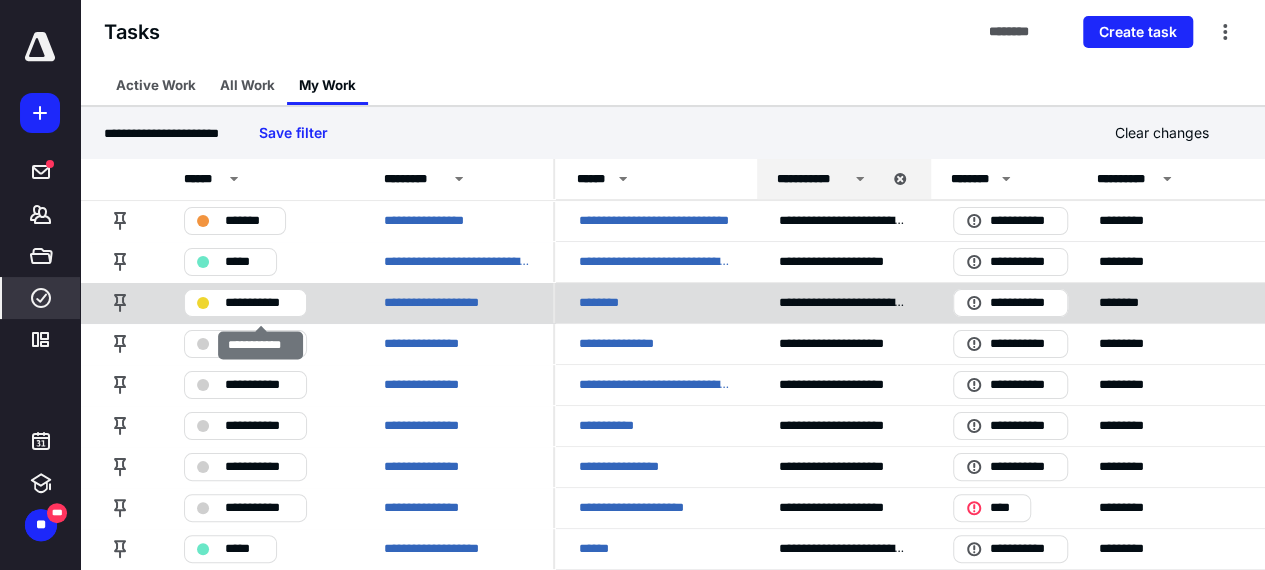 scroll, scrollTop: 218, scrollLeft: 0, axis: vertical 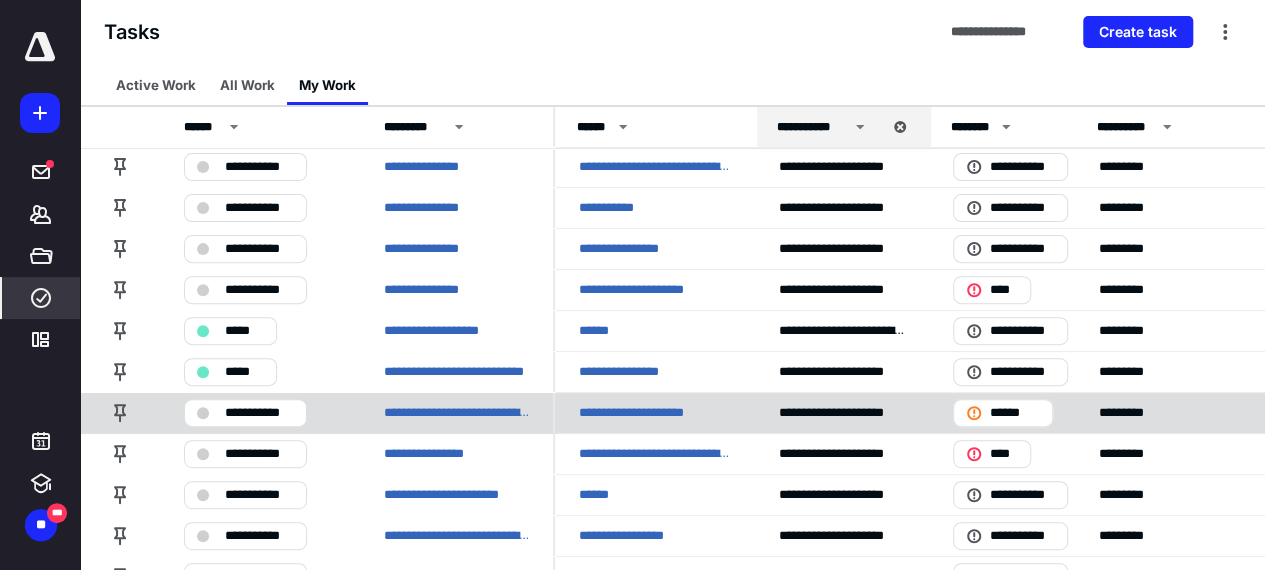 click on "**********" at bounding box center (649, 413) 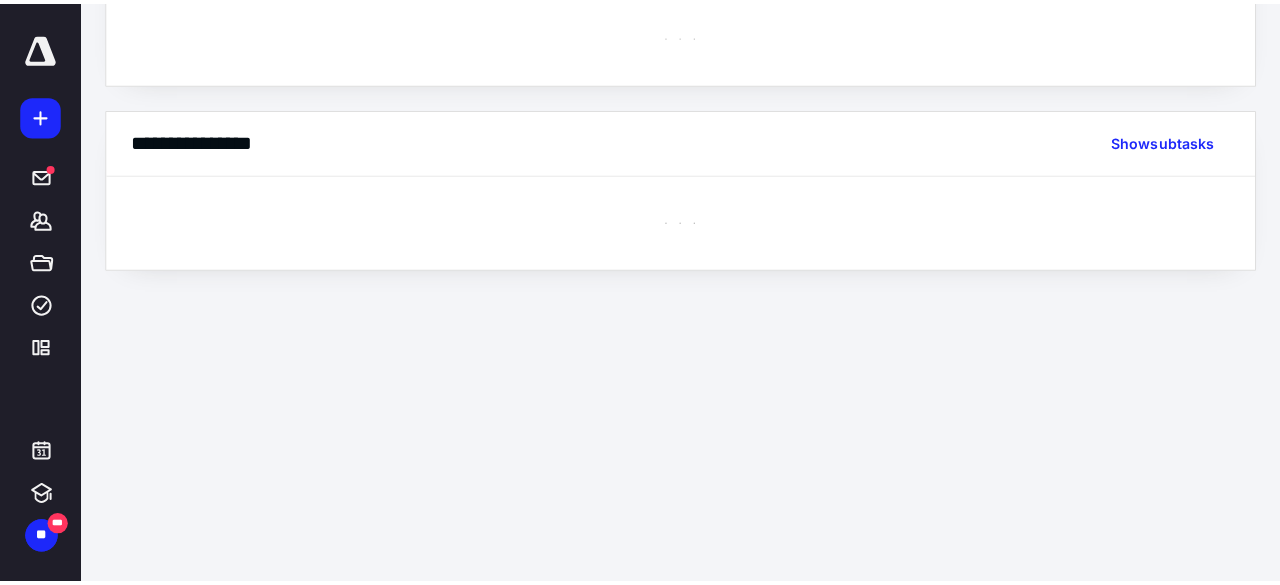 scroll, scrollTop: 0, scrollLeft: 0, axis: both 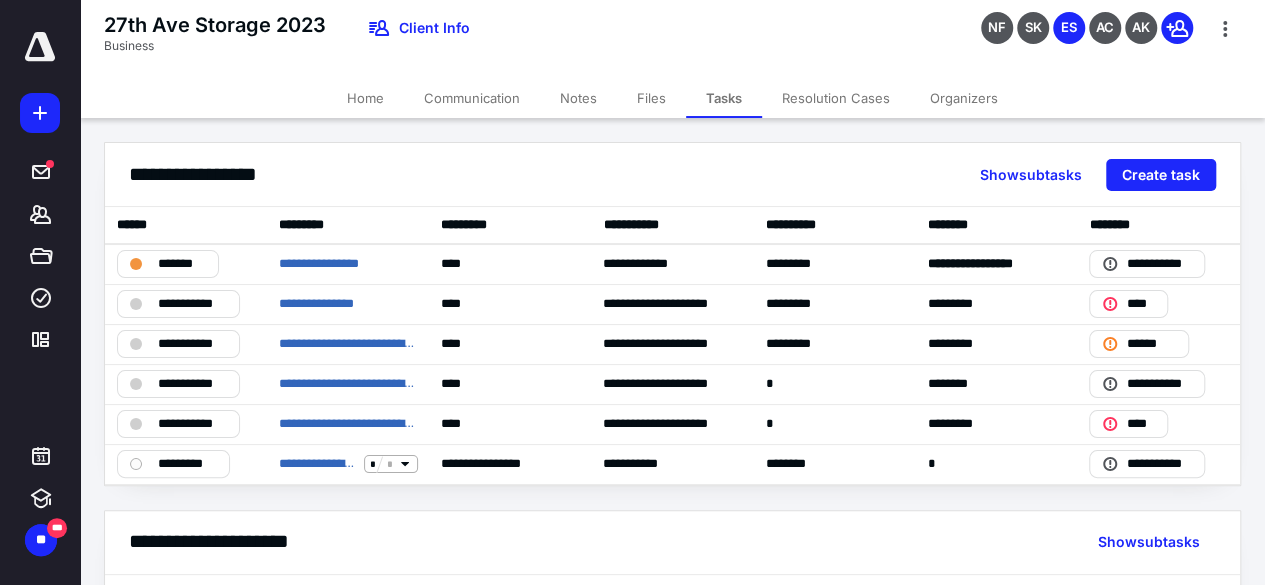 click on "Files" at bounding box center [651, 98] 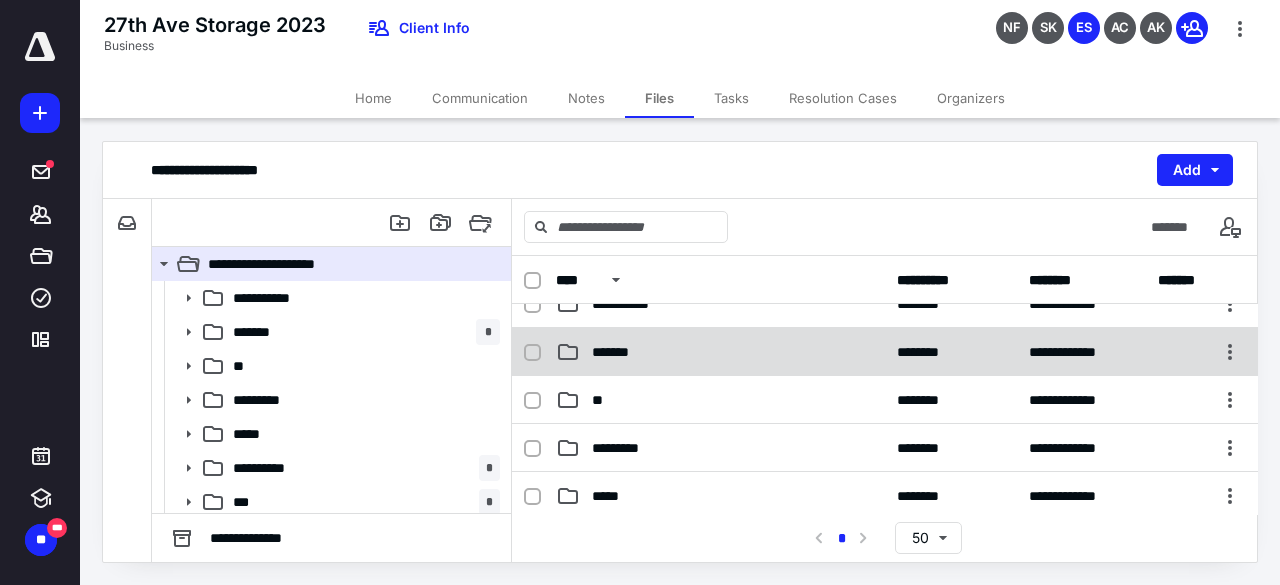 scroll, scrollTop: 0, scrollLeft: 0, axis: both 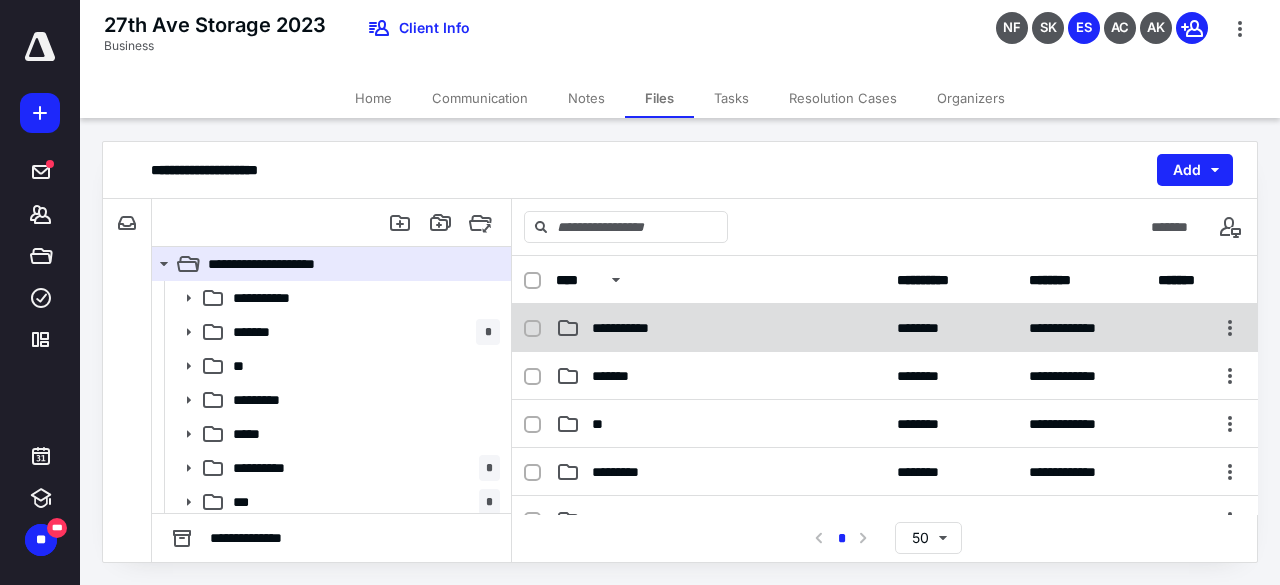 click on "**********" at bounding box center [885, 328] 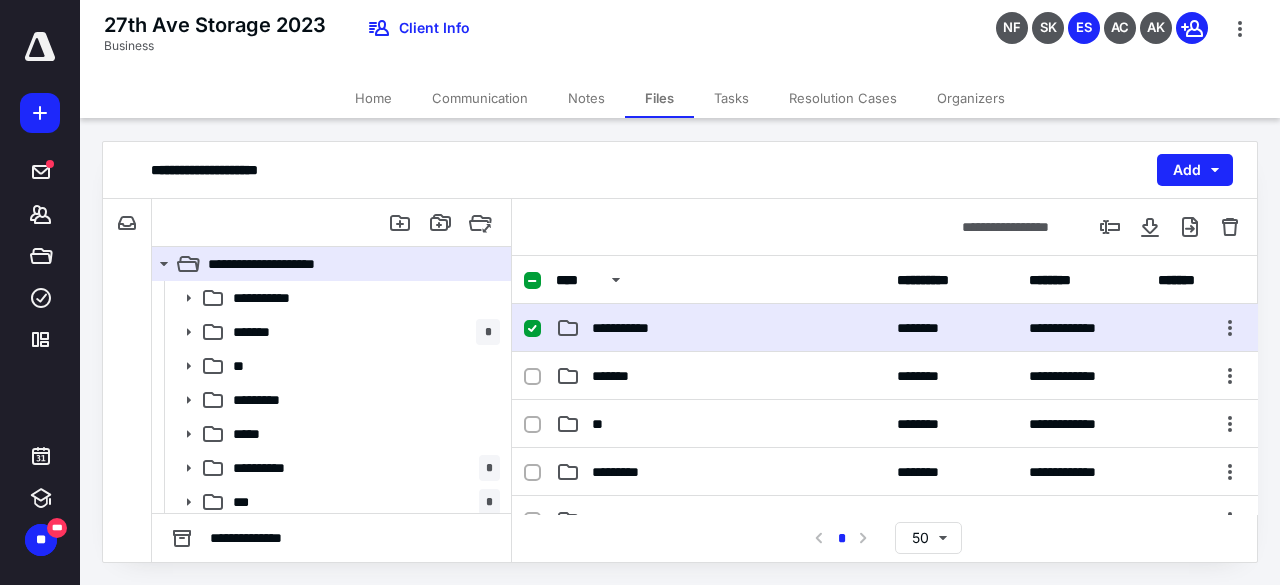 click on "**********" at bounding box center [885, 328] 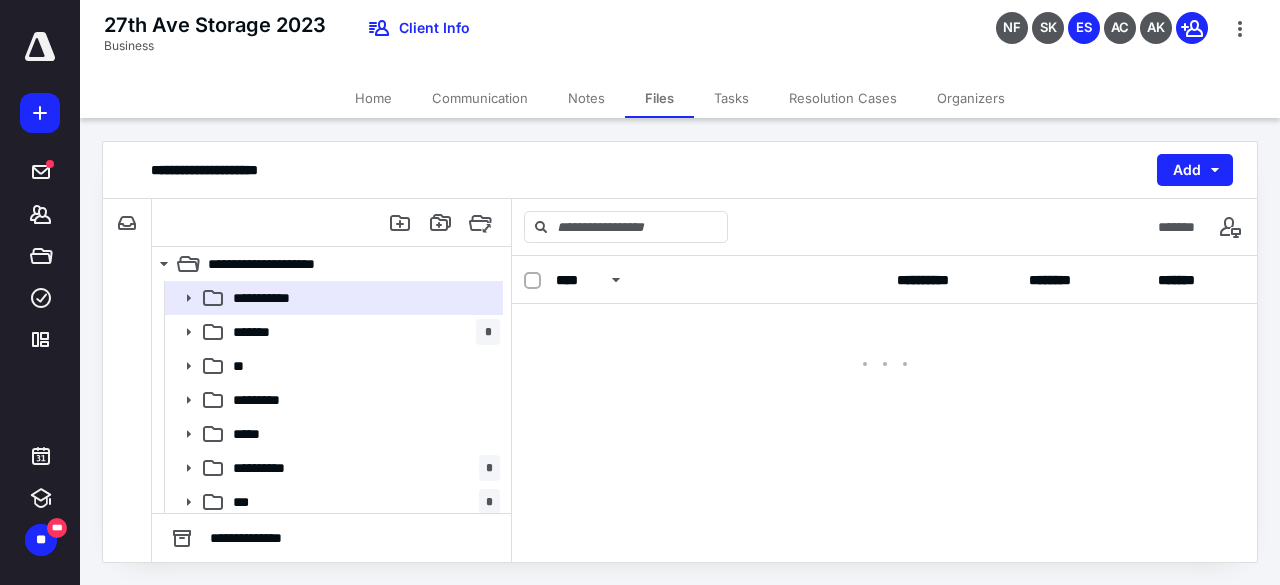 click at bounding box center [885, 344] 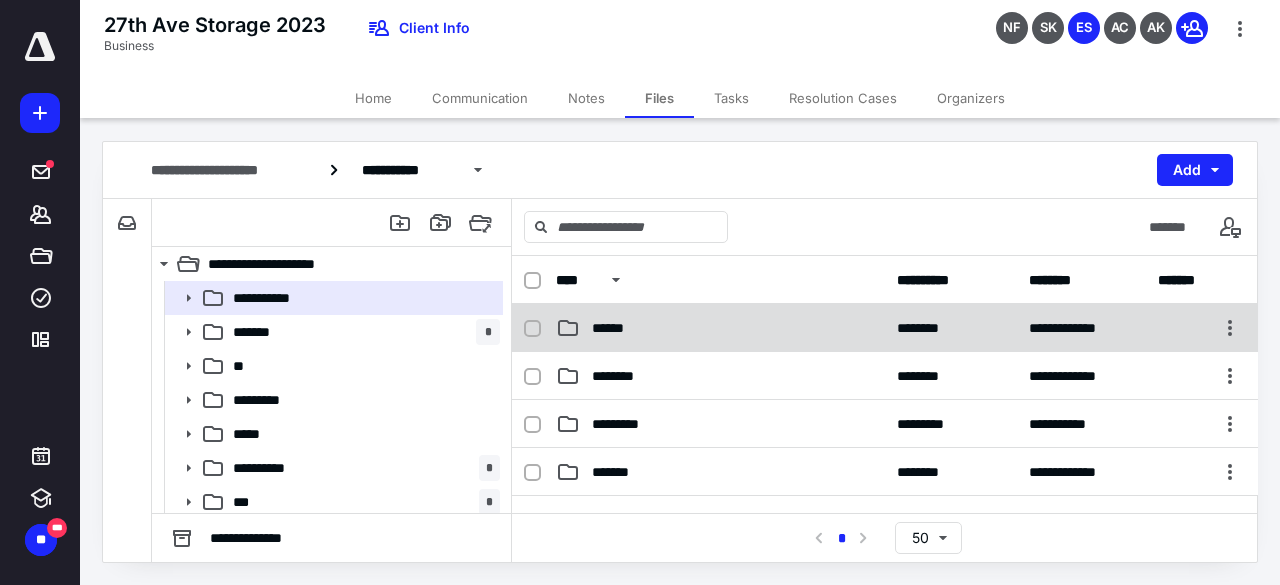 click on "******" at bounding box center (614, 328) 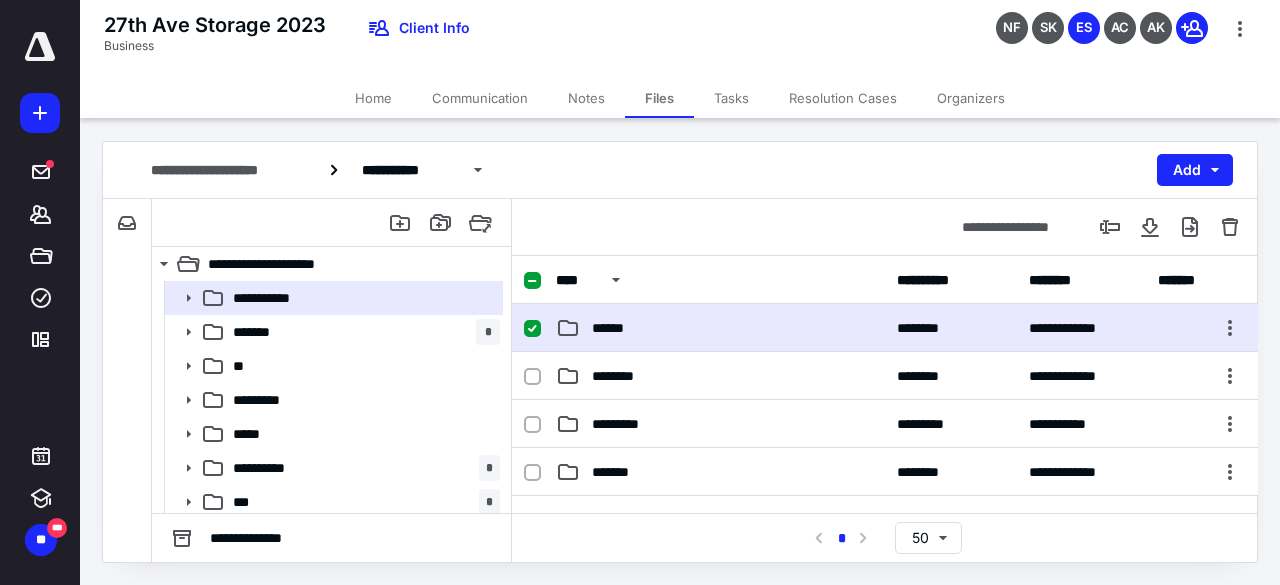 click on "******" at bounding box center (614, 328) 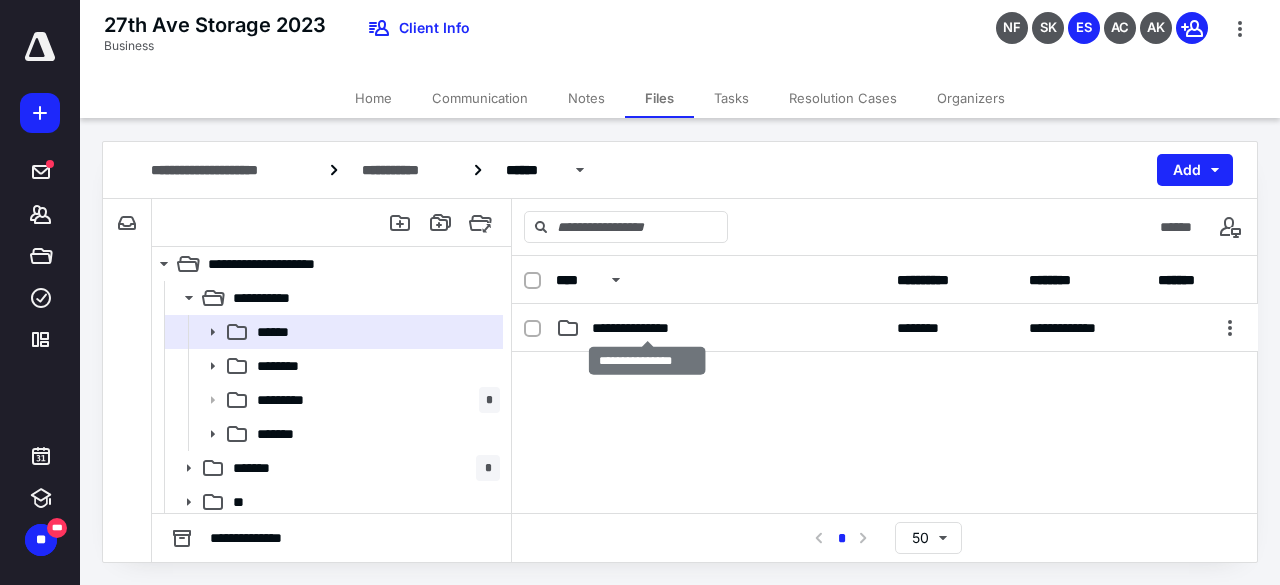click on "**********" at bounding box center (648, 328) 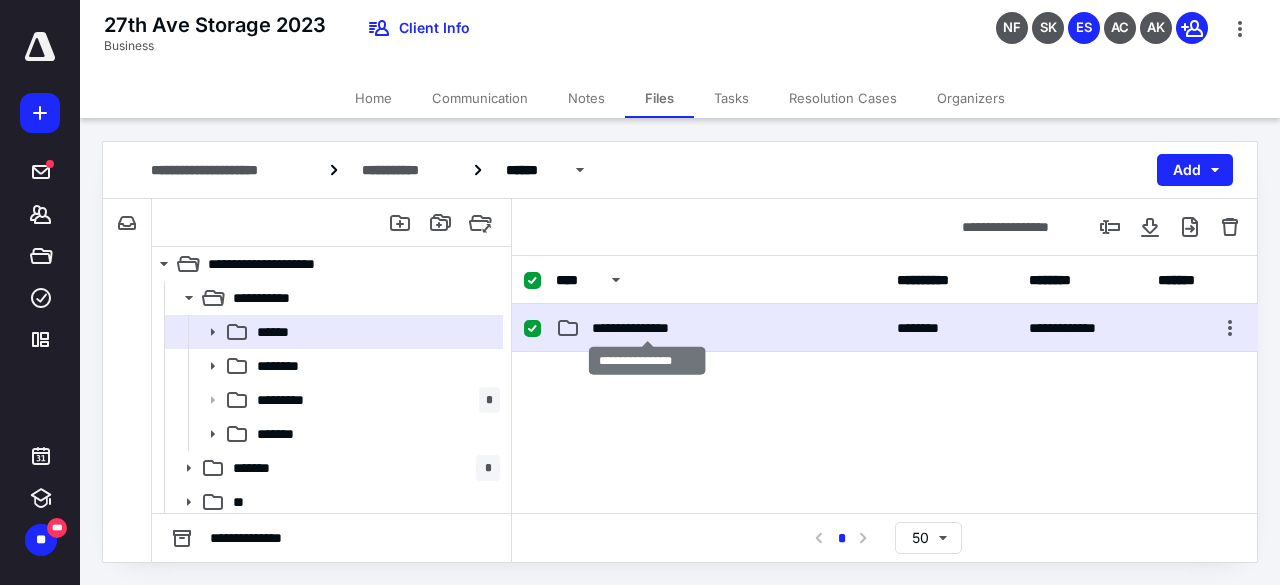 click on "**********" at bounding box center (648, 328) 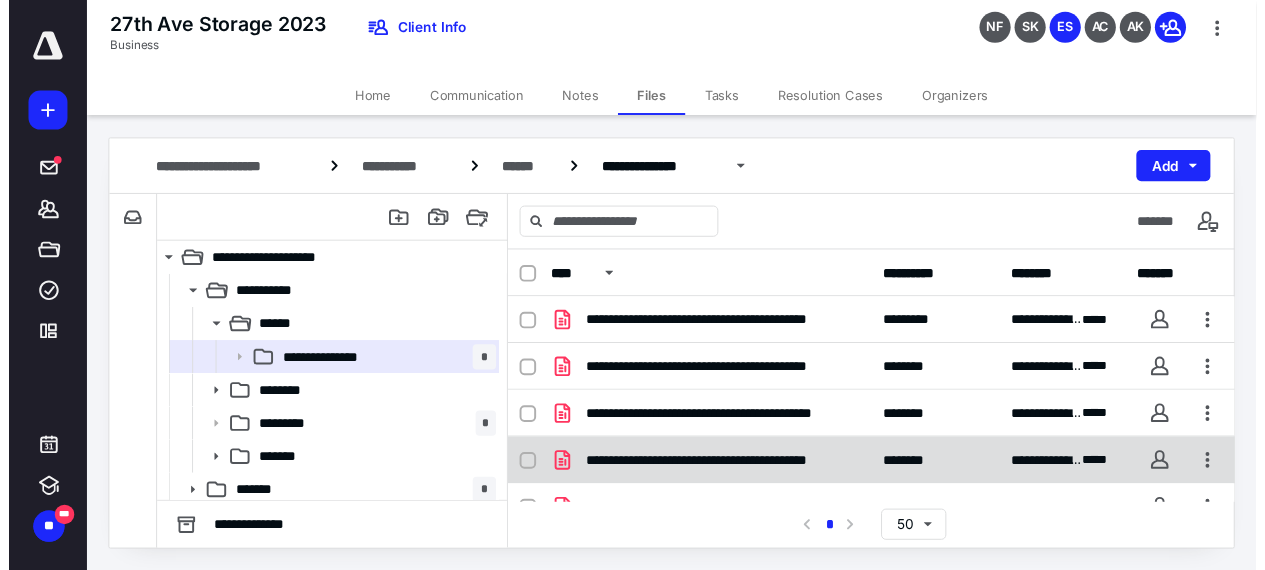 scroll, scrollTop: 89, scrollLeft: 0, axis: vertical 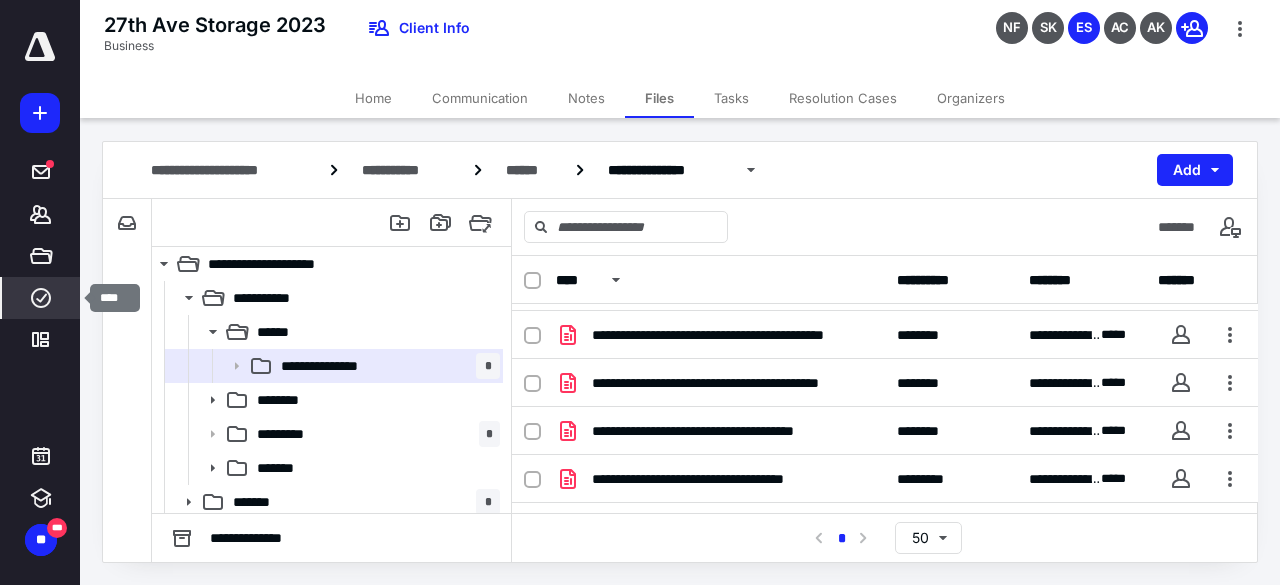 click 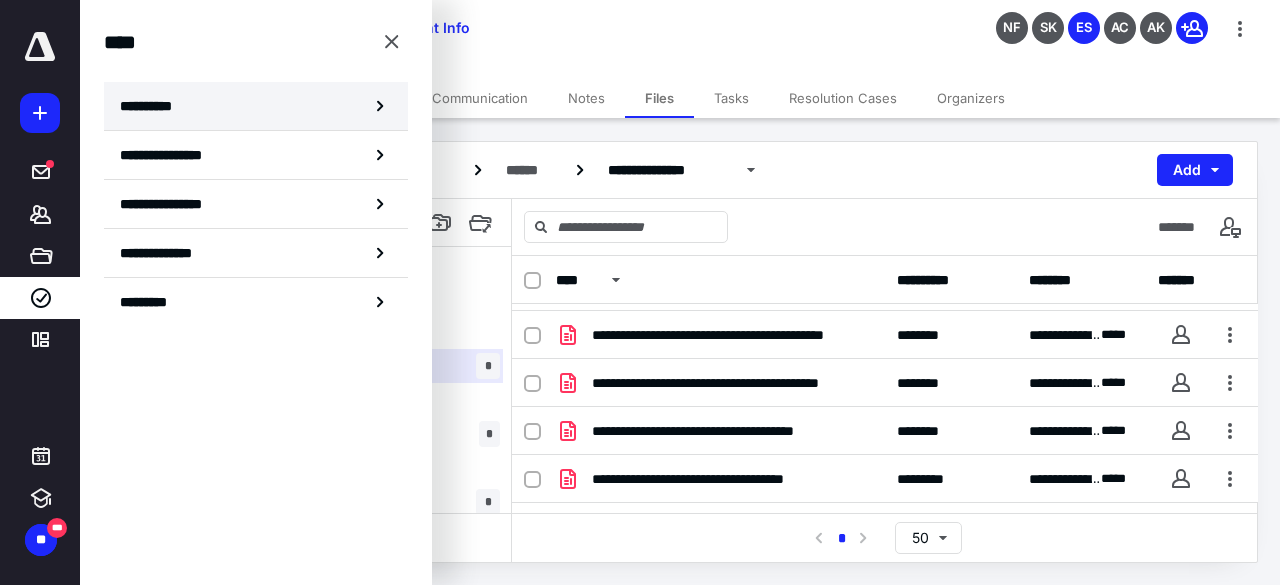 click on "**********" at bounding box center (153, 106) 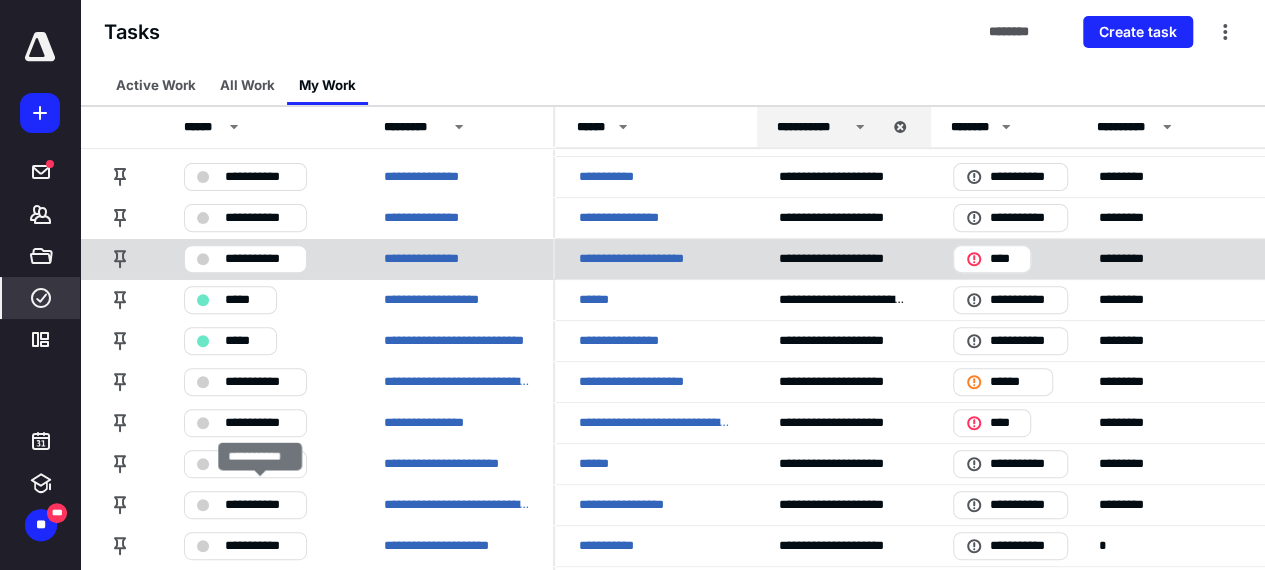 scroll, scrollTop: 255, scrollLeft: 0, axis: vertical 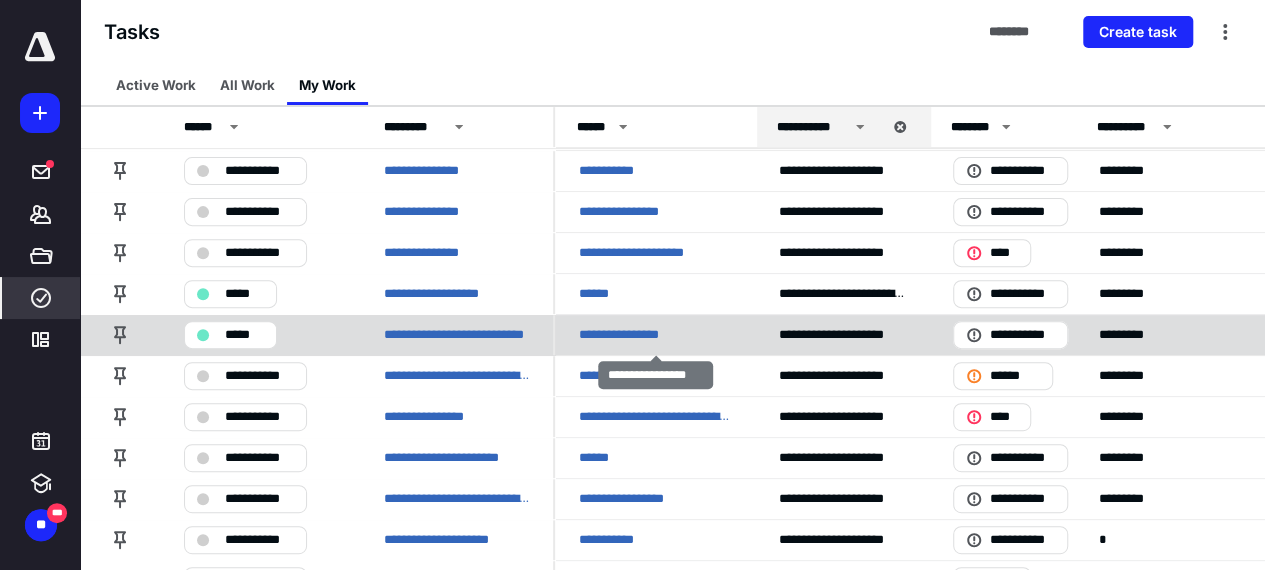 click on "**********" at bounding box center (629, 335) 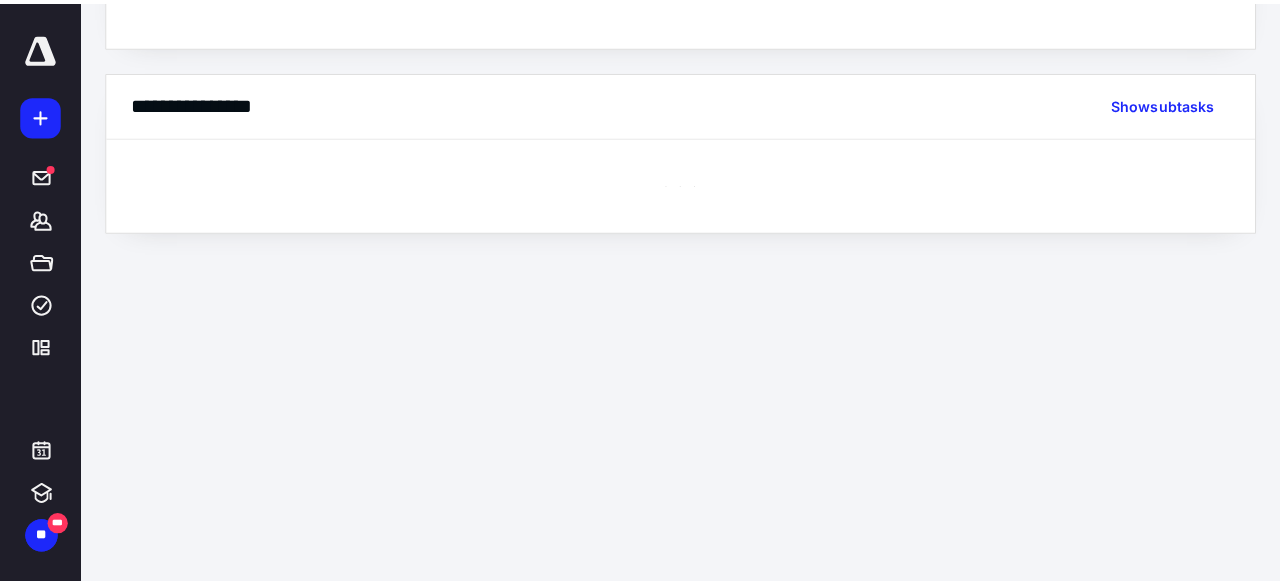 scroll, scrollTop: 0, scrollLeft: 0, axis: both 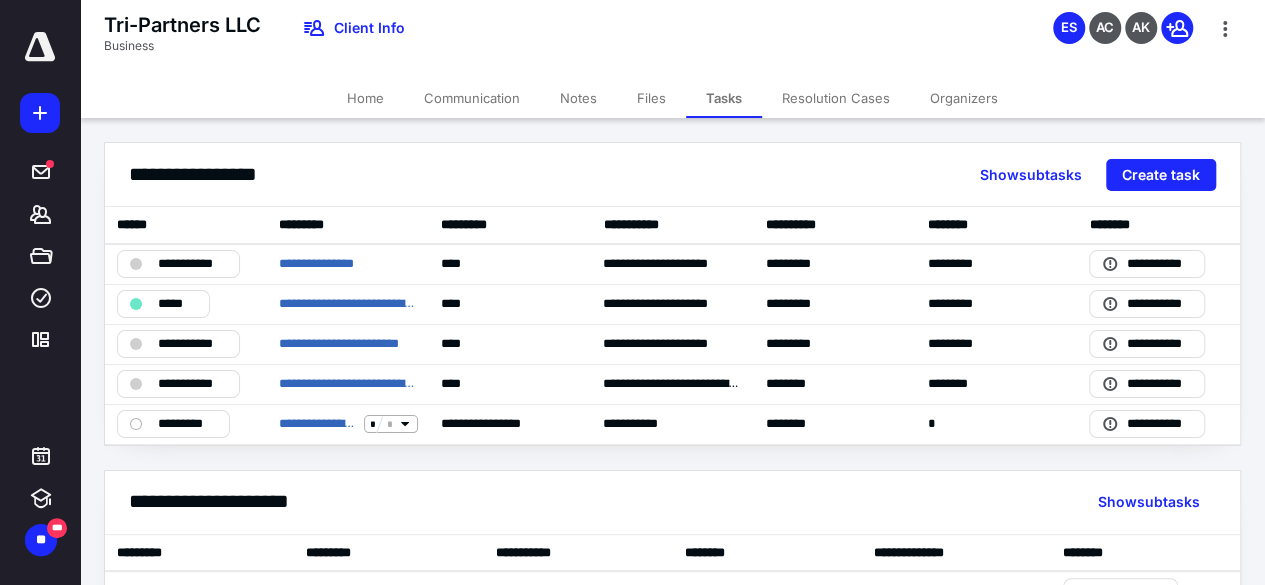 click on "Files" at bounding box center [651, 98] 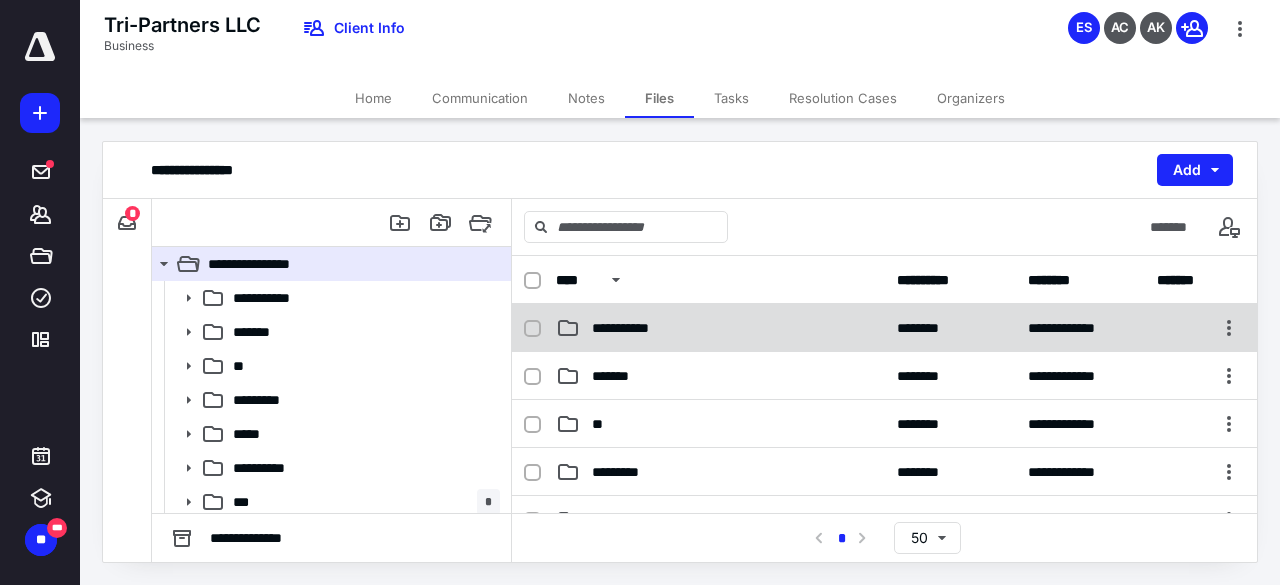 click on "**********" at bounding box center [635, 328] 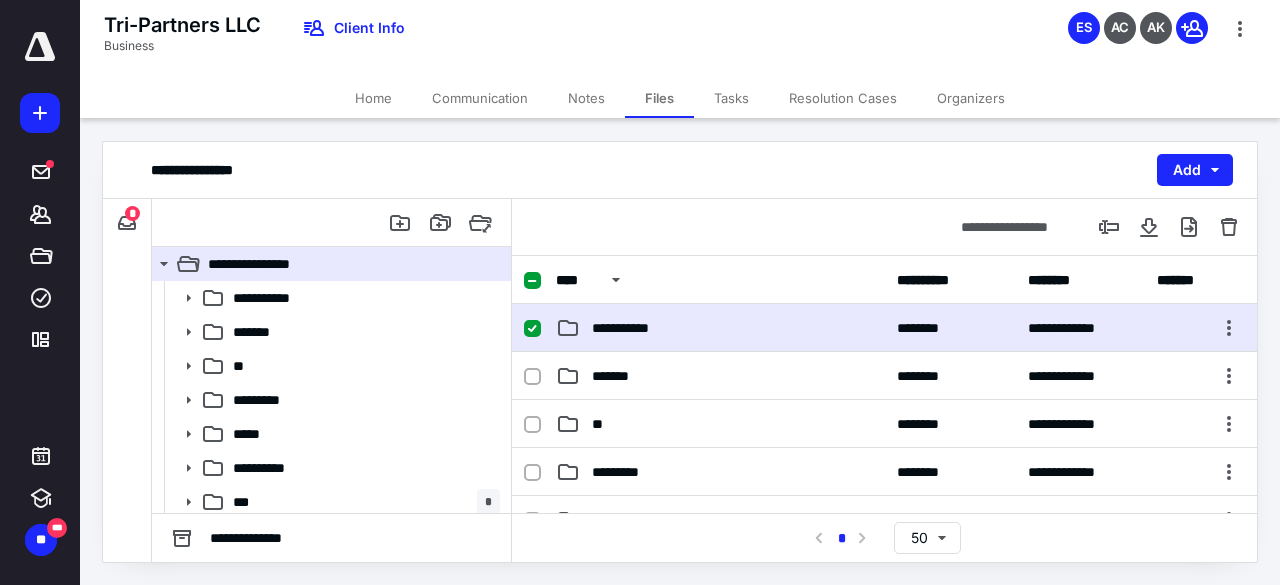 click on "**********" at bounding box center [635, 328] 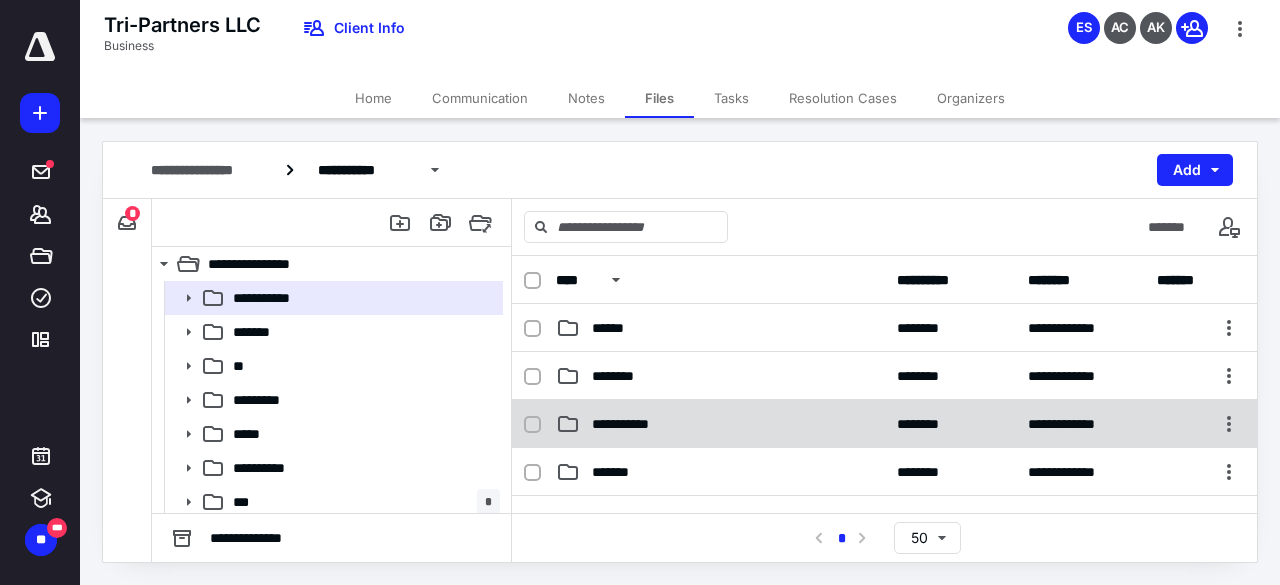 click on "**********" at bounding box center [884, 424] 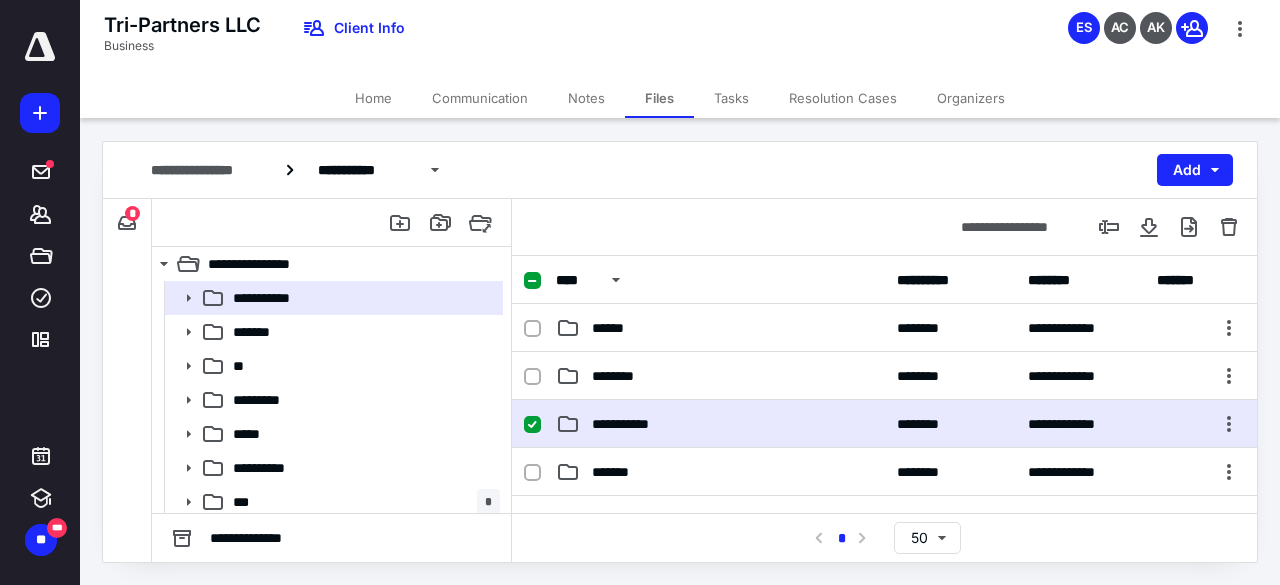 click on "**********" at bounding box center [884, 424] 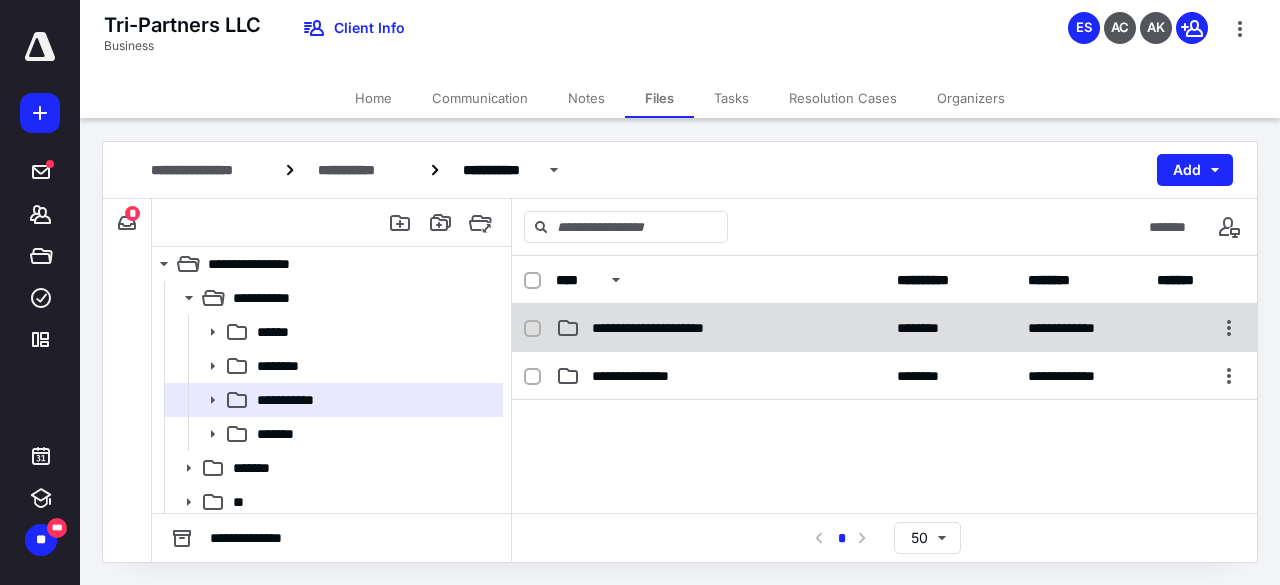 click on "**********" at bounding box center [669, 328] 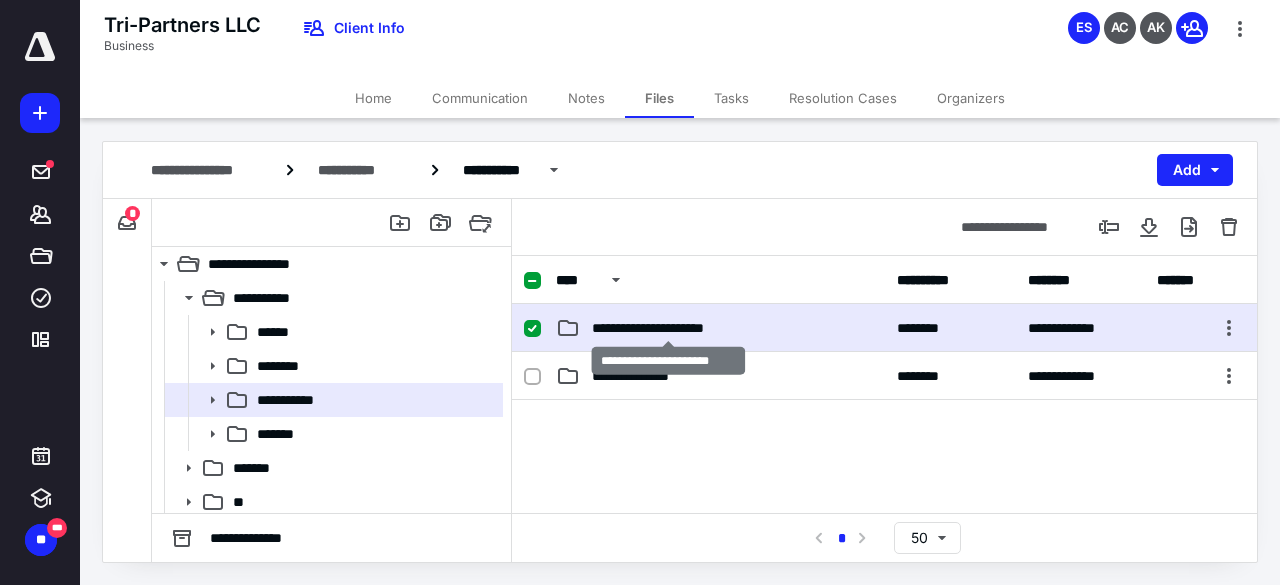 click on "**********" at bounding box center [669, 328] 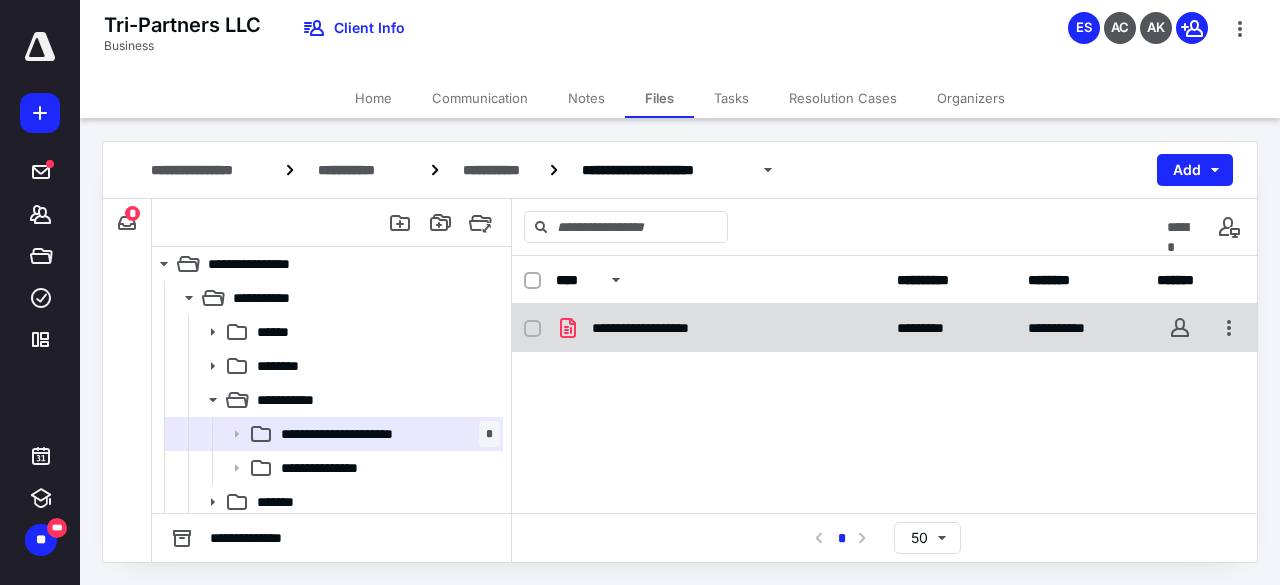 click on "**********" at bounding box center (884, 328) 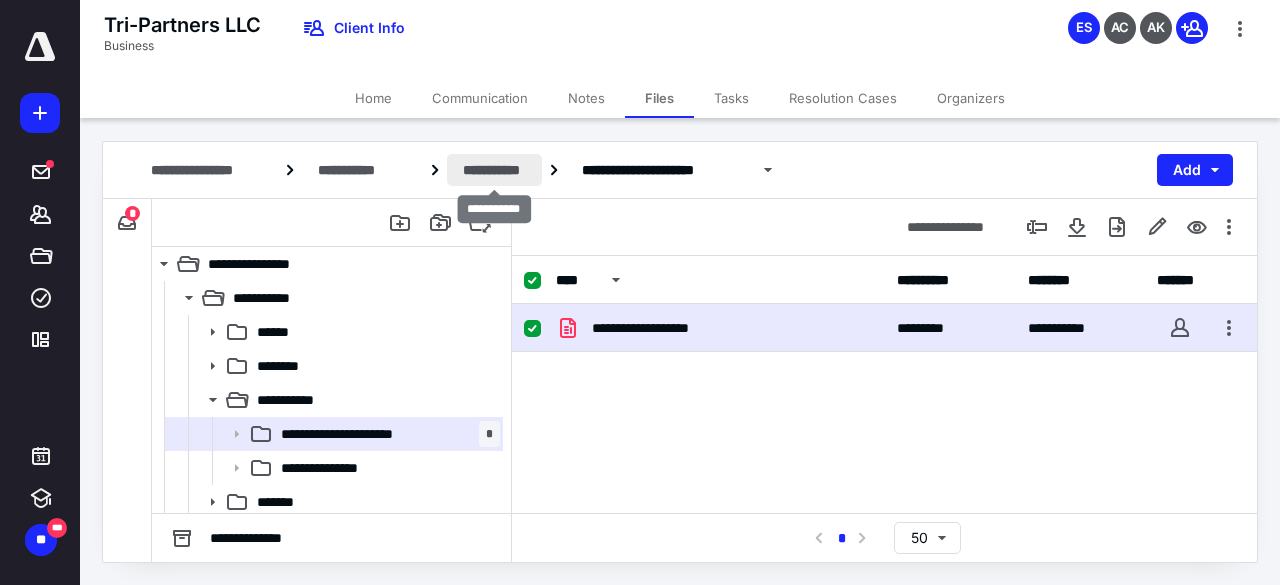click on "**********" at bounding box center (495, 170) 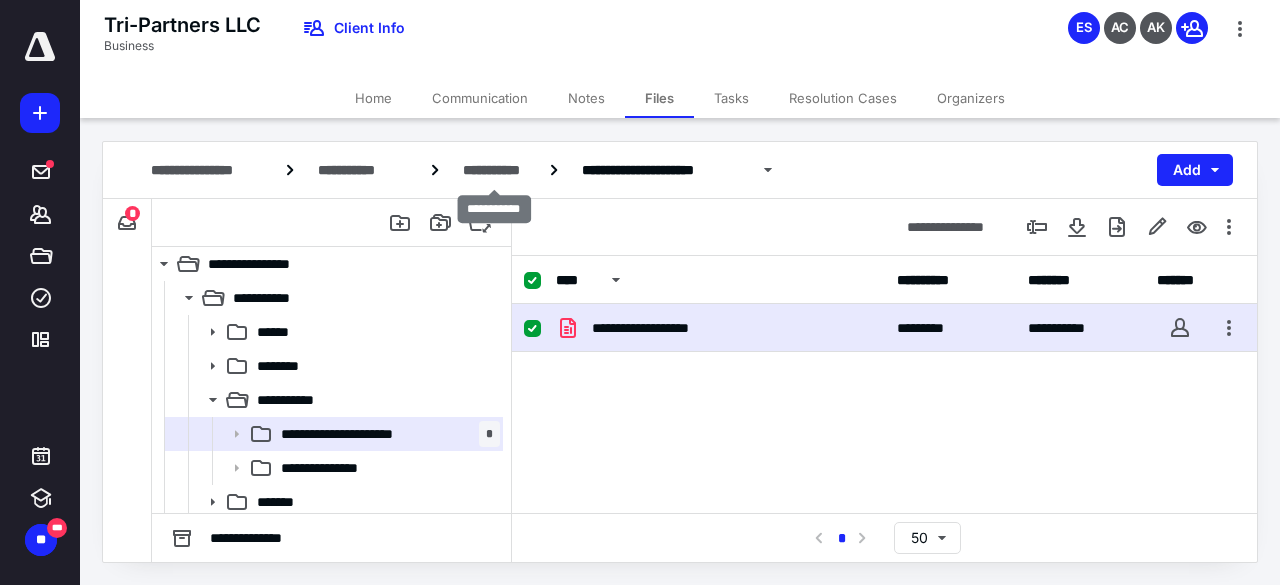 checkbox on "false" 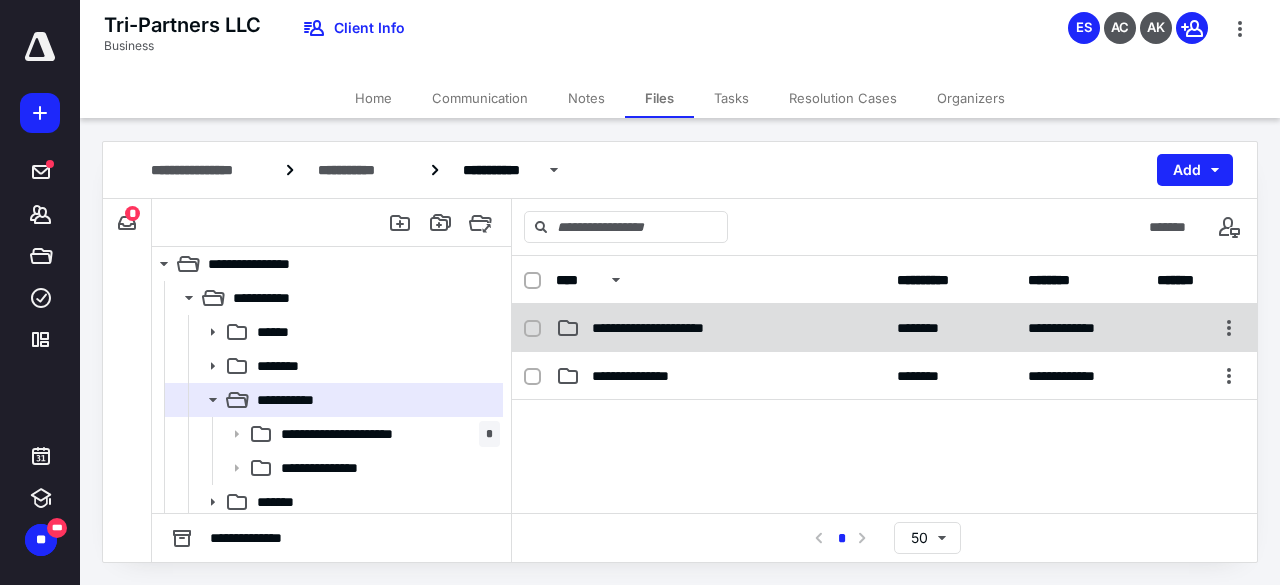 click on "**********" at bounding box center (720, 328) 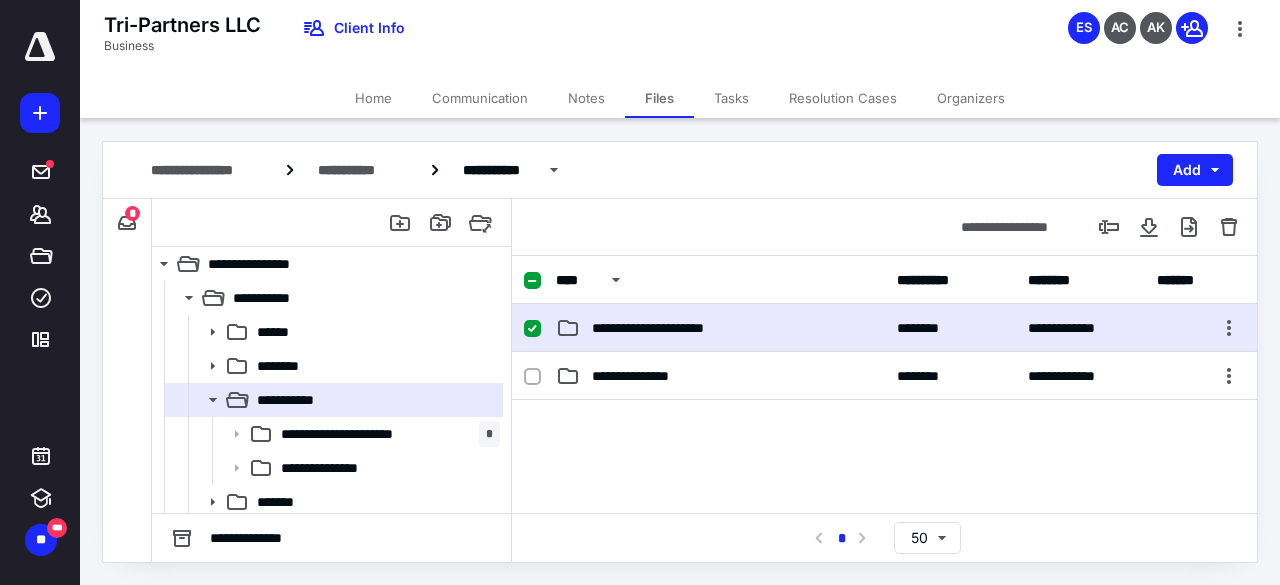 click on "**********" at bounding box center [720, 328] 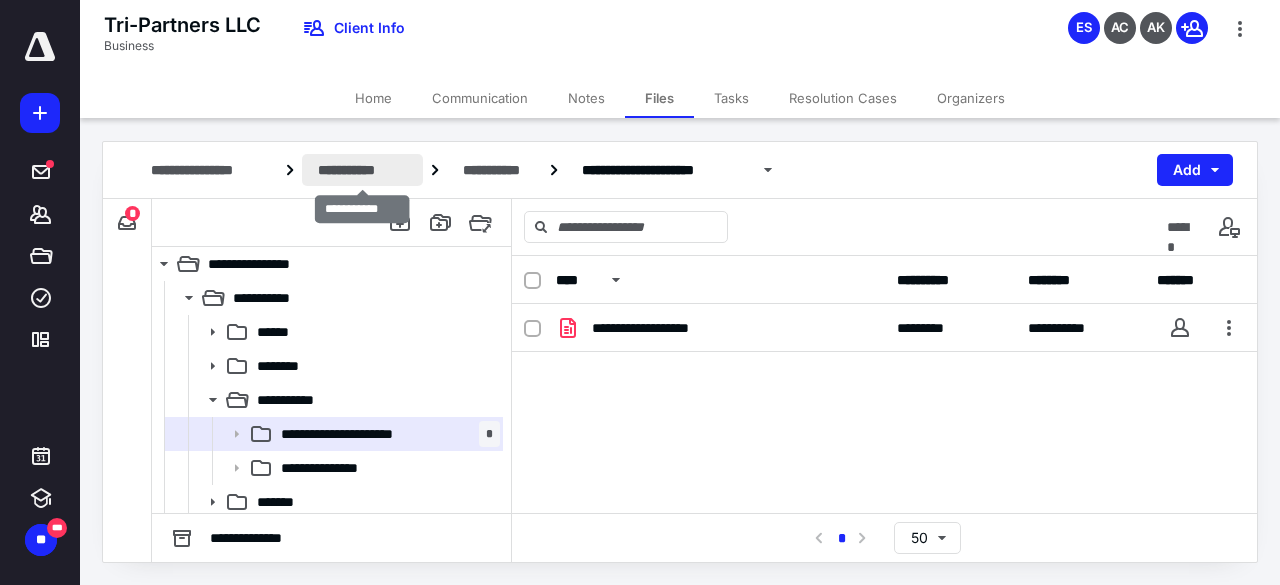 click on "**********" at bounding box center [362, 170] 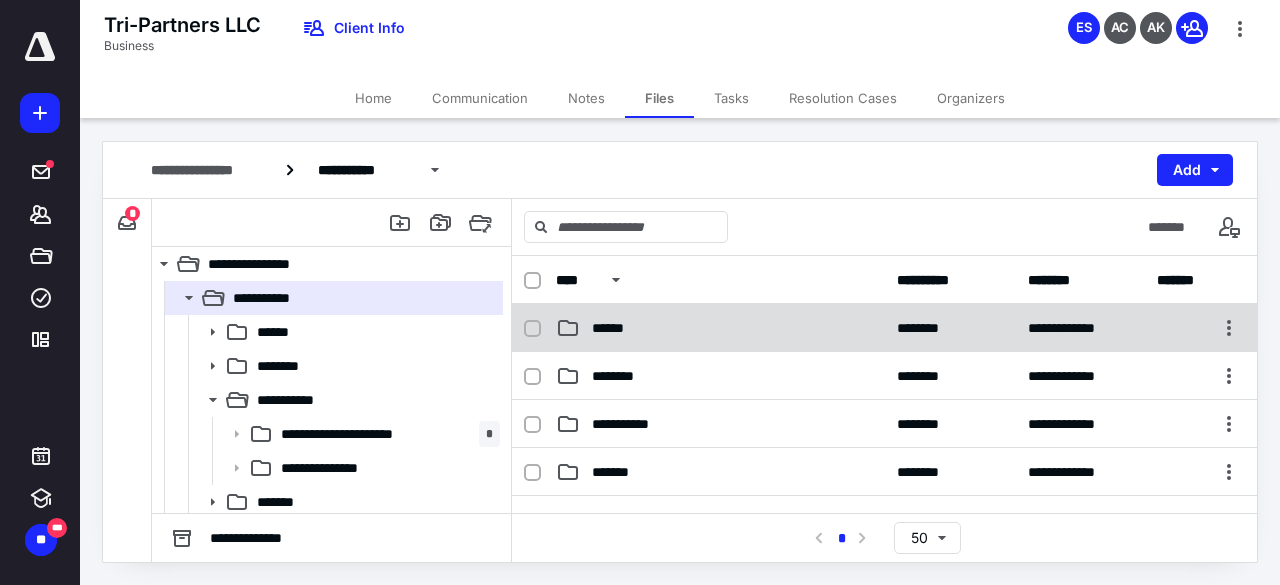 click on "**********" at bounding box center [884, 328] 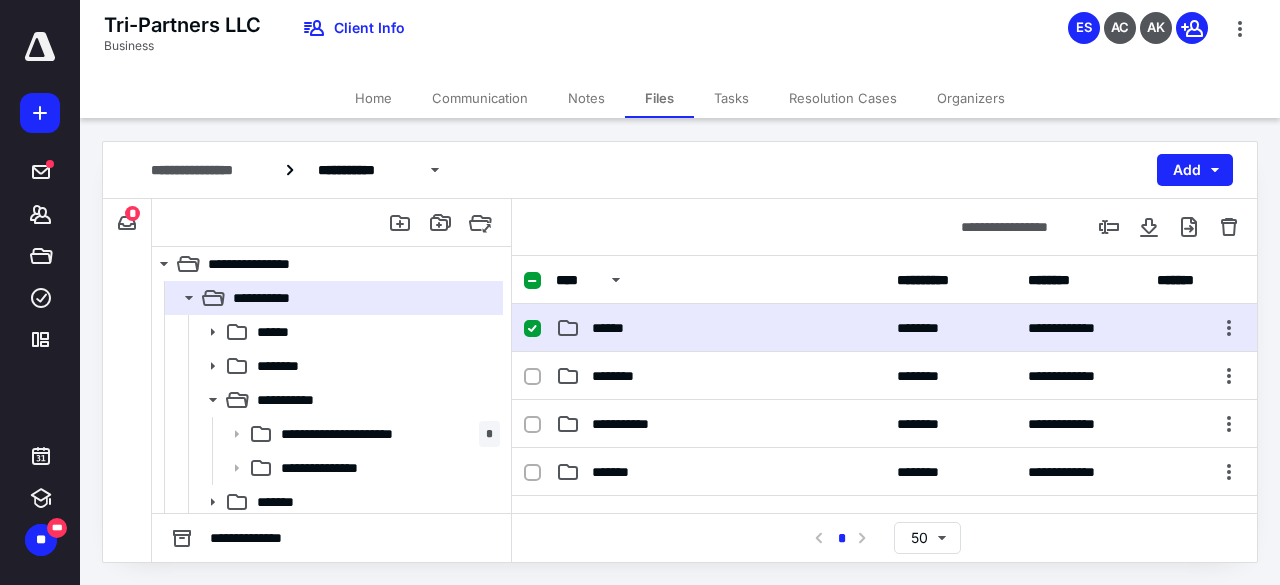 click on "**********" at bounding box center [884, 328] 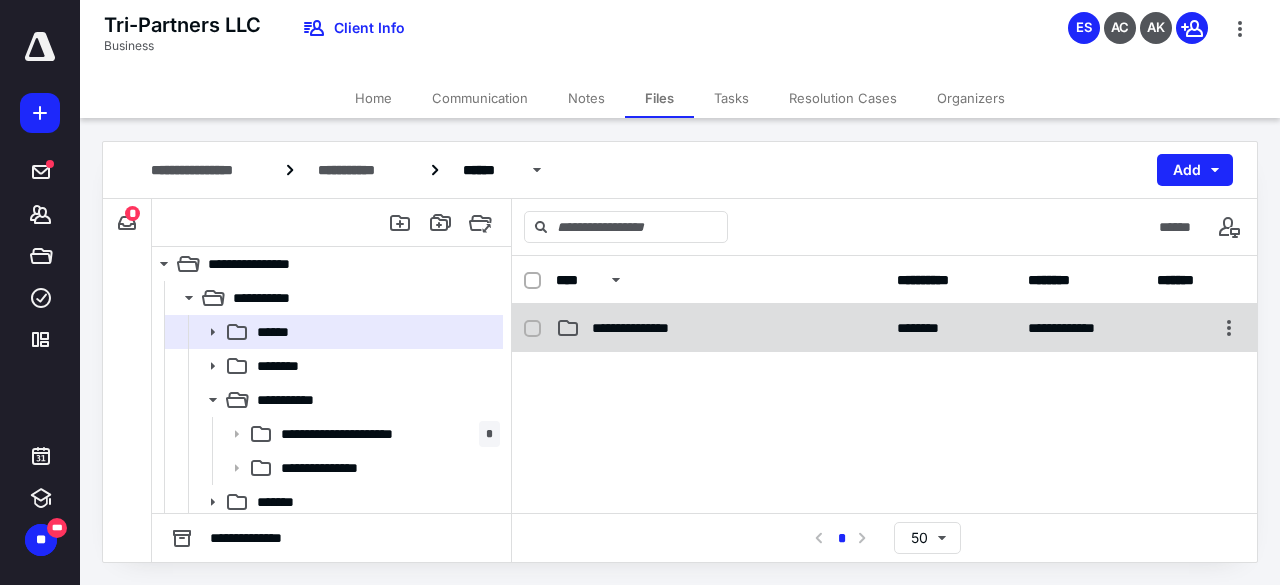 click on "**********" at bounding box center [884, 328] 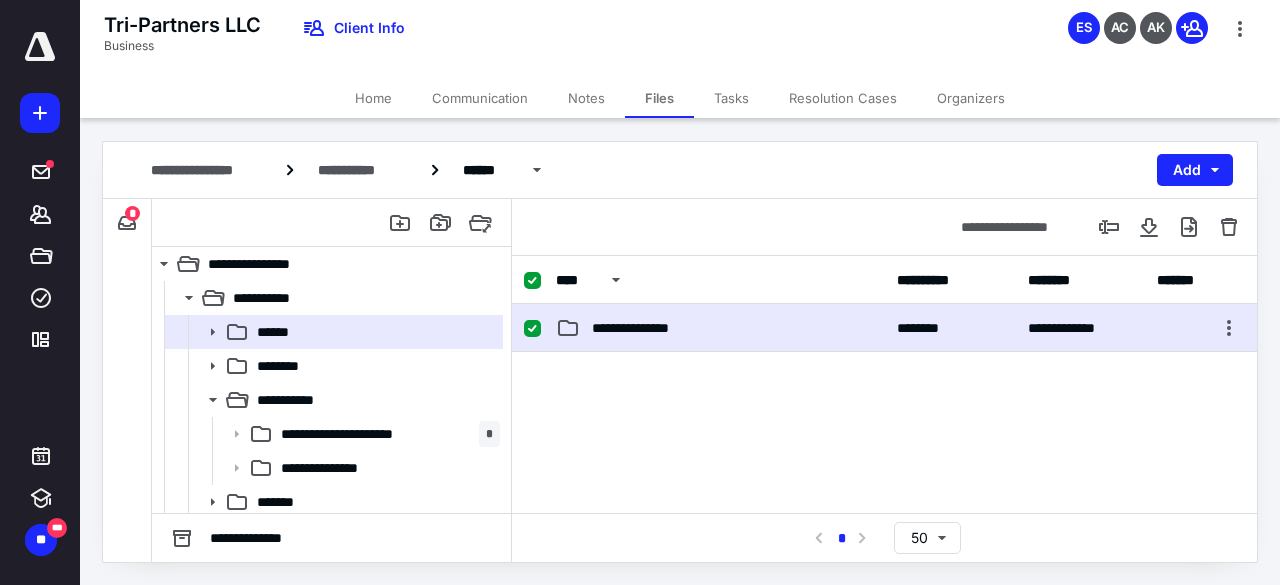 click on "**********" at bounding box center [884, 328] 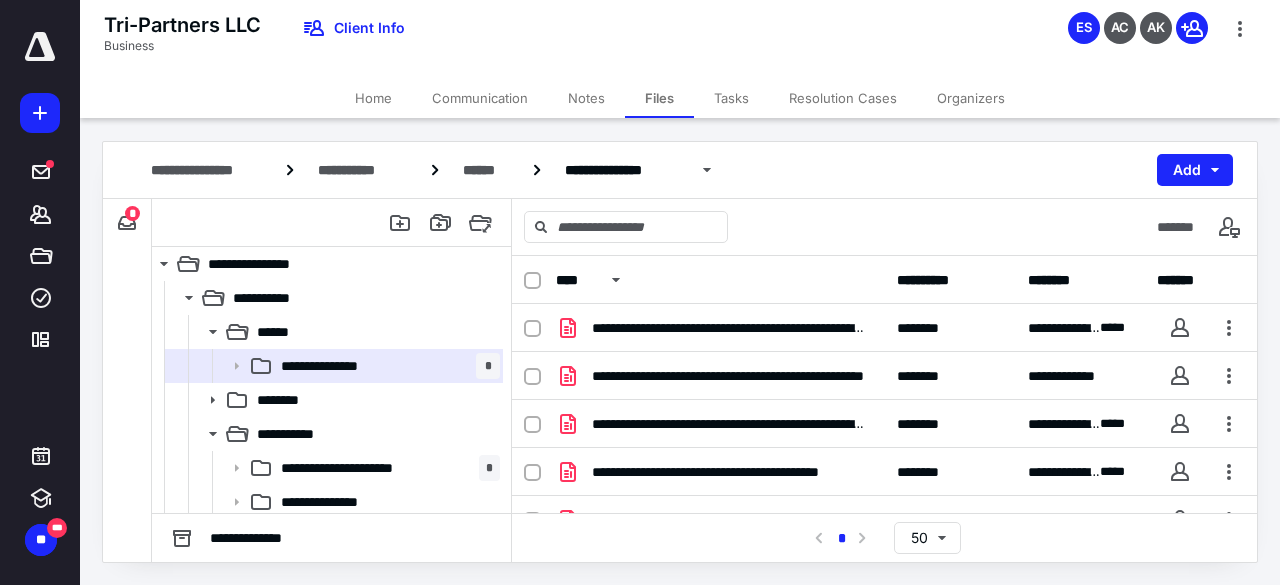 scroll, scrollTop: 89, scrollLeft: 0, axis: vertical 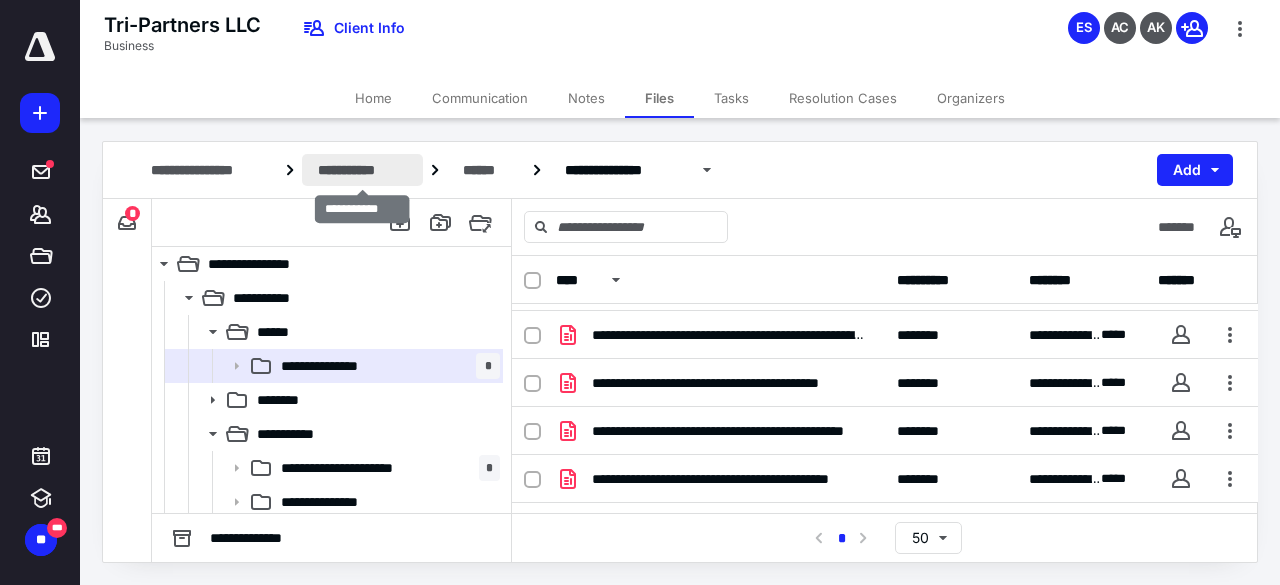 click on "**********" at bounding box center (362, 170) 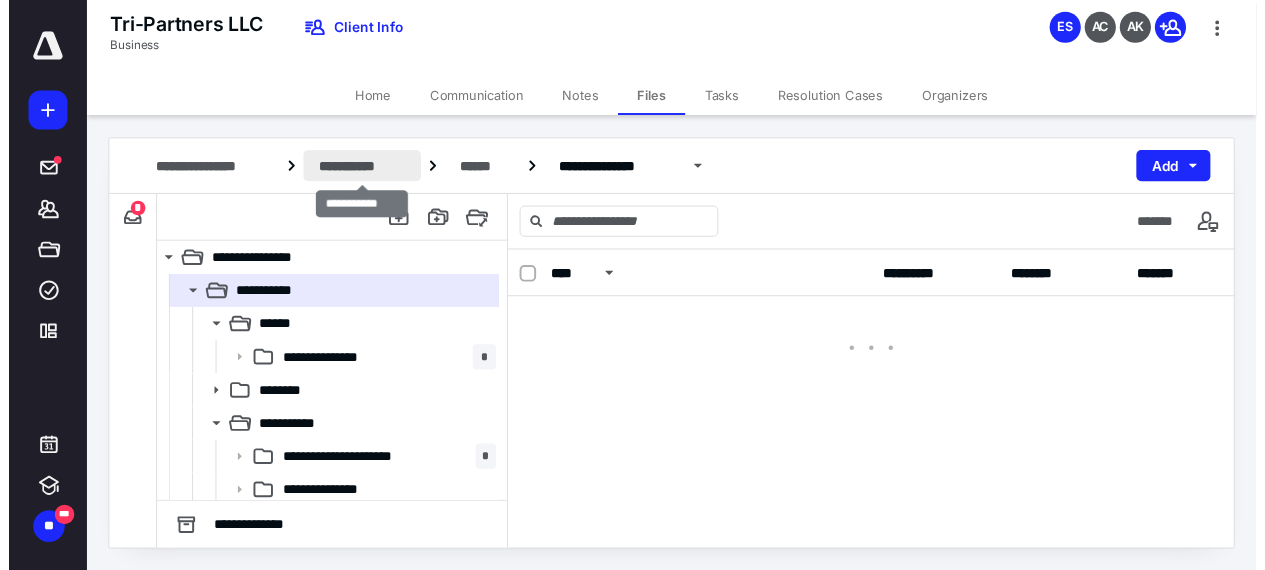 scroll, scrollTop: 0, scrollLeft: 0, axis: both 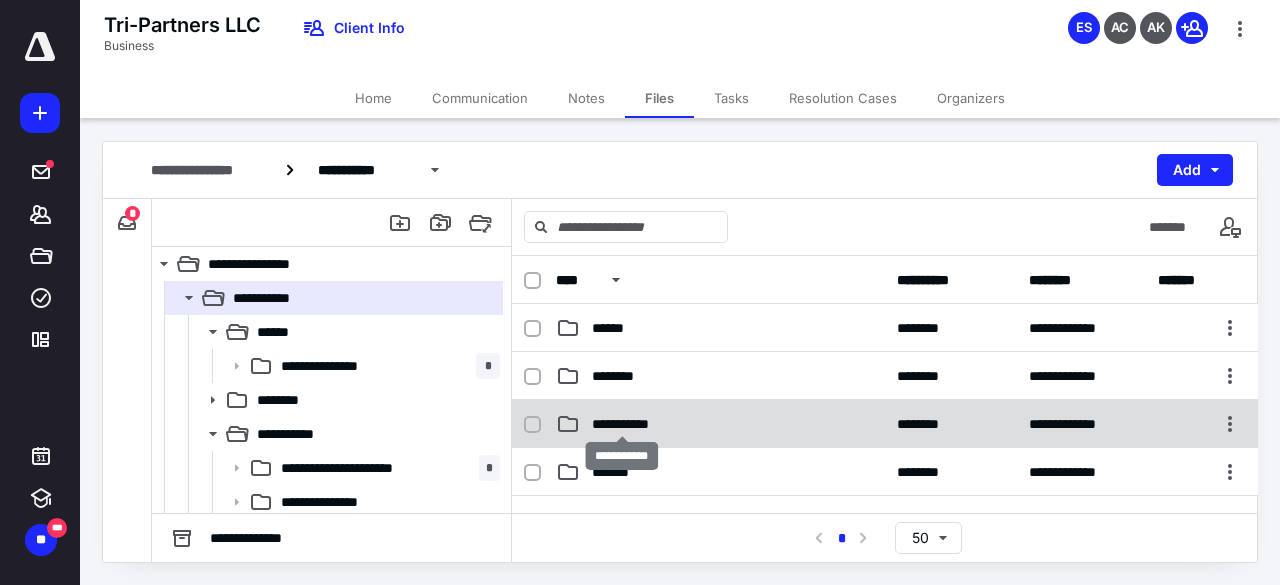 click on "**********" at bounding box center (622, 424) 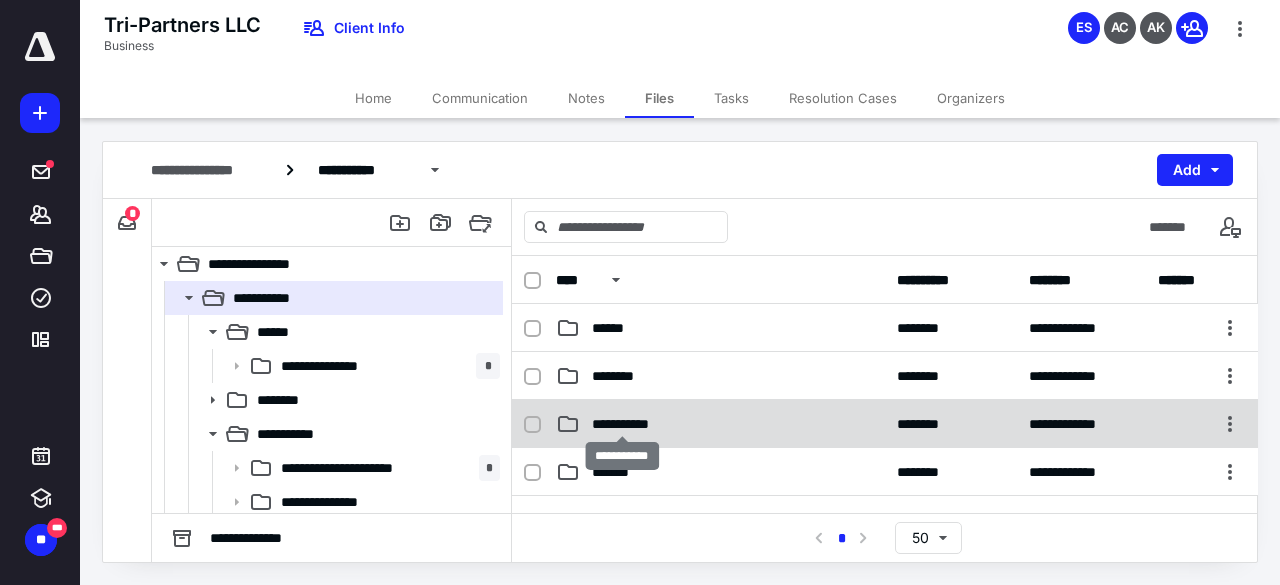 click on "**********" at bounding box center [622, 424] 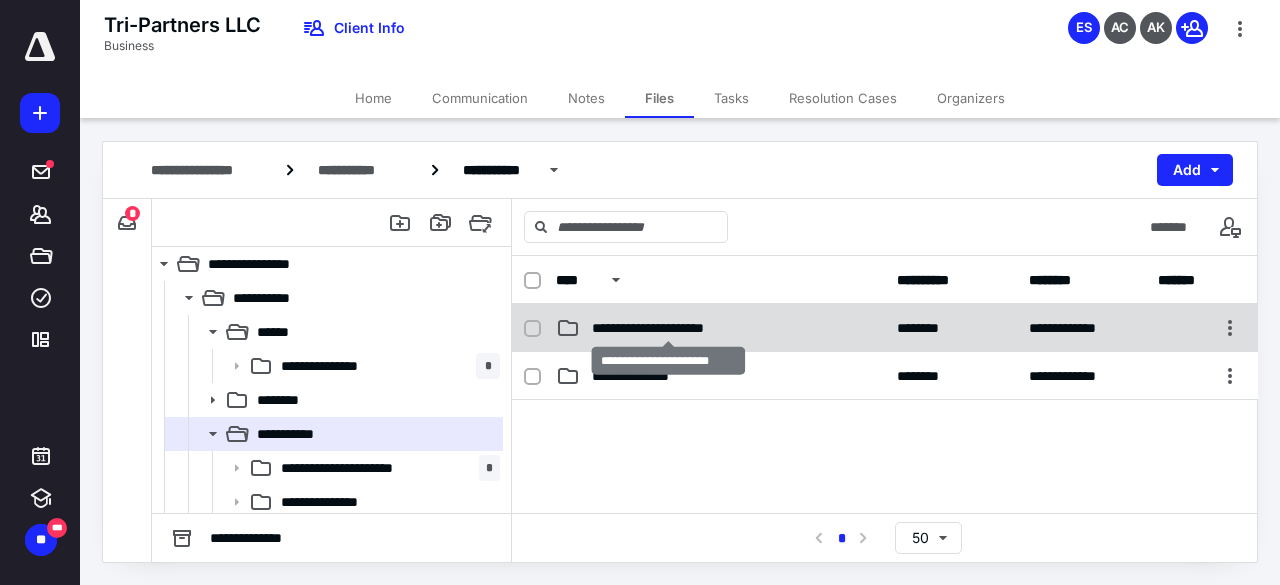 click on "**********" at bounding box center [669, 328] 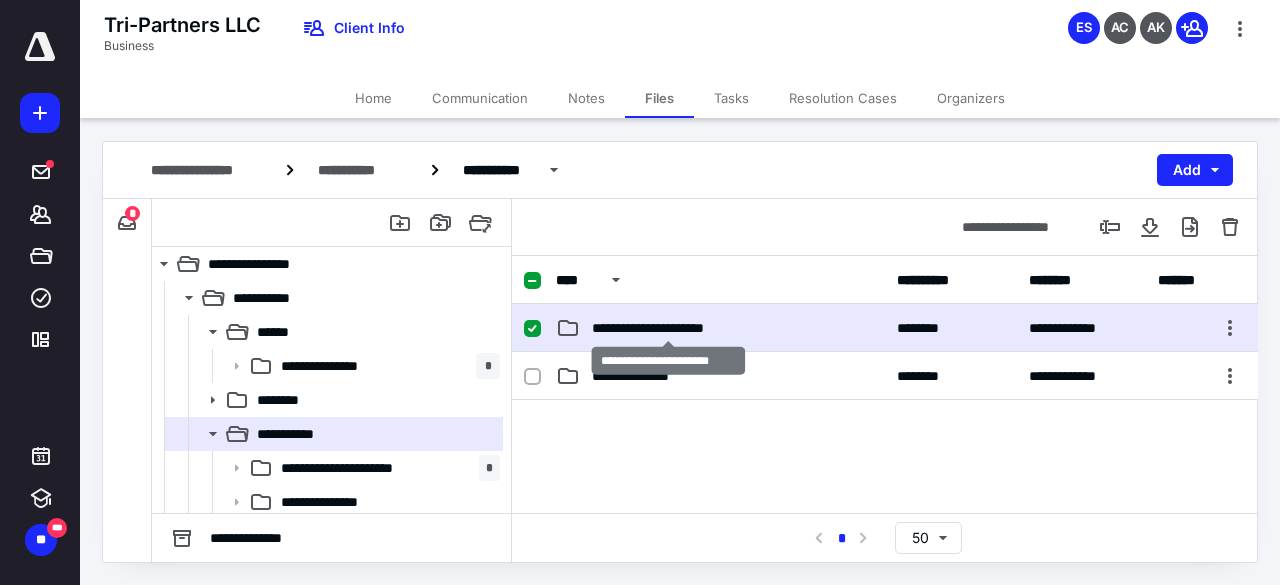 click on "**********" at bounding box center [669, 328] 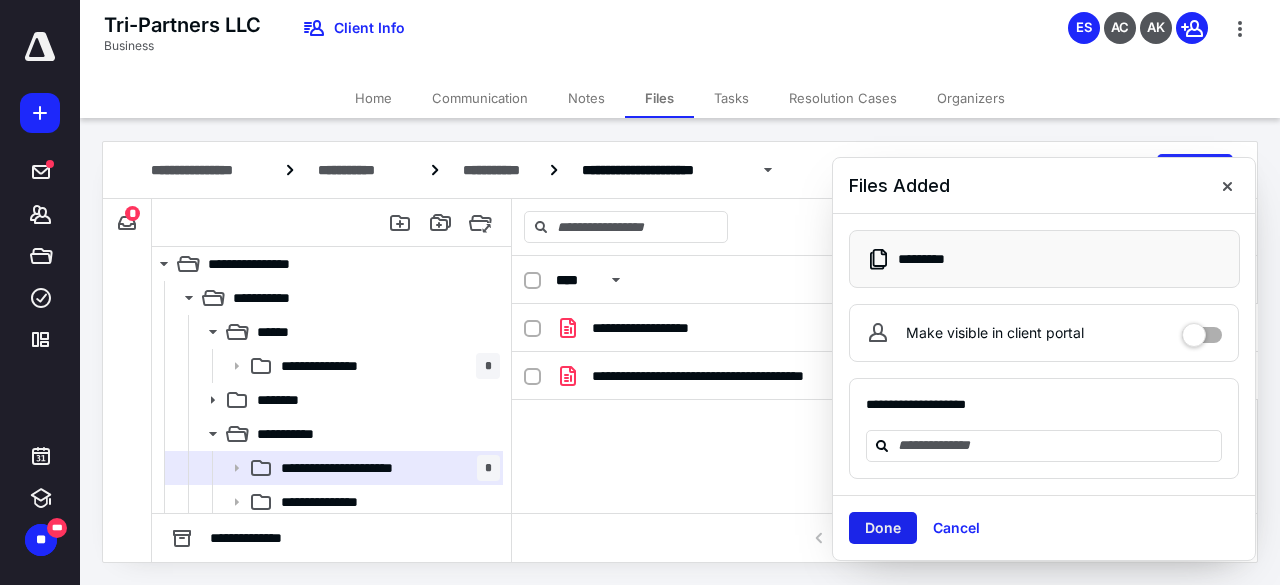 click on "Done" at bounding box center [883, 528] 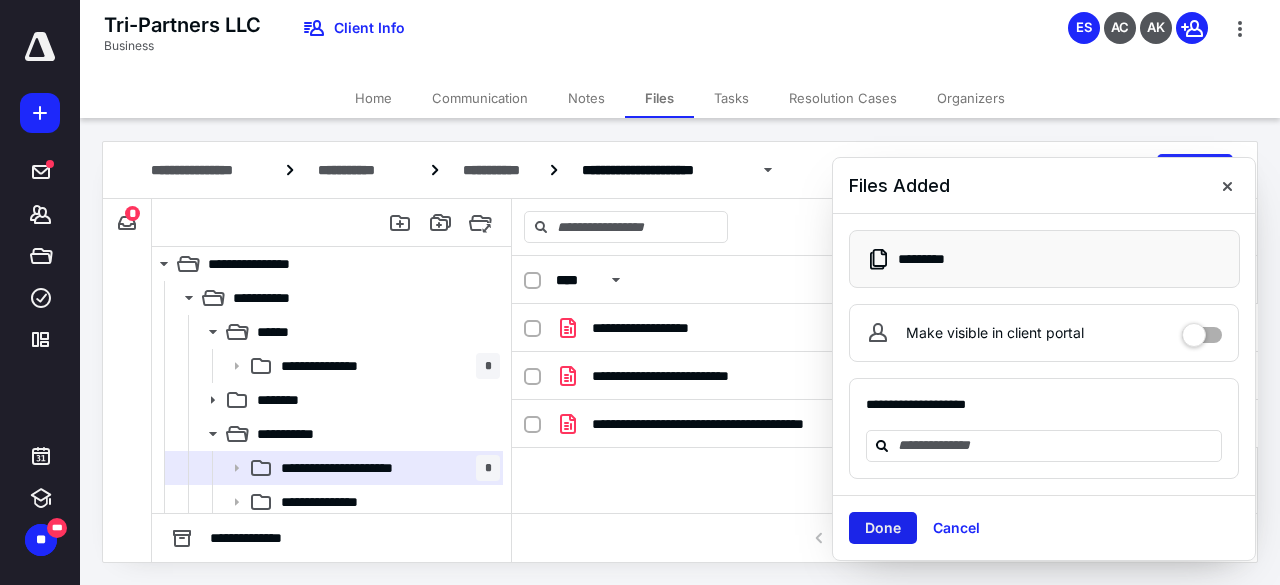 click on "Done" at bounding box center (883, 528) 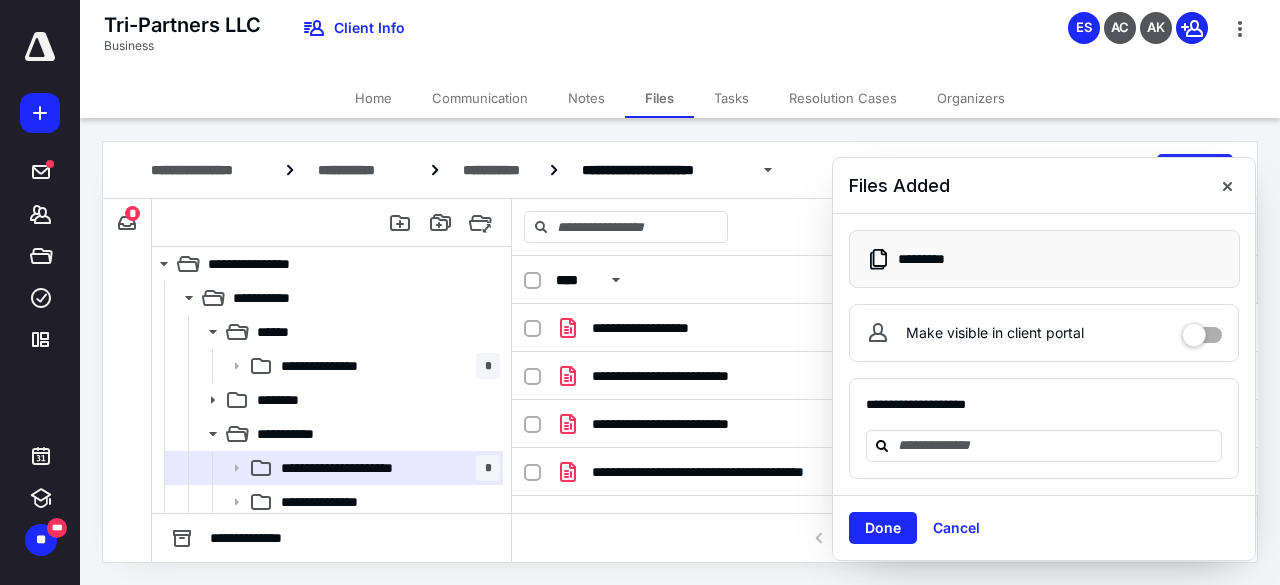 click on "Done Cancel" at bounding box center [1044, 527] 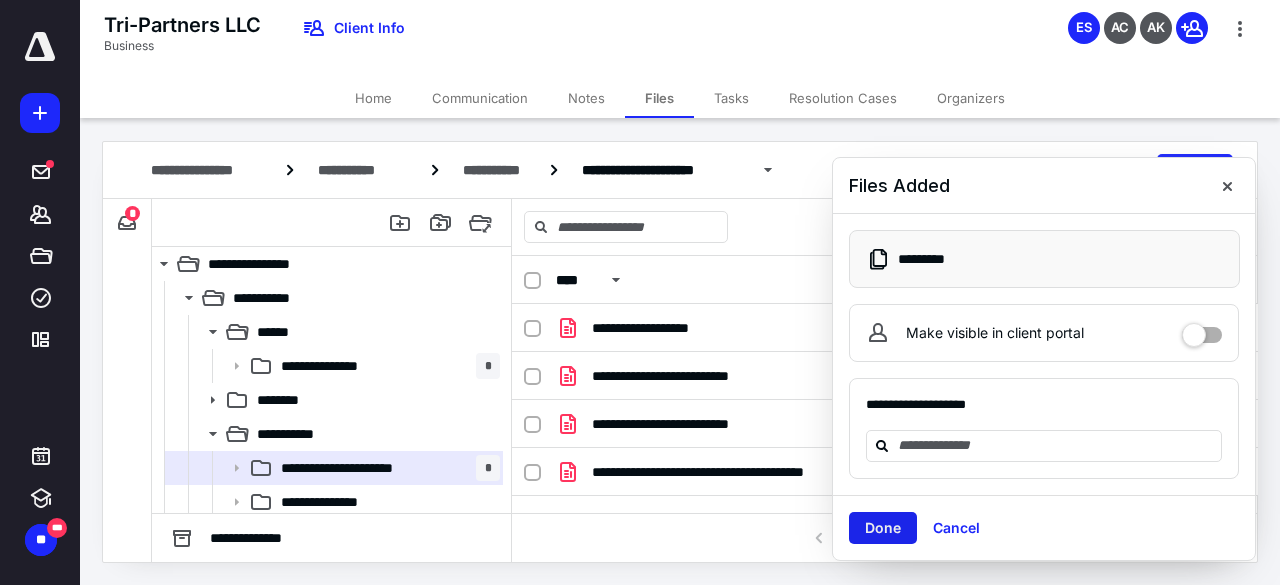 click on "Done" at bounding box center (883, 528) 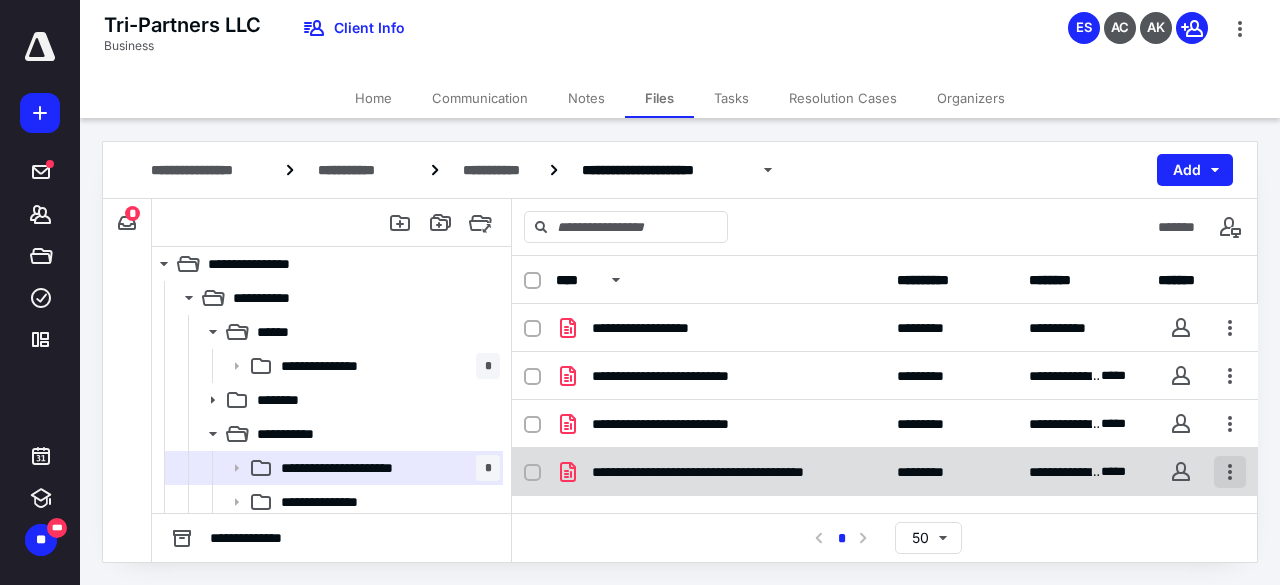 click at bounding box center [1230, 472] 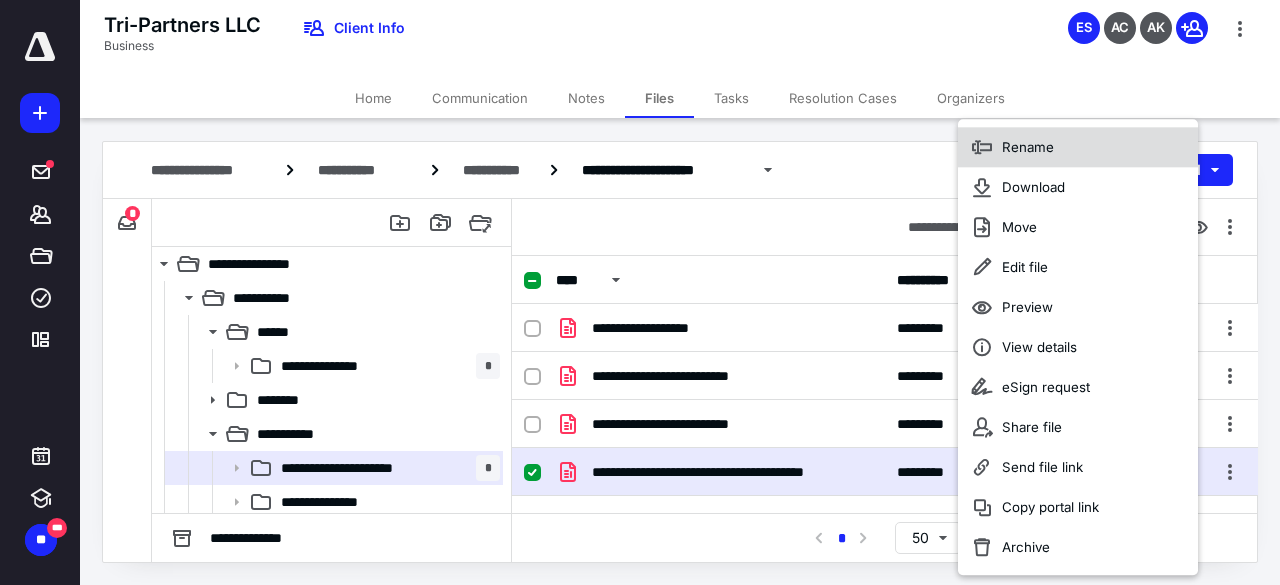 click on "Rename" at bounding box center (1078, 147) 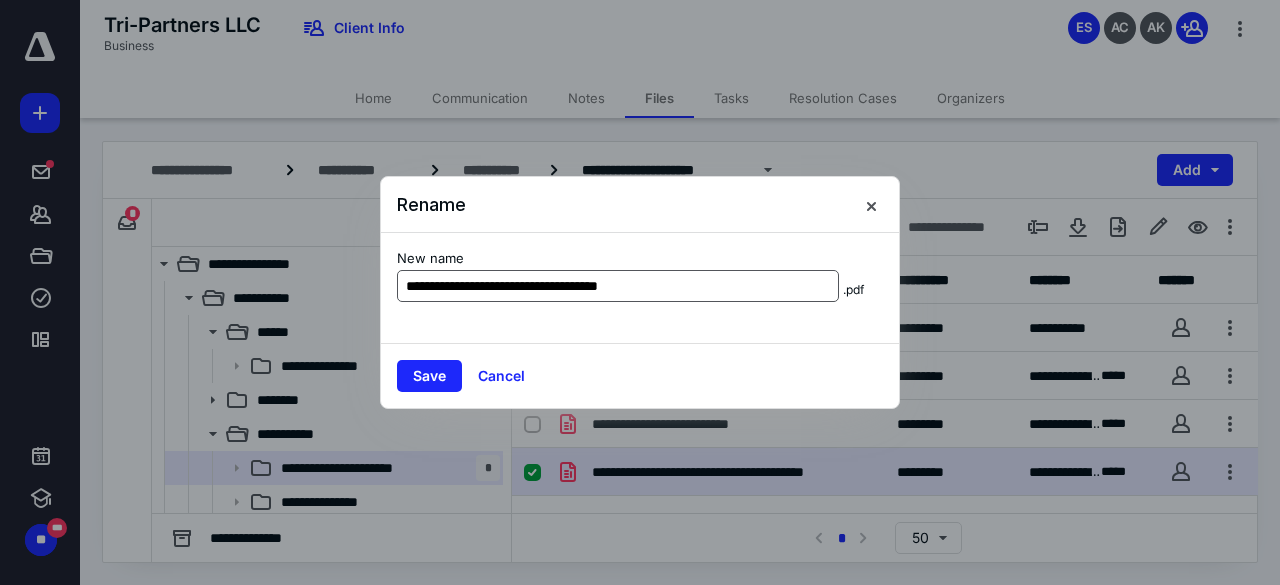 click on "**********" at bounding box center [618, 286] 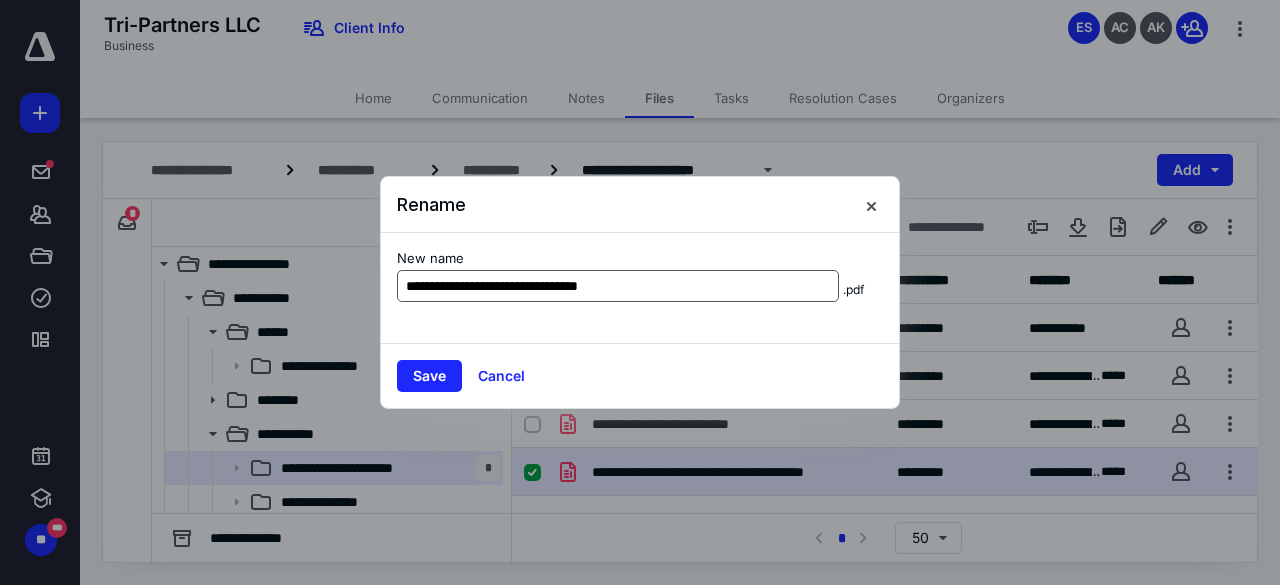 type on "**********" 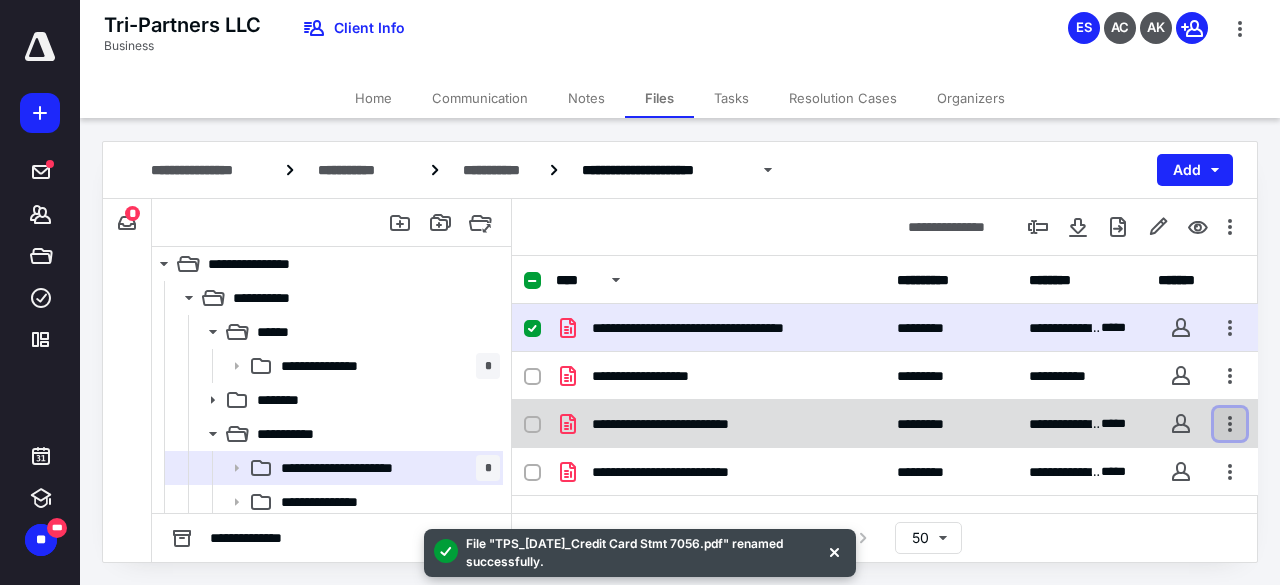 click at bounding box center (1230, 424) 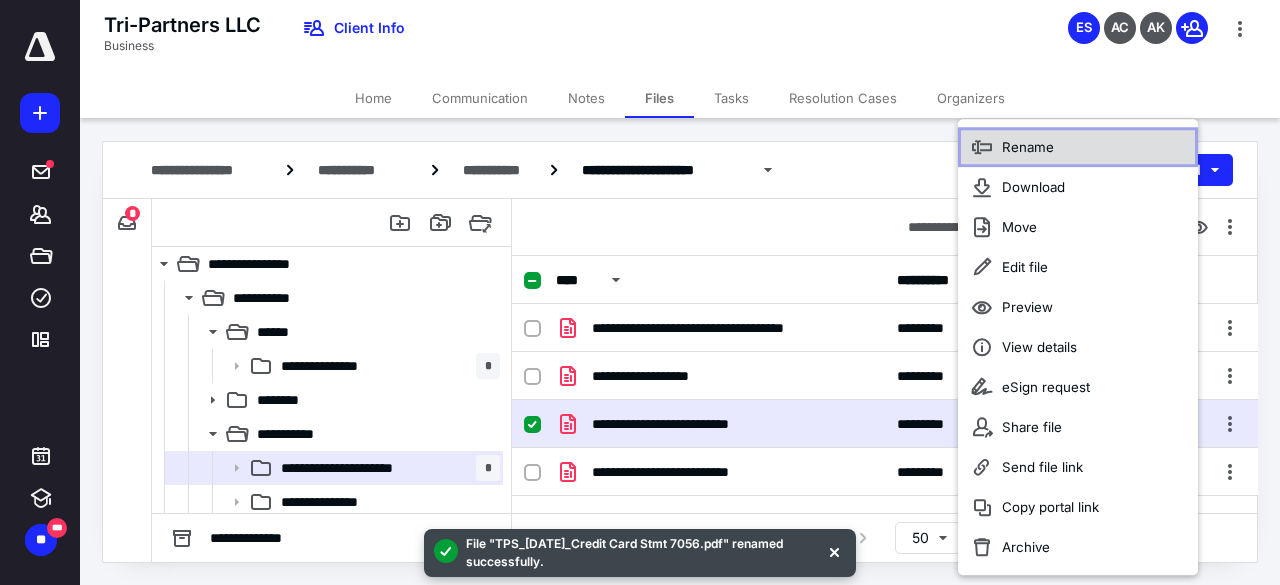 click on "Rename" at bounding box center [1078, 147] 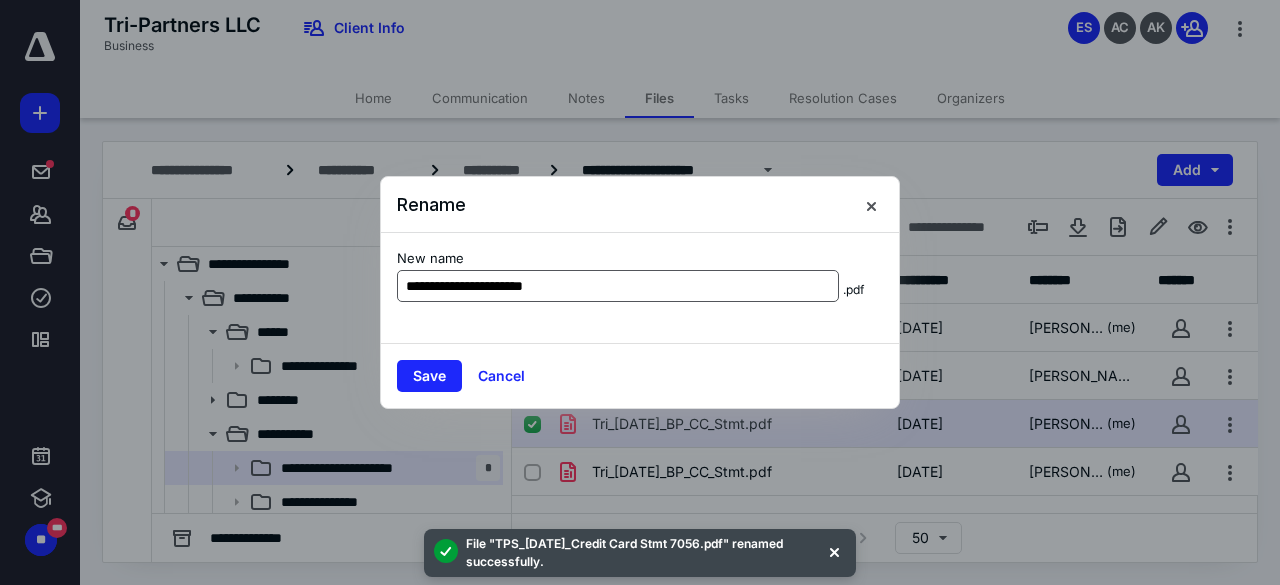 click on "**********" at bounding box center (618, 286) 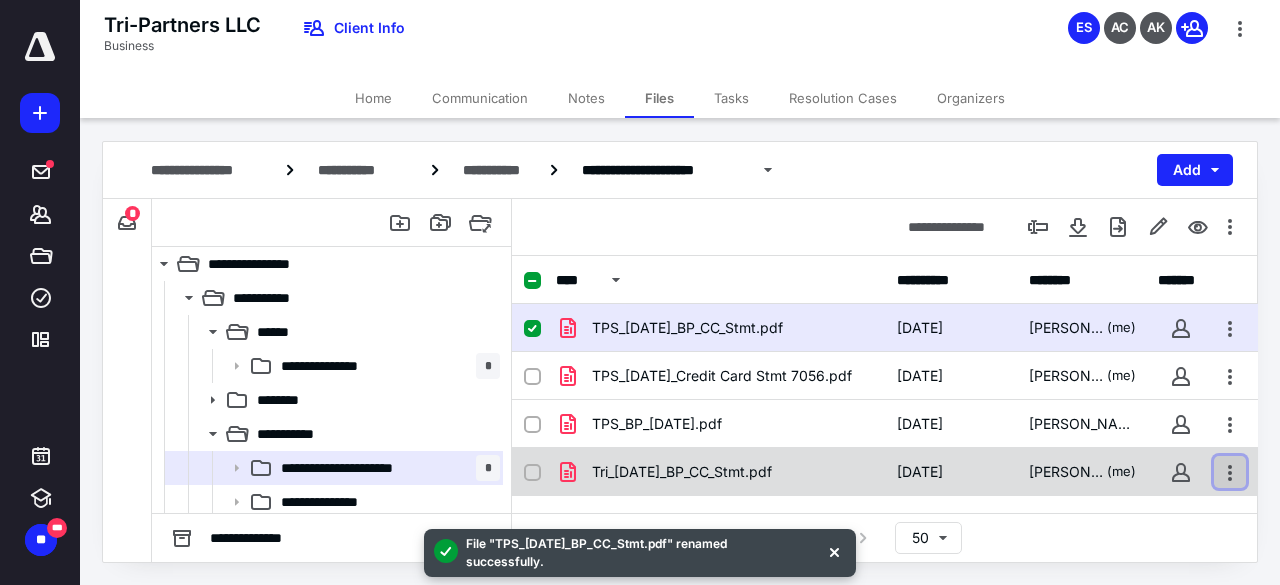 click at bounding box center [1230, 472] 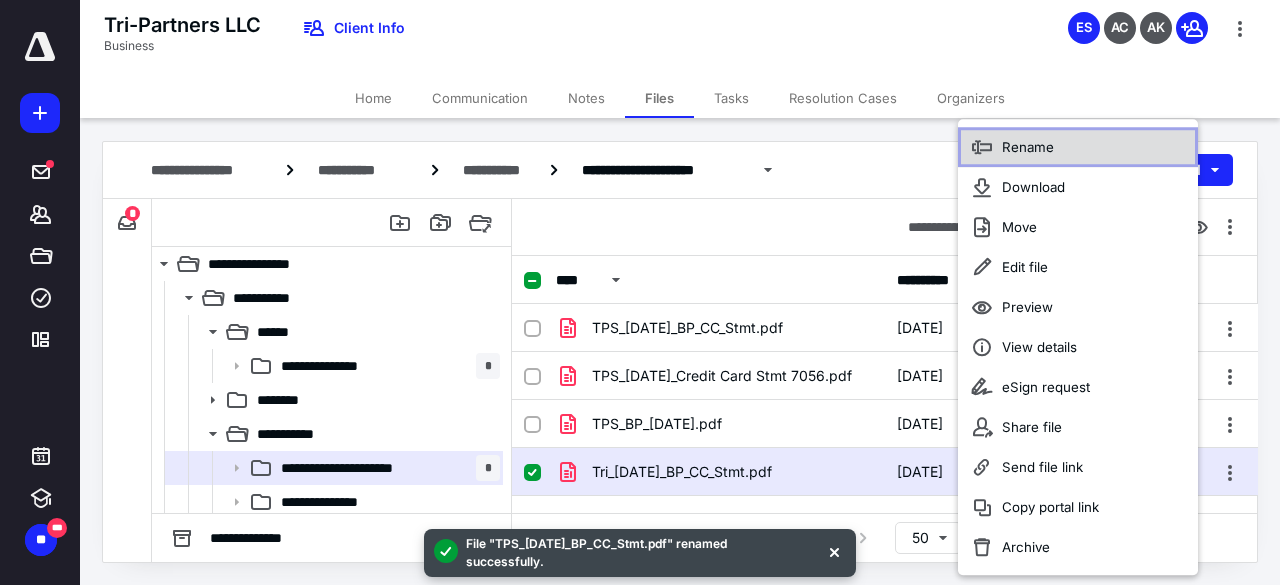 click on "Rename" at bounding box center (1078, 147) 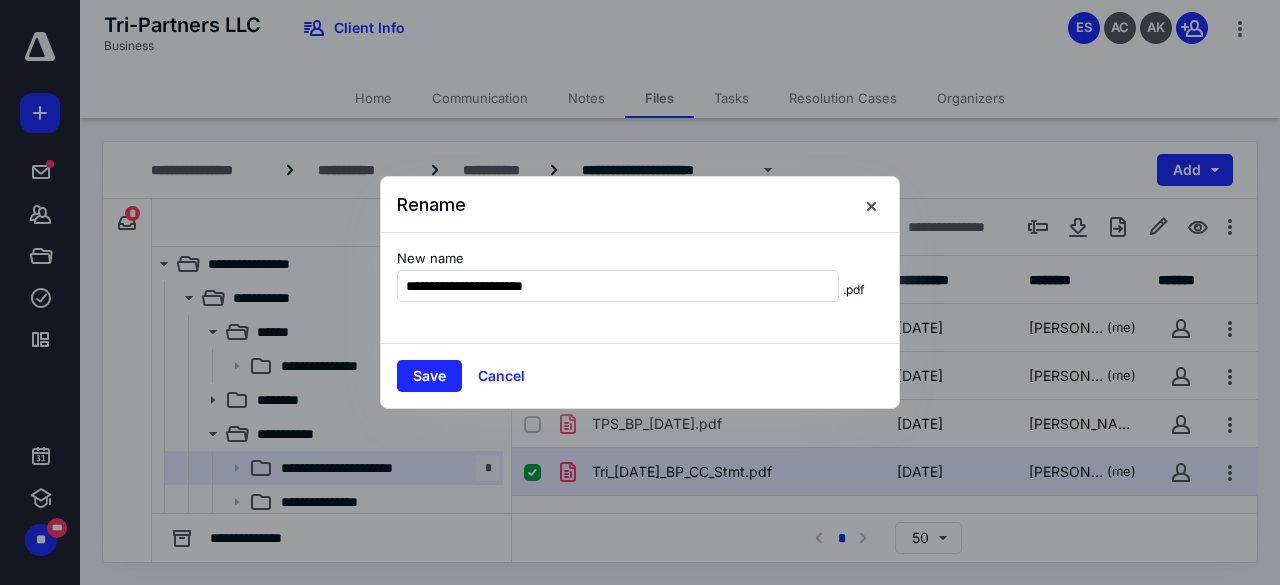 type on "**********" 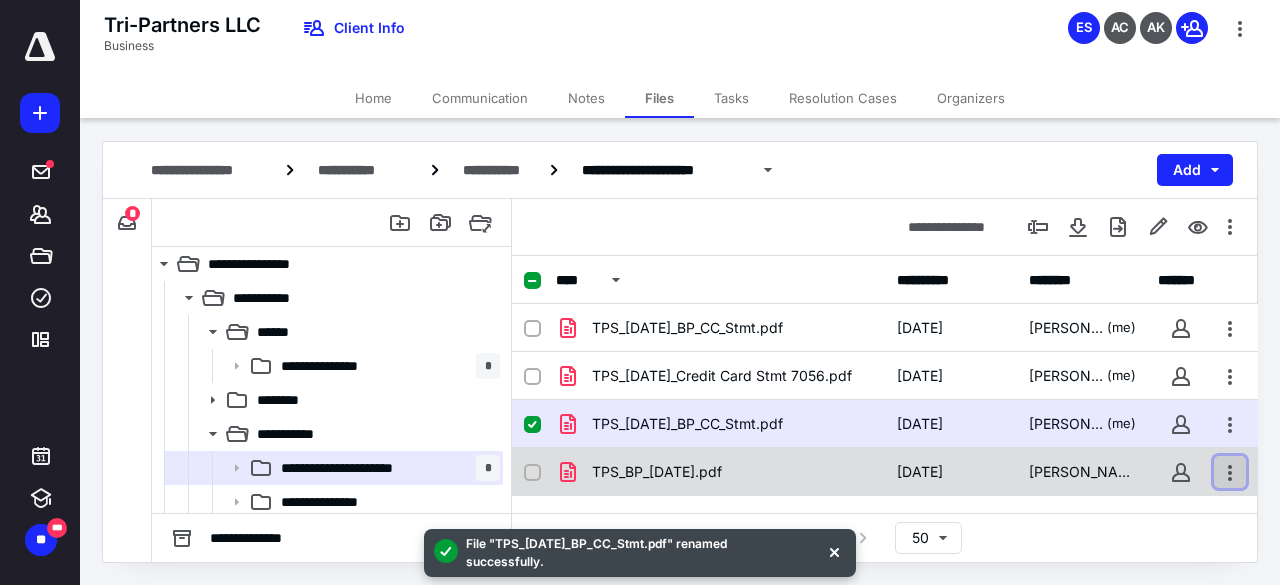 click at bounding box center [1230, 472] 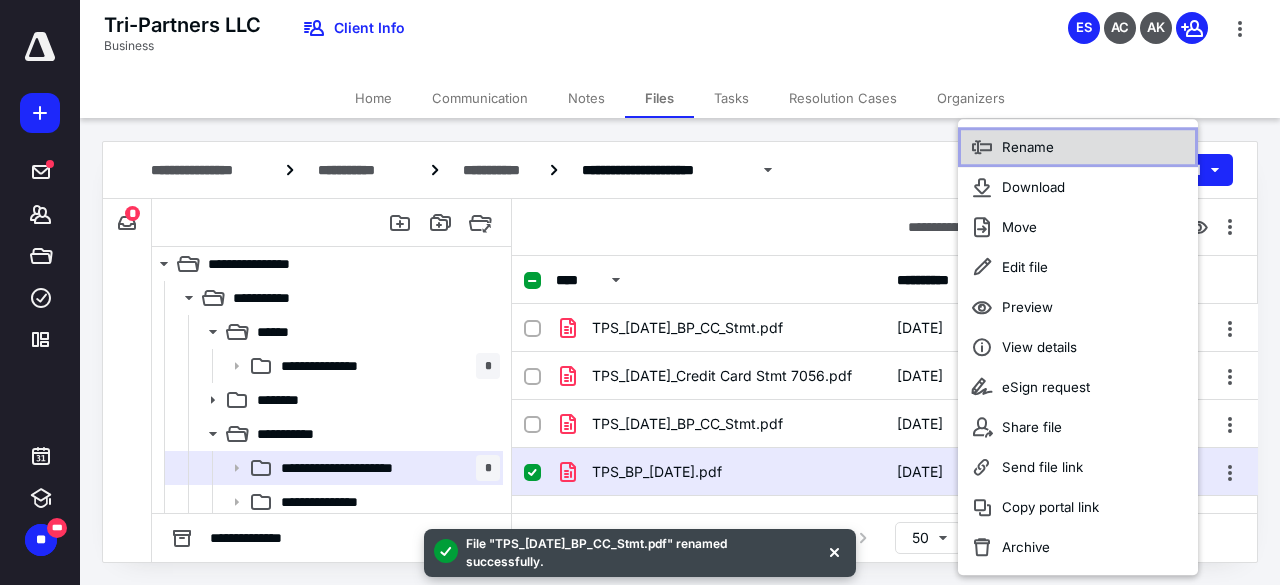 click on "Rename" at bounding box center (1028, 147) 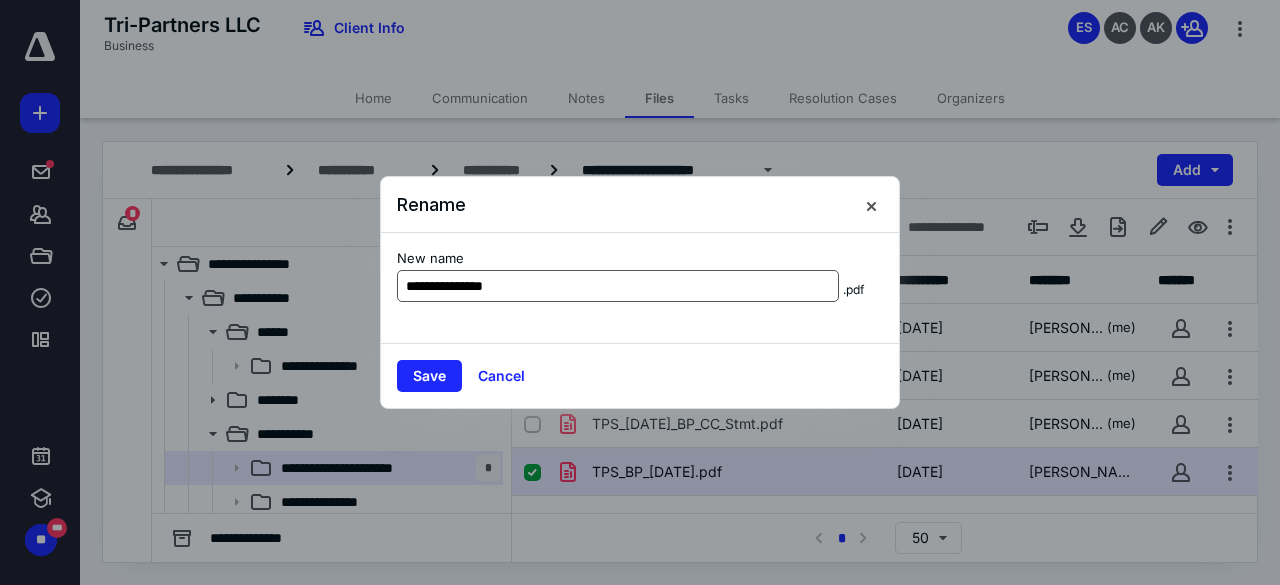 click on "**********" at bounding box center (618, 286) 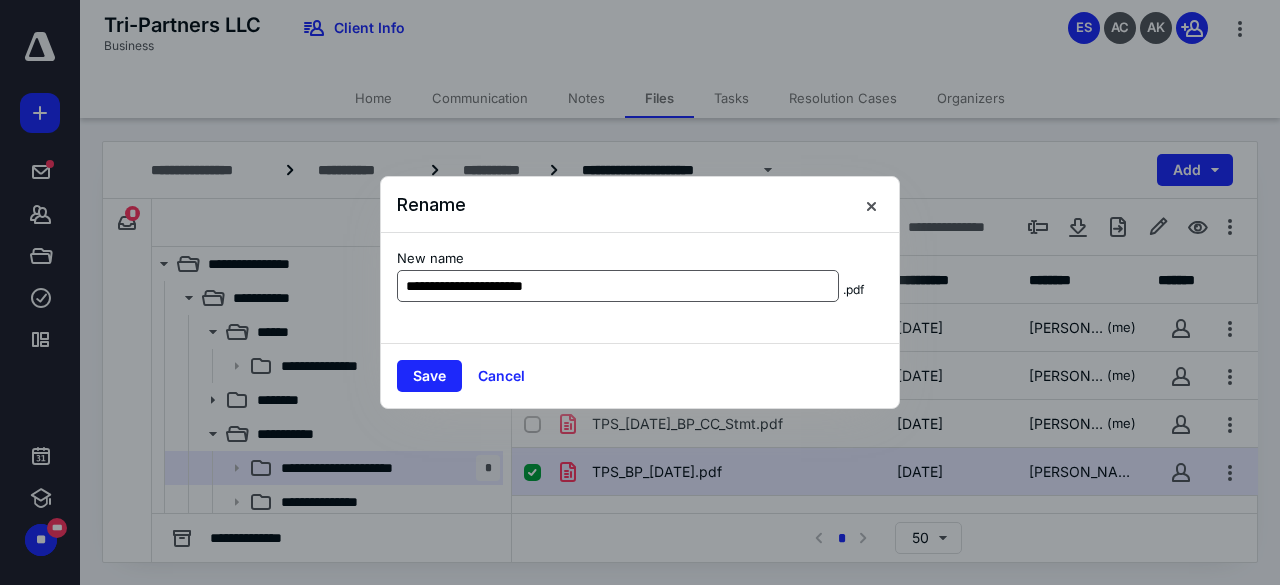 type on "**********" 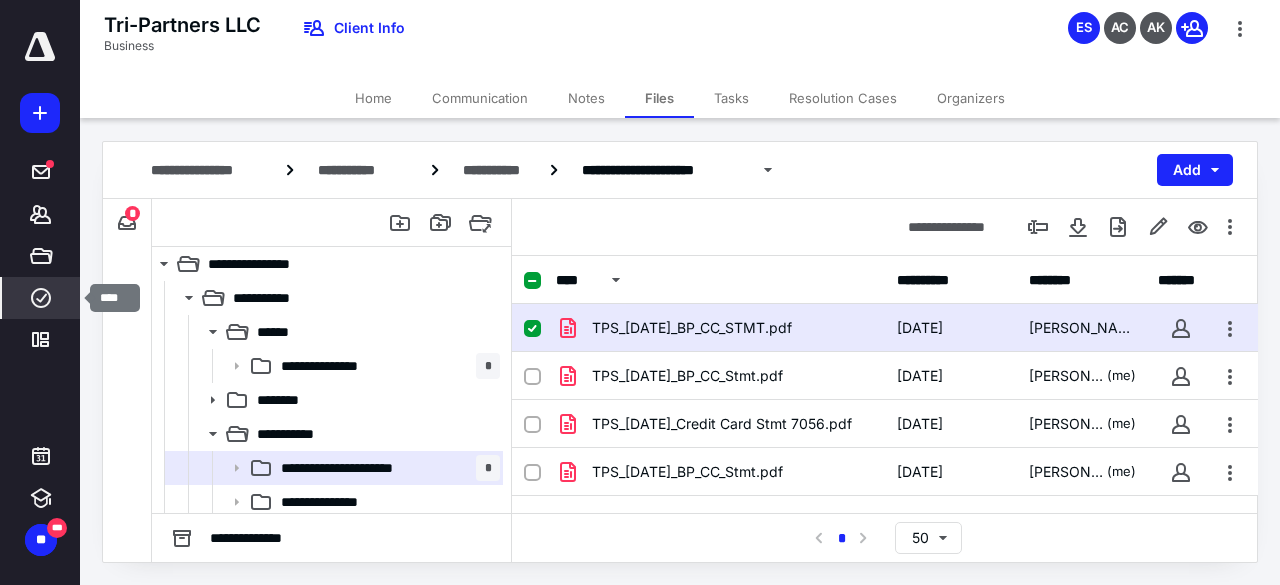 click 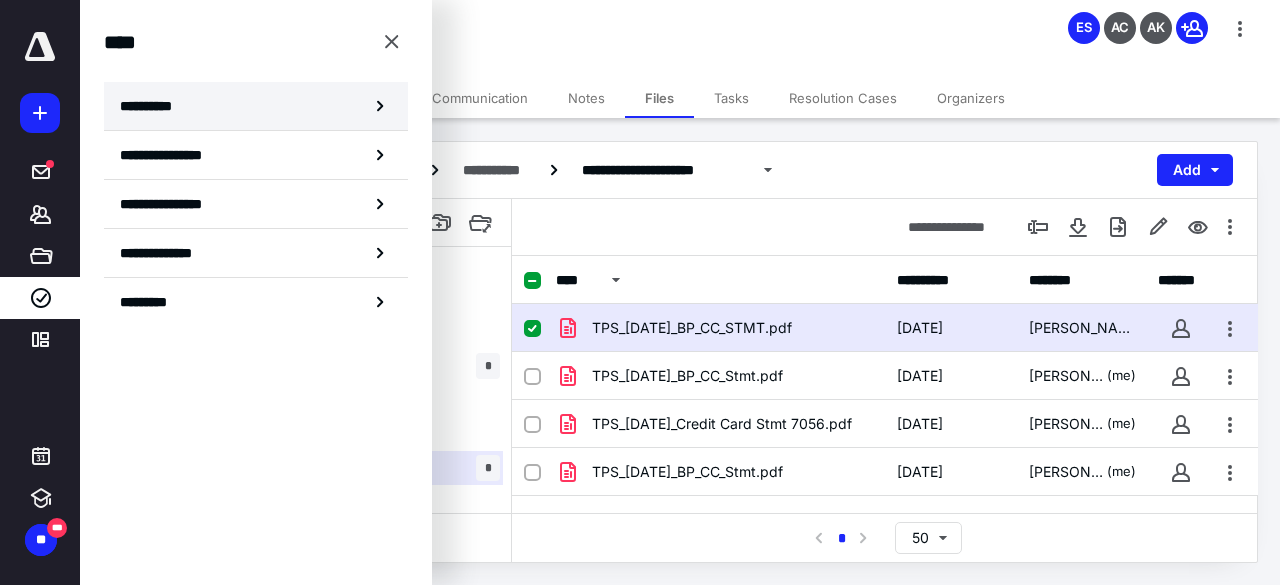 click on "**********" at bounding box center [256, 106] 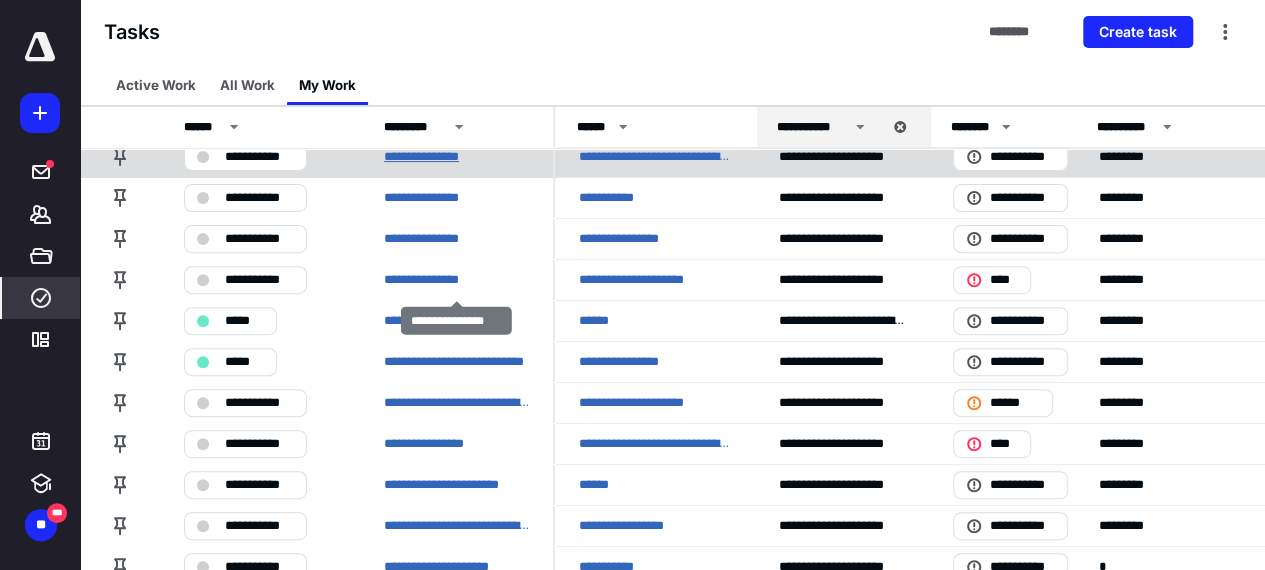 scroll, scrollTop: 229, scrollLeft: 0, axis: vertical 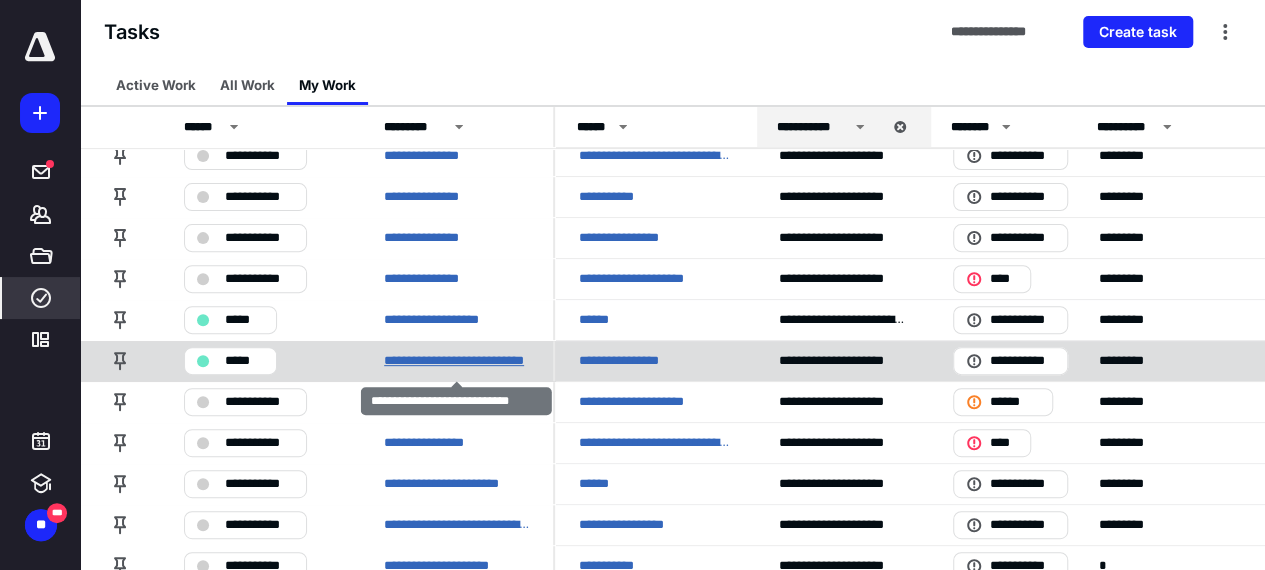 click on "**********" at bounding box center (456, 361) 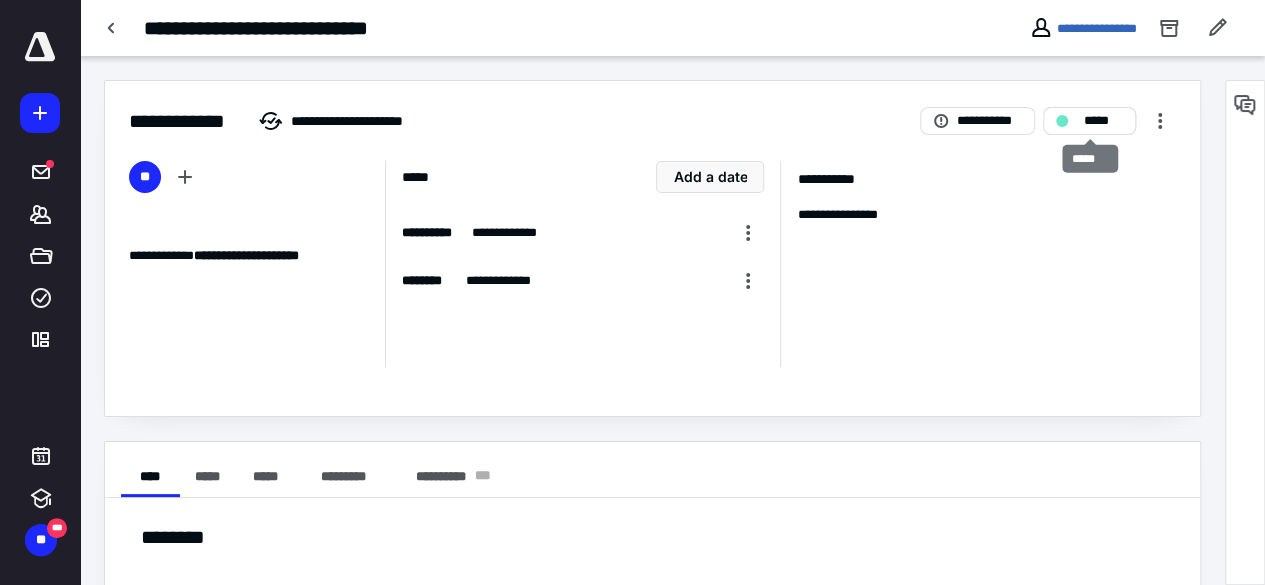 click on "*****" at bounding box center [1089, 121] 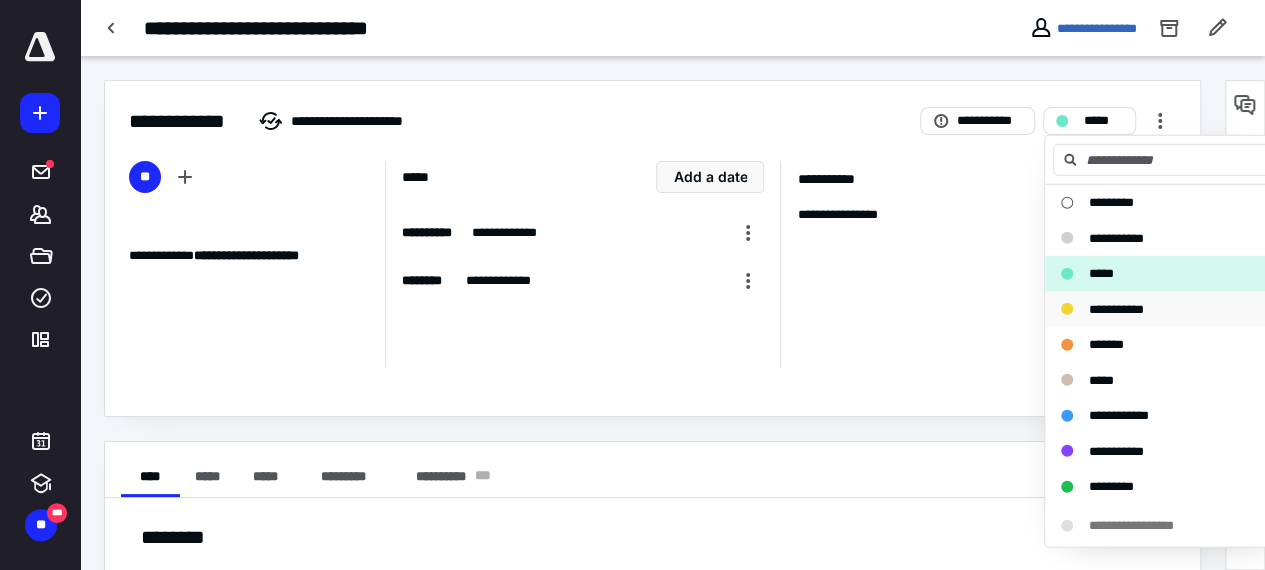 click on "**********" at bounding box center (1116, 308) 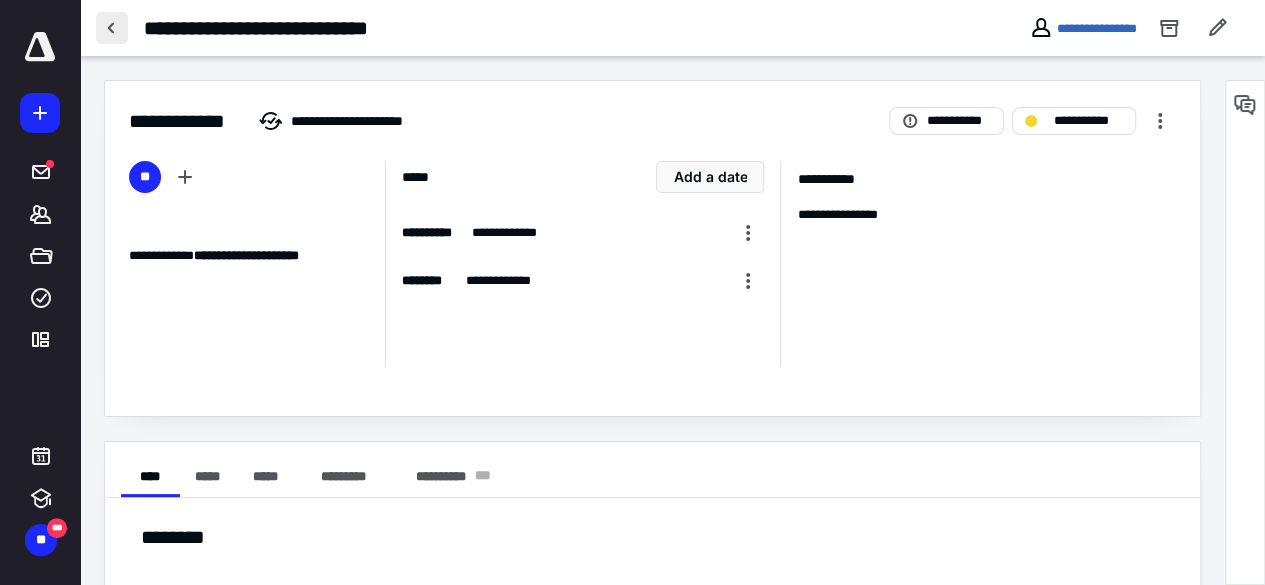click at bounding box center [112, 28] 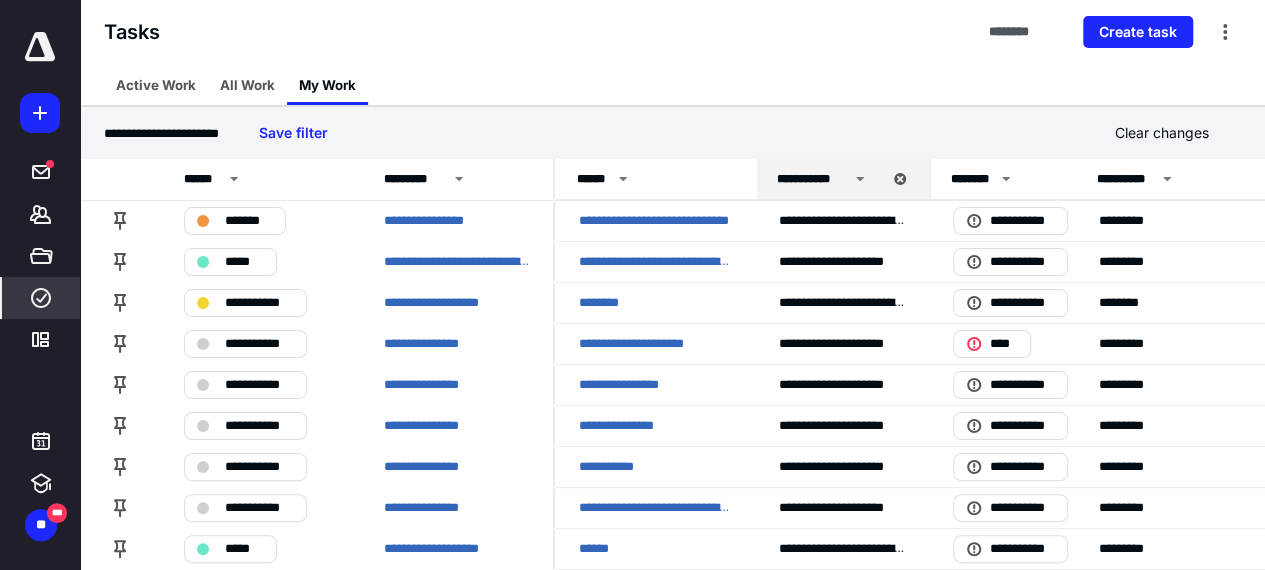 click on "Tasks ******** Create task" at bounding box center (672, 32) 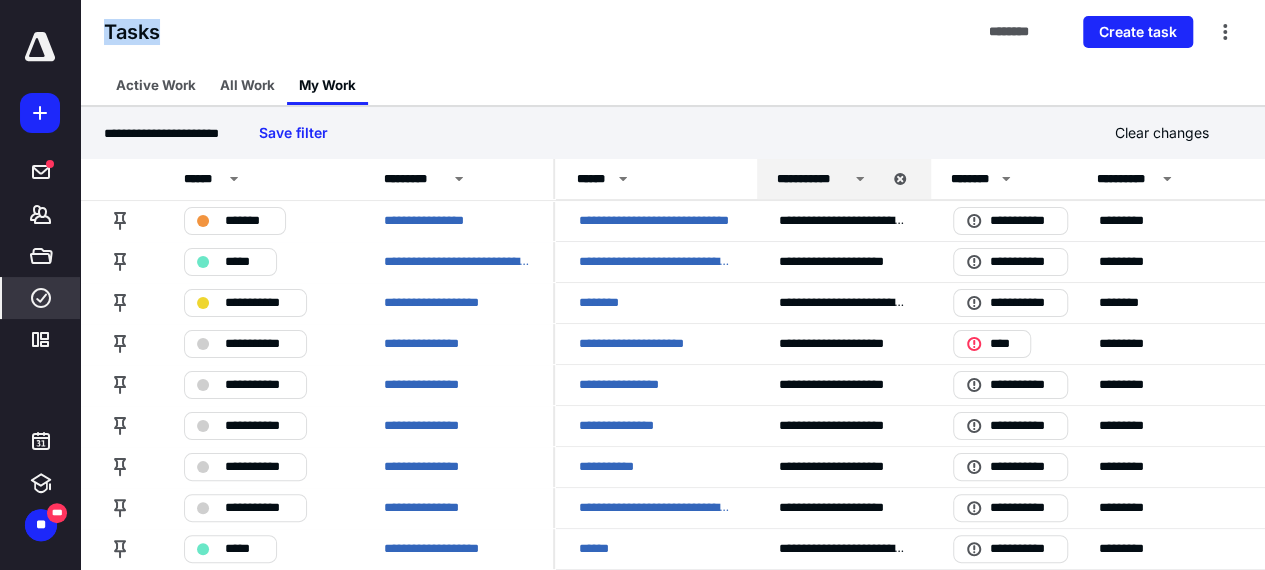 click on "Tasks ******** Create task" at bounding box center [672, 32] 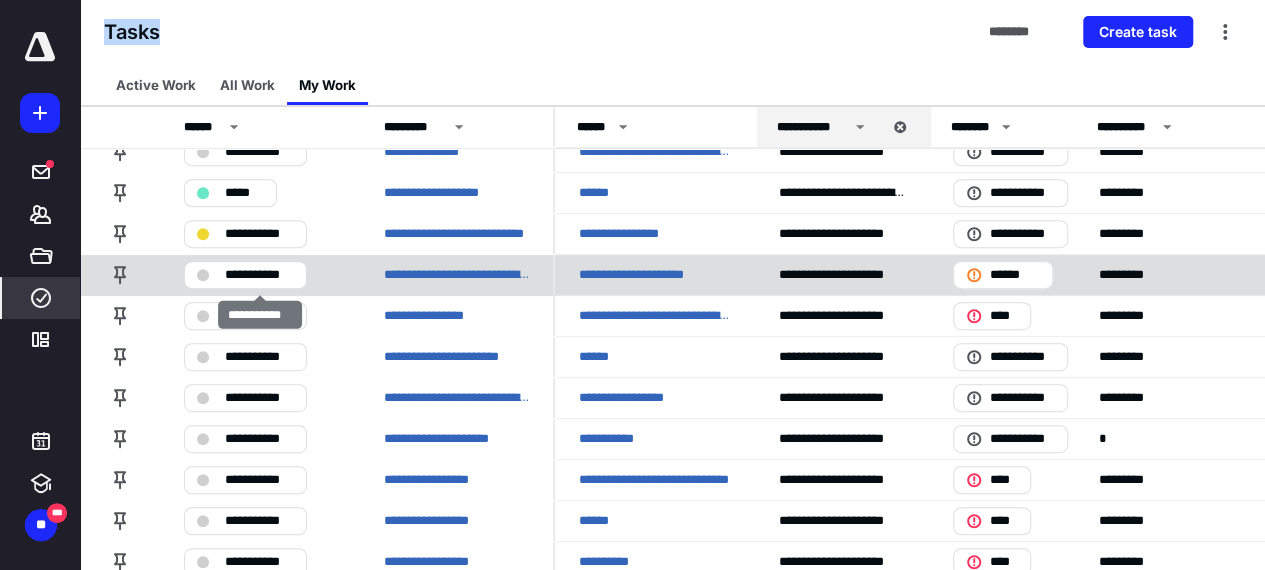 scroll, scrollTop: 366, scrollLeft: 0, axis: vertical 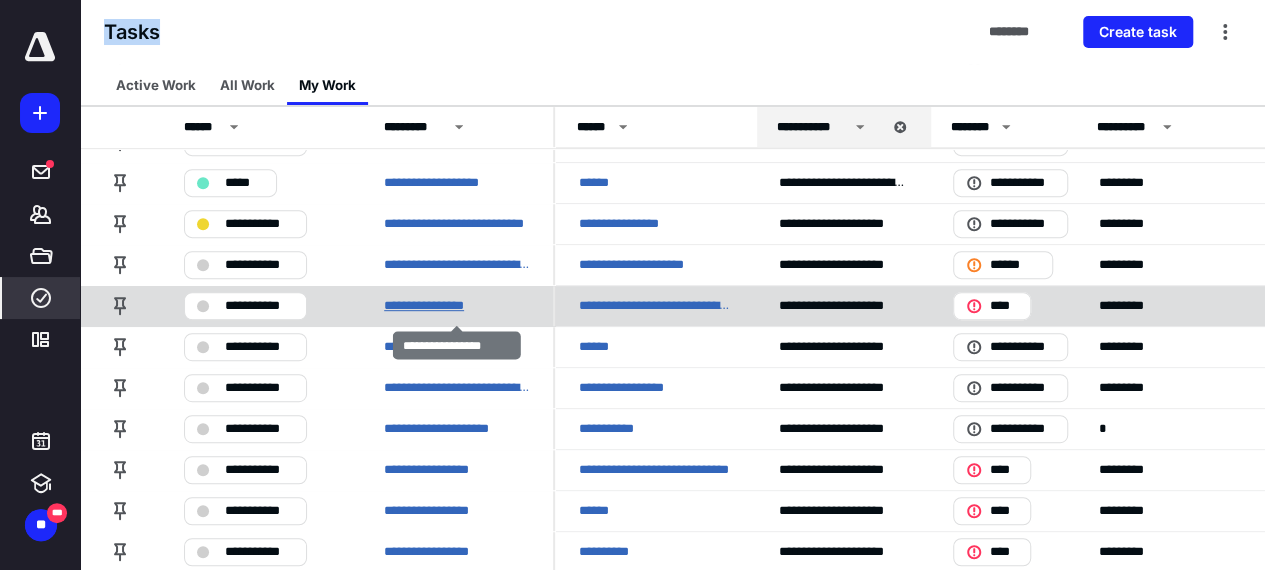 click on "**********" at bounding box center (442, 306) 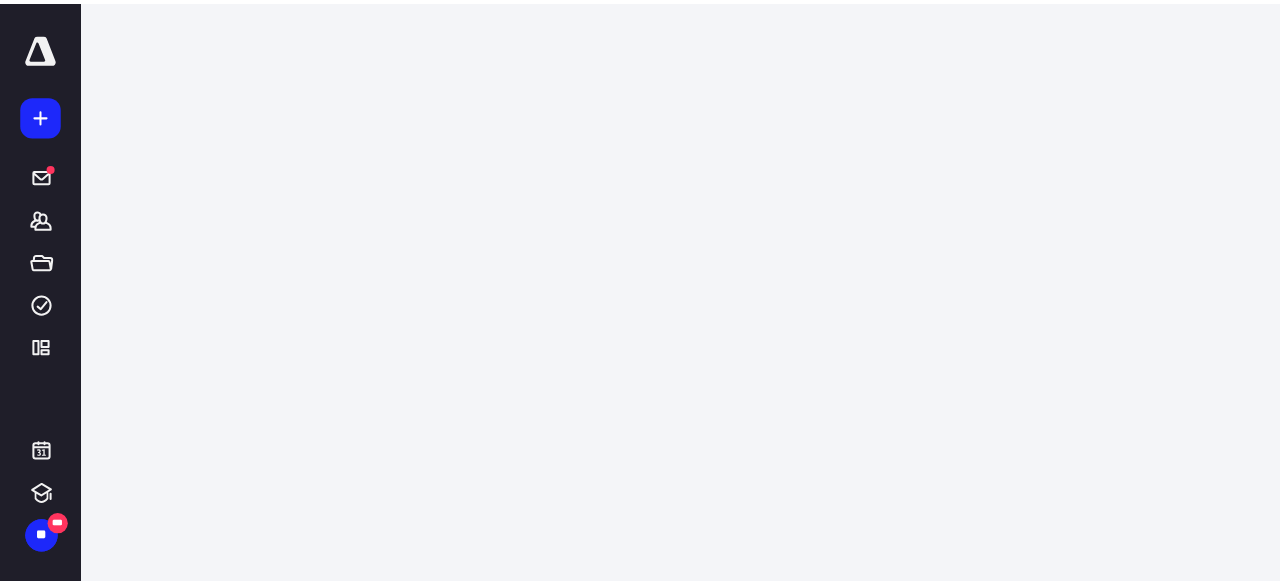 scroll, scrollTop: 0, scrollLeft: 0, axis: both 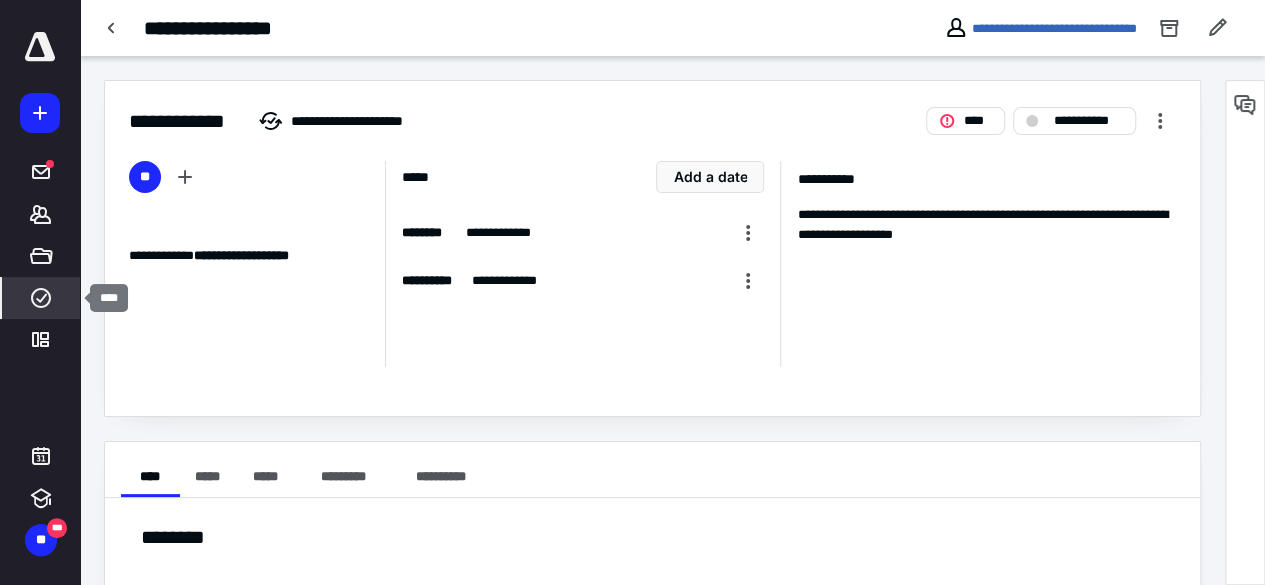 click 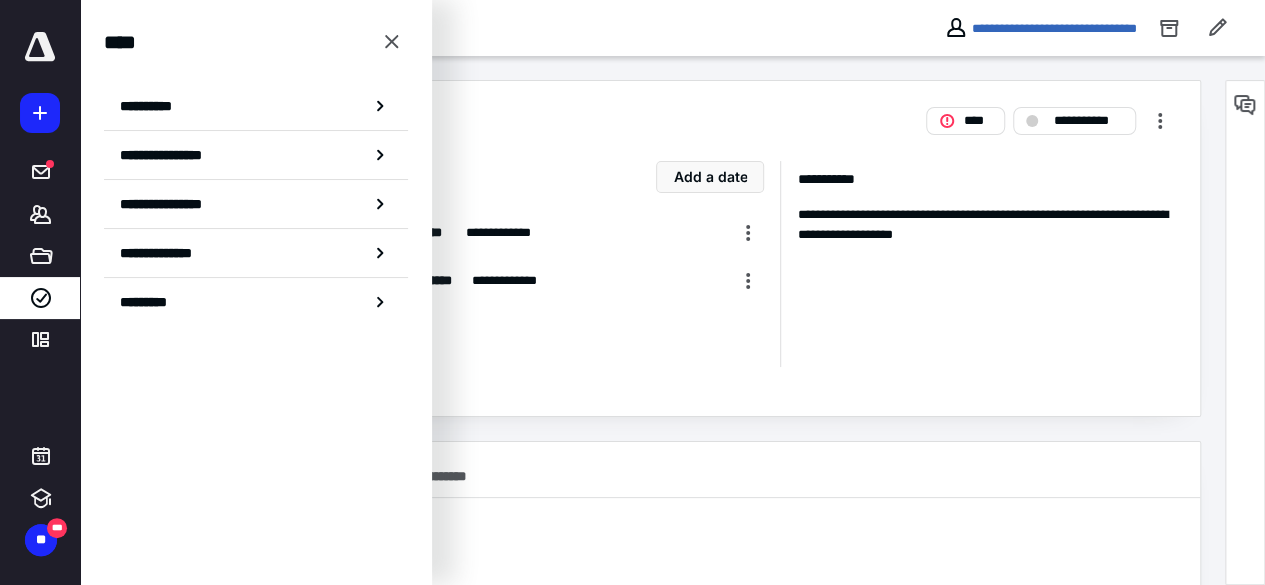click on "**********" at bounding box center [582, 264] 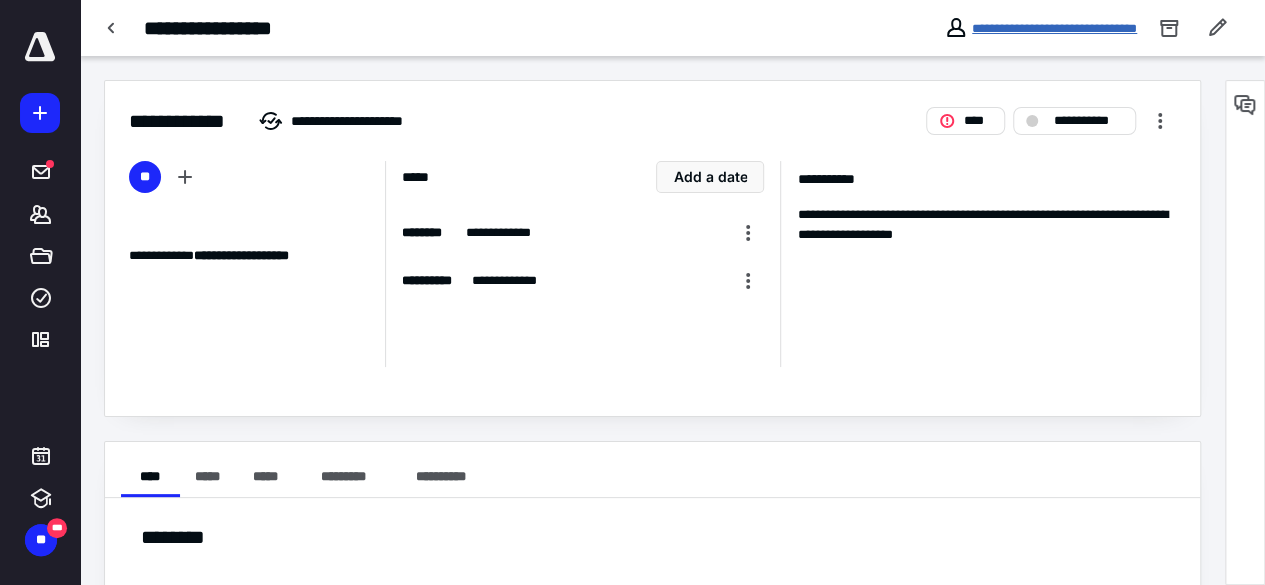 click on "**********" at bounding box center (1054, 28) 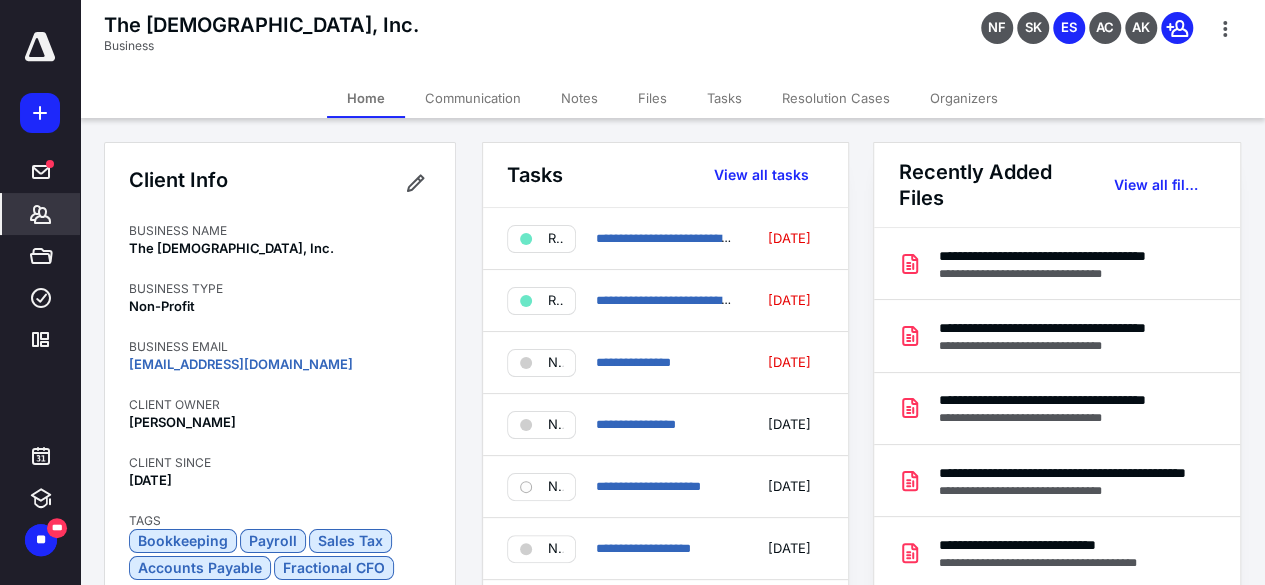 click on "Files" at bounding box center [652, 98] 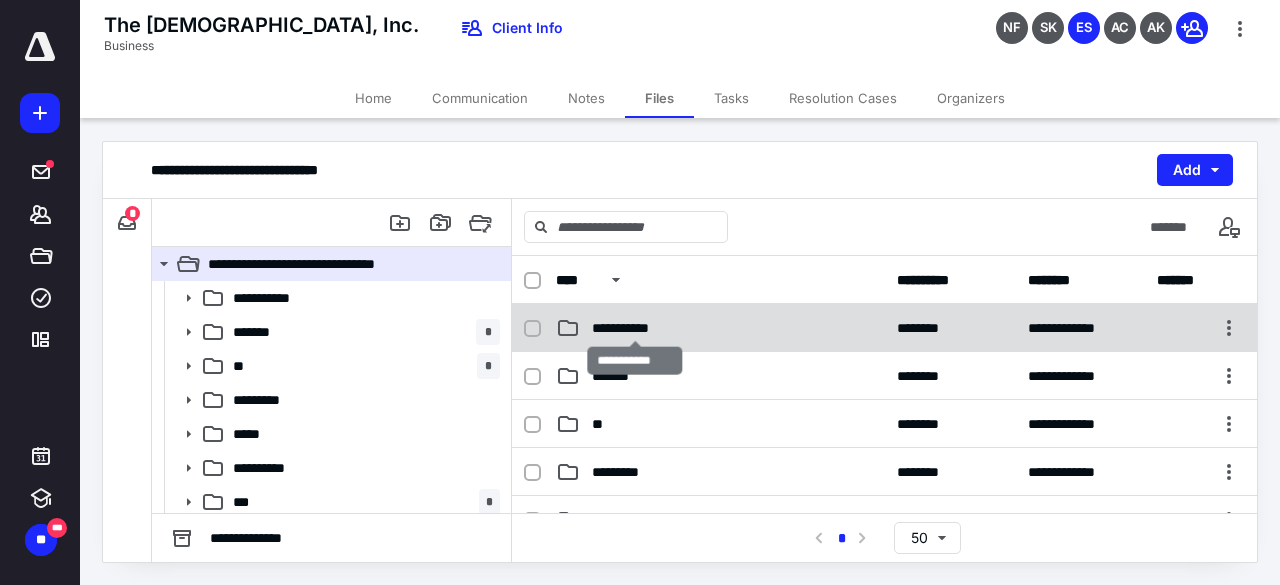 click on "**********" at bounding box center [635, 328] 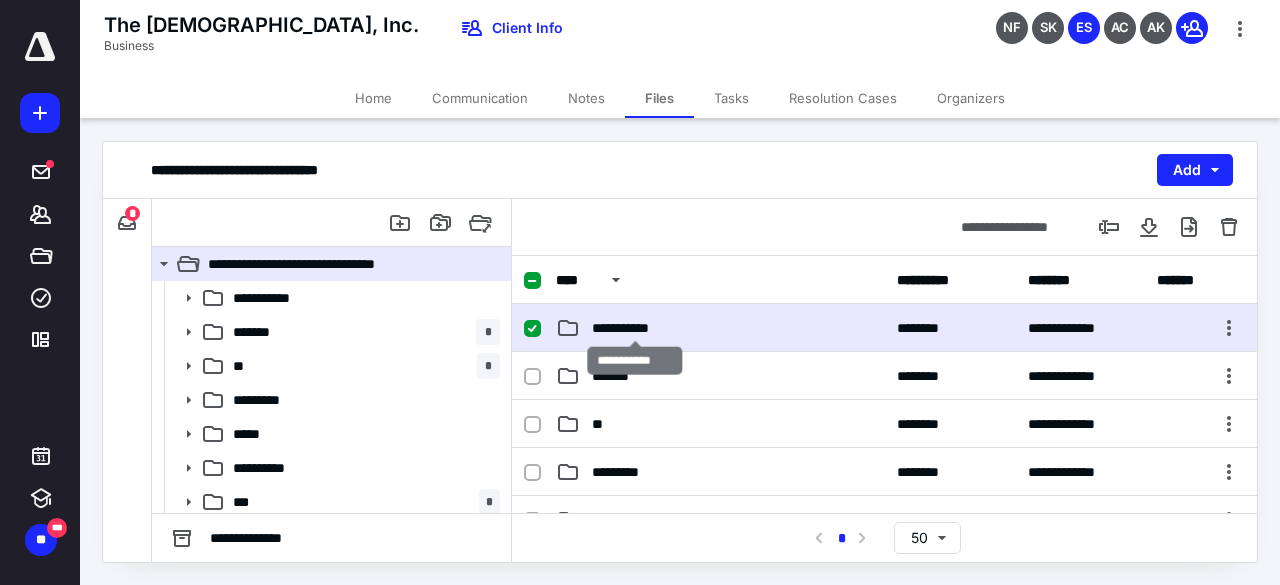 click on "**********" at bounding box center (635, 328) 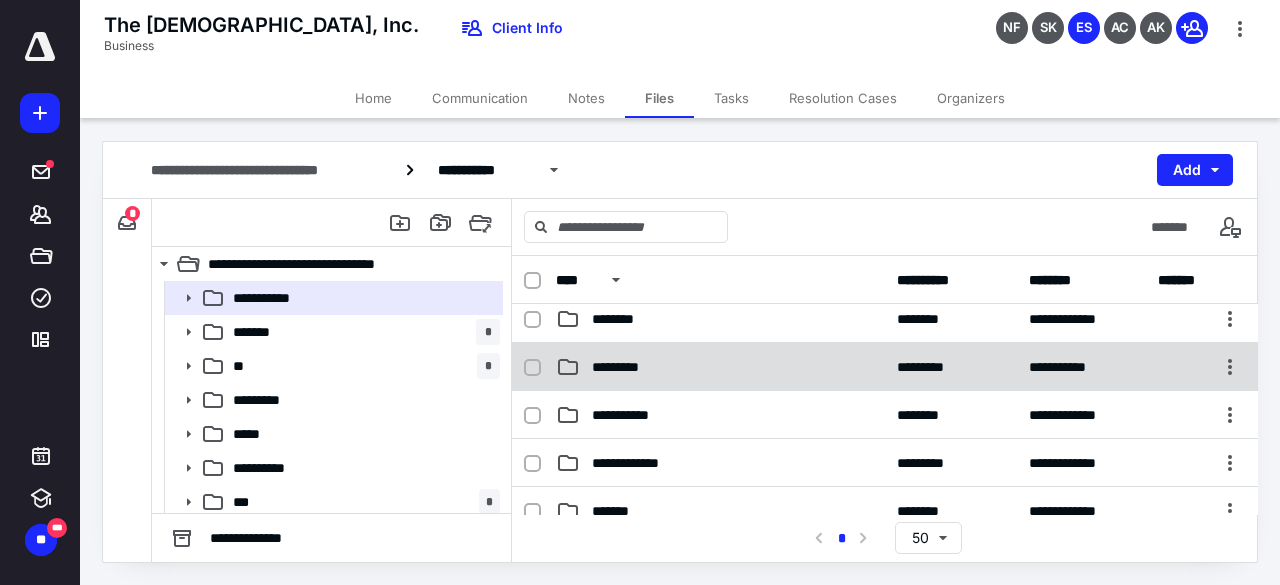 scroll, scrollTop: 106, scrollLeft: 0, axis: vertical 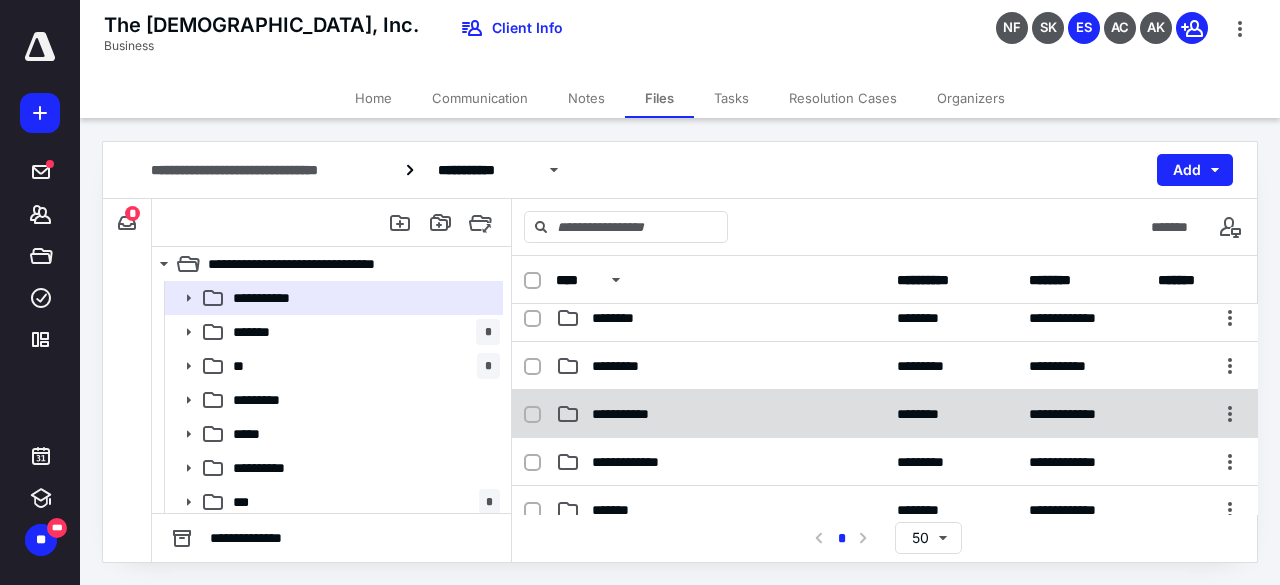 click on "**********" at bounding box center [622, 414] 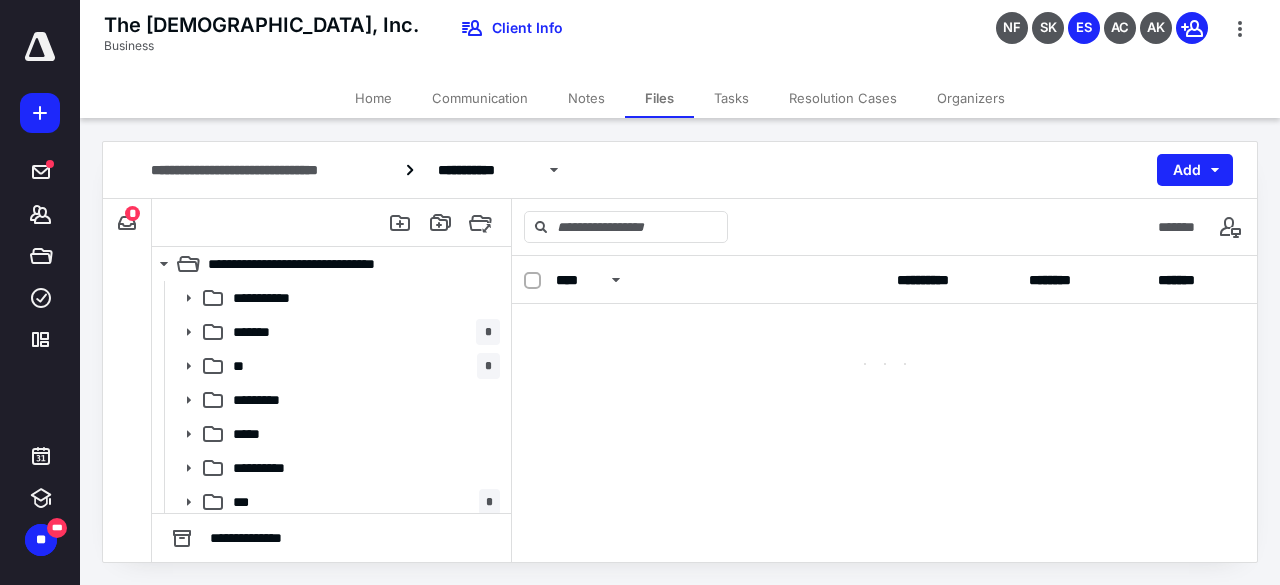 scroll, scrollTop: 0, scrollLeft: 0, axis: both 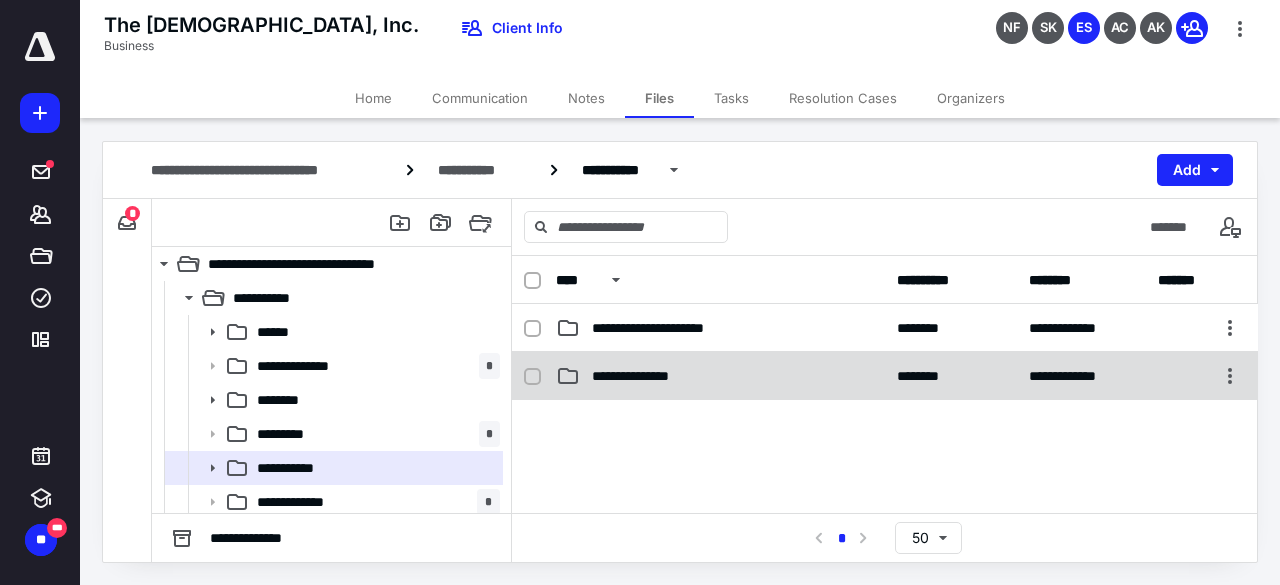 click on "**********" at bounding box center (647, 376) 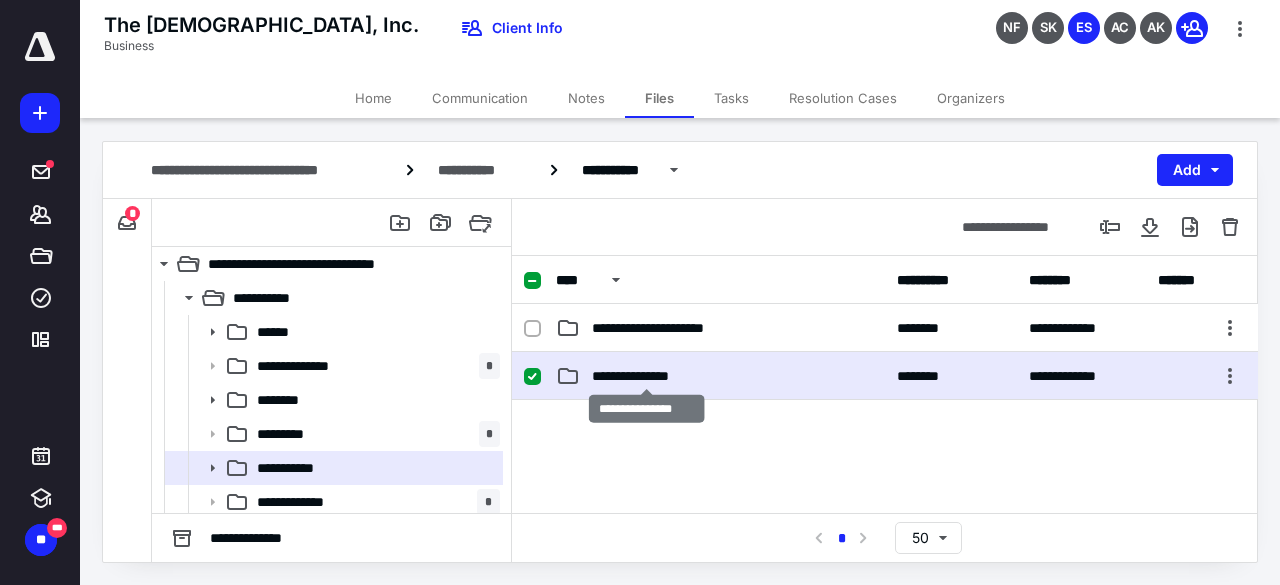 click on "**********" at bounding box center (647, 376) 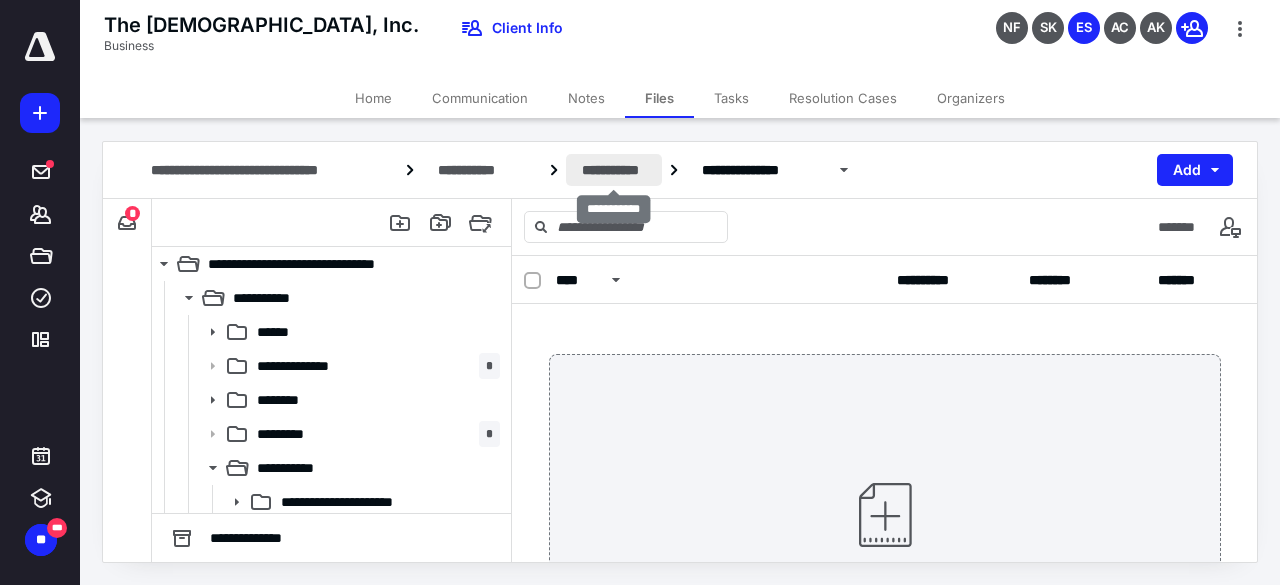 click on "**********" at bounding box center [614, 170] 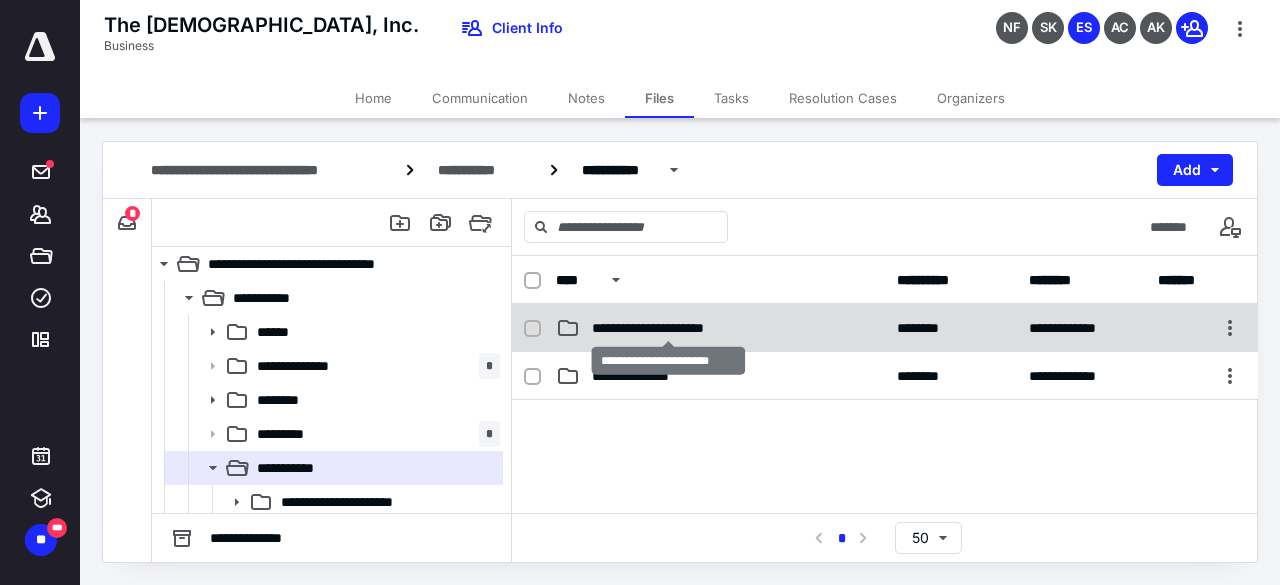 click on "**********" at bounding box center (669, 328) 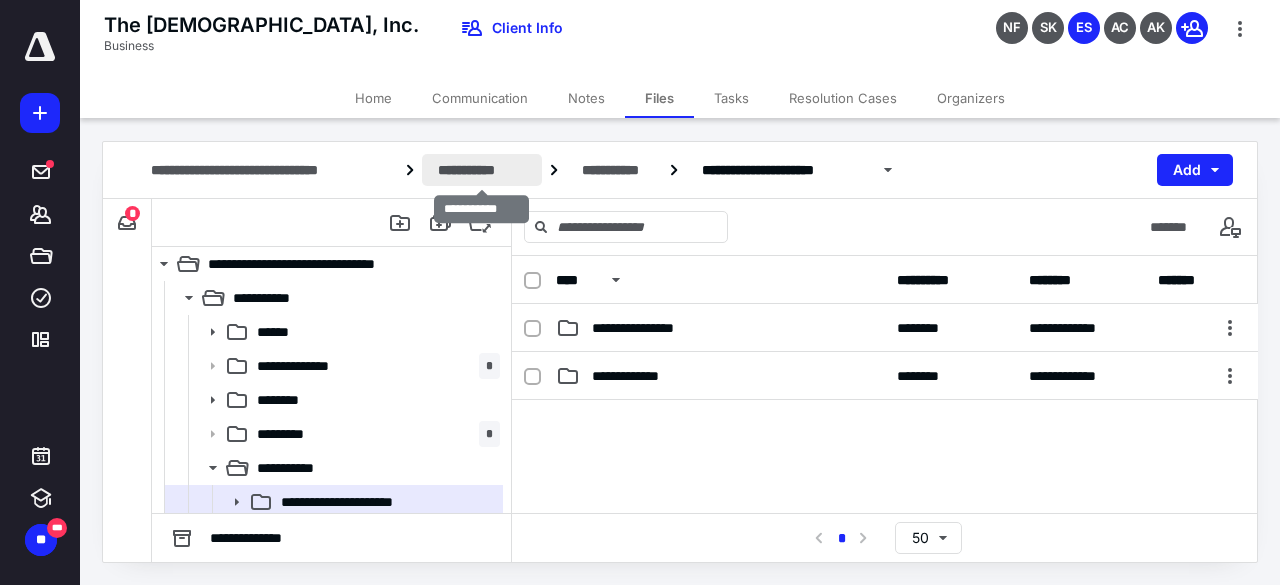 click on "**********" at bounding box center (482, 170) 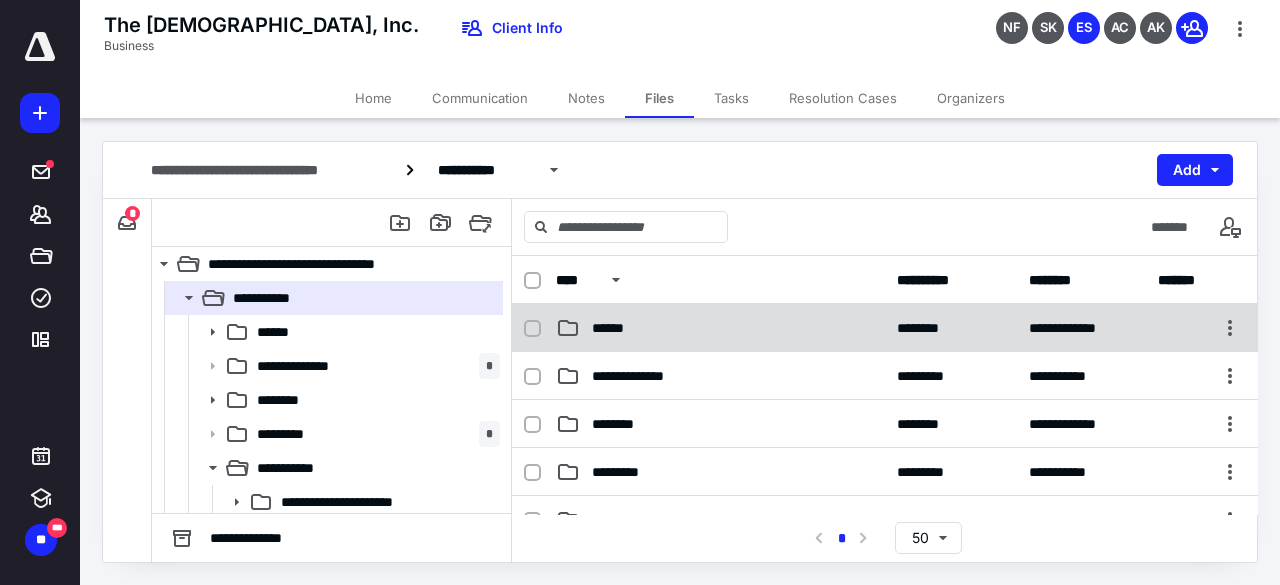 click on "**********" at bounding box center [885, 328] 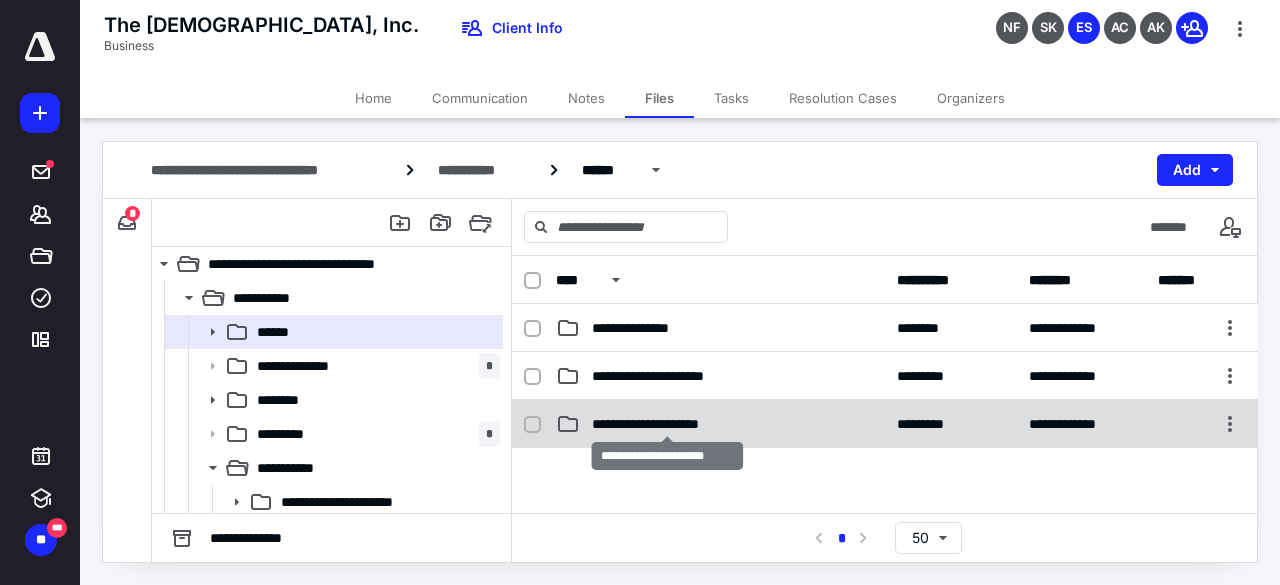 click on "**********" at bounding box center (667, 424) 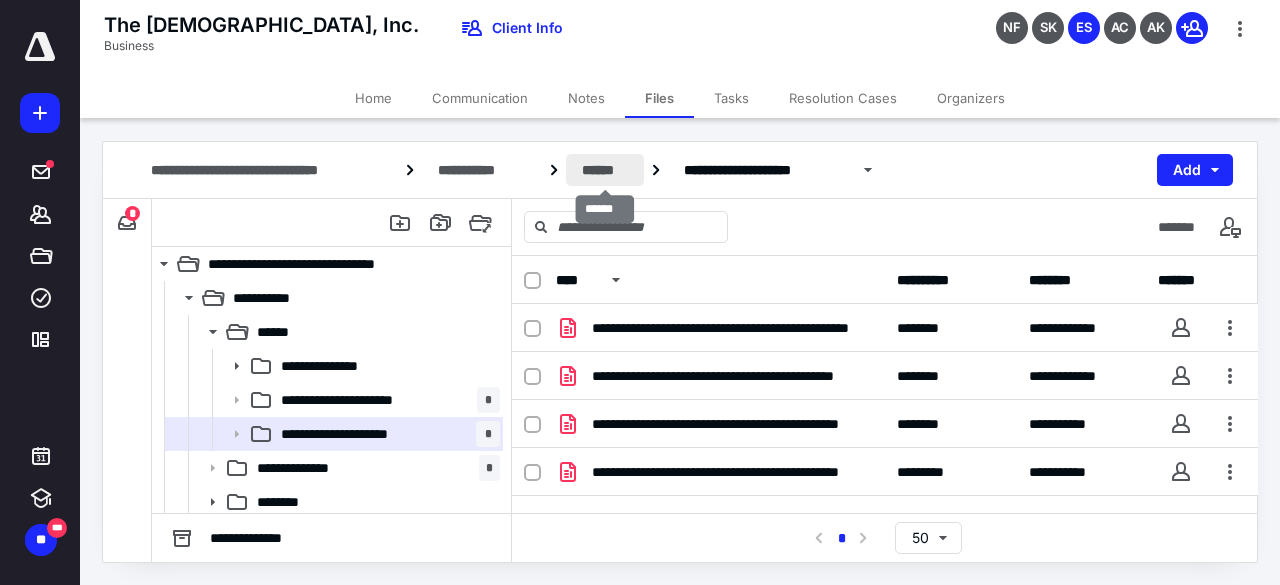 click on "******" at bounding box center (605, 170) 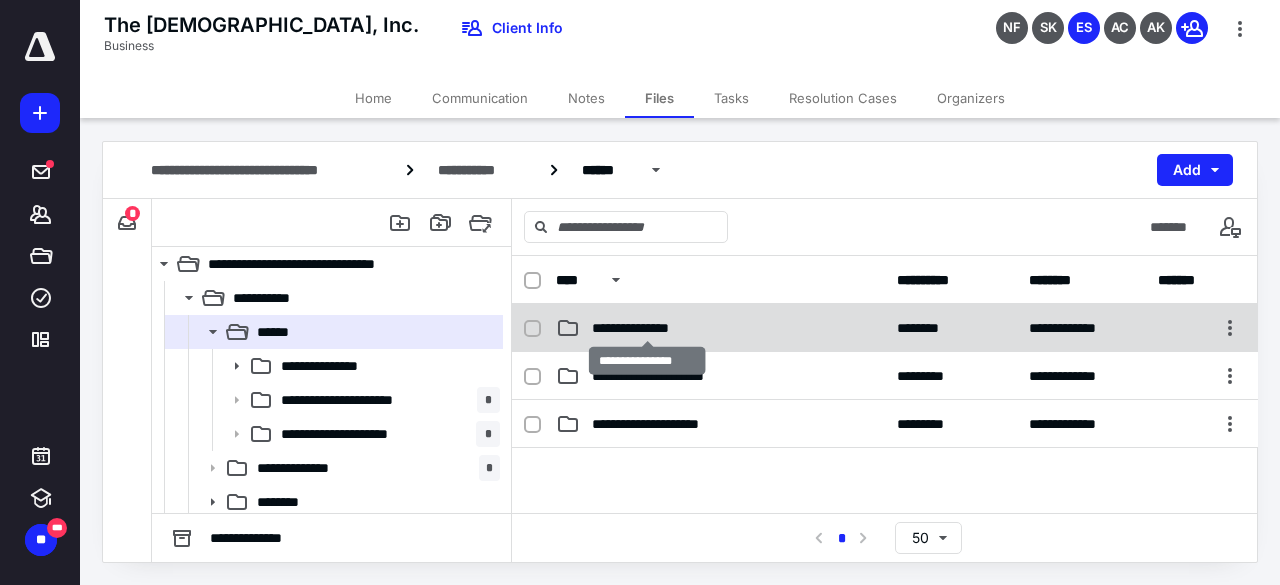 click on "**********" at bounding box center [648, 328] 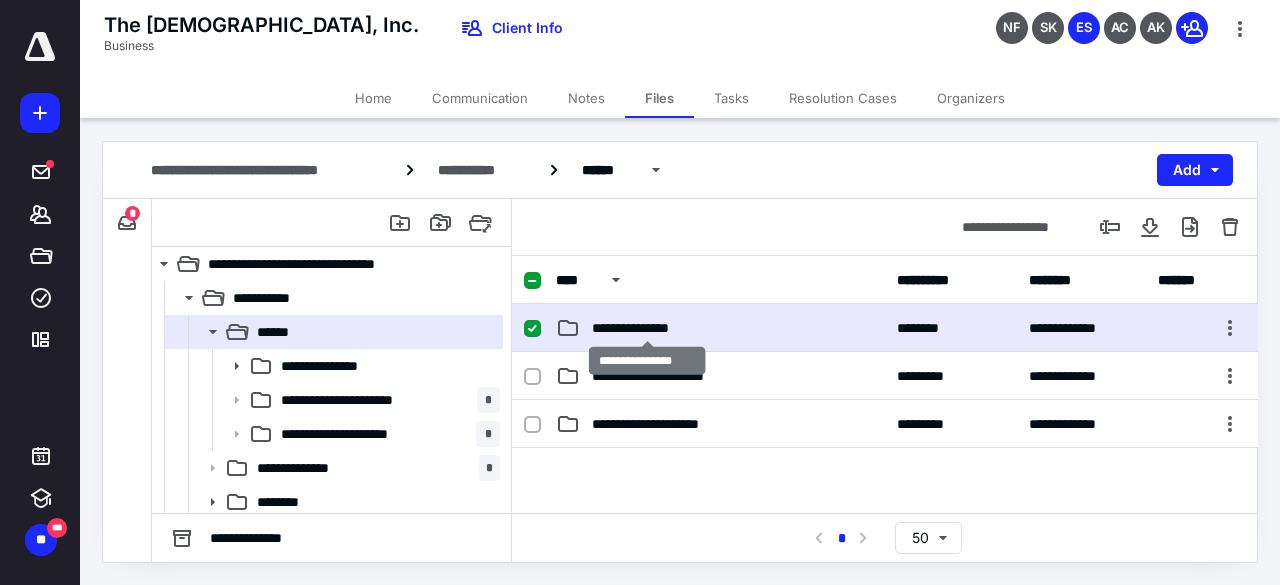 click on "**********" at bounding box center [648, 328] 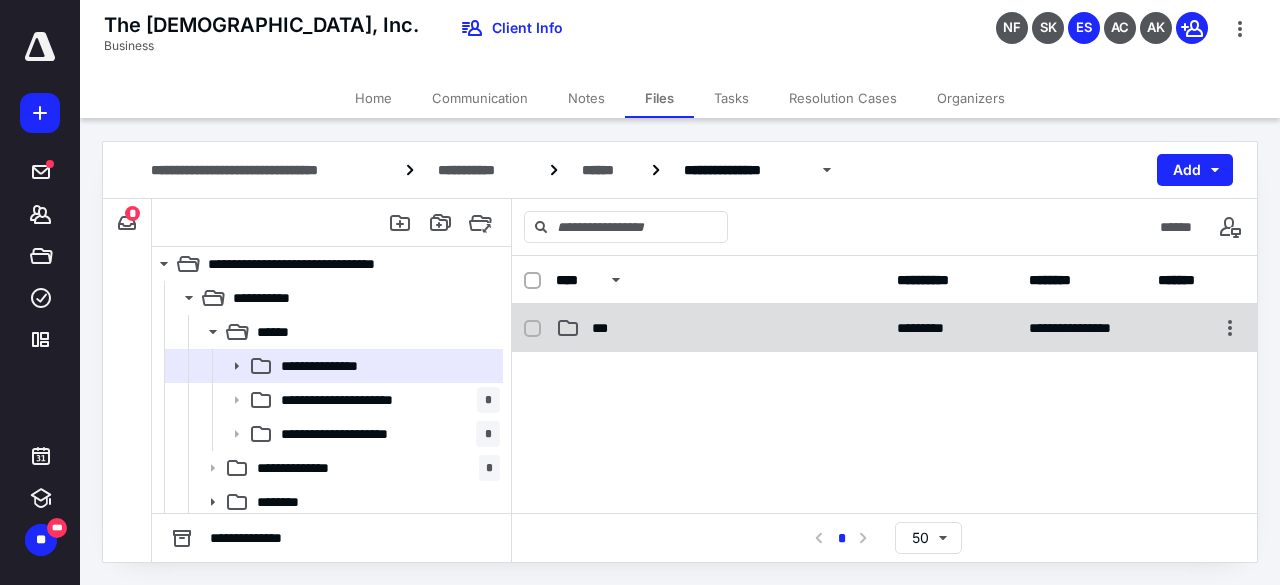 click on "***" at bounding box center (607, 328) 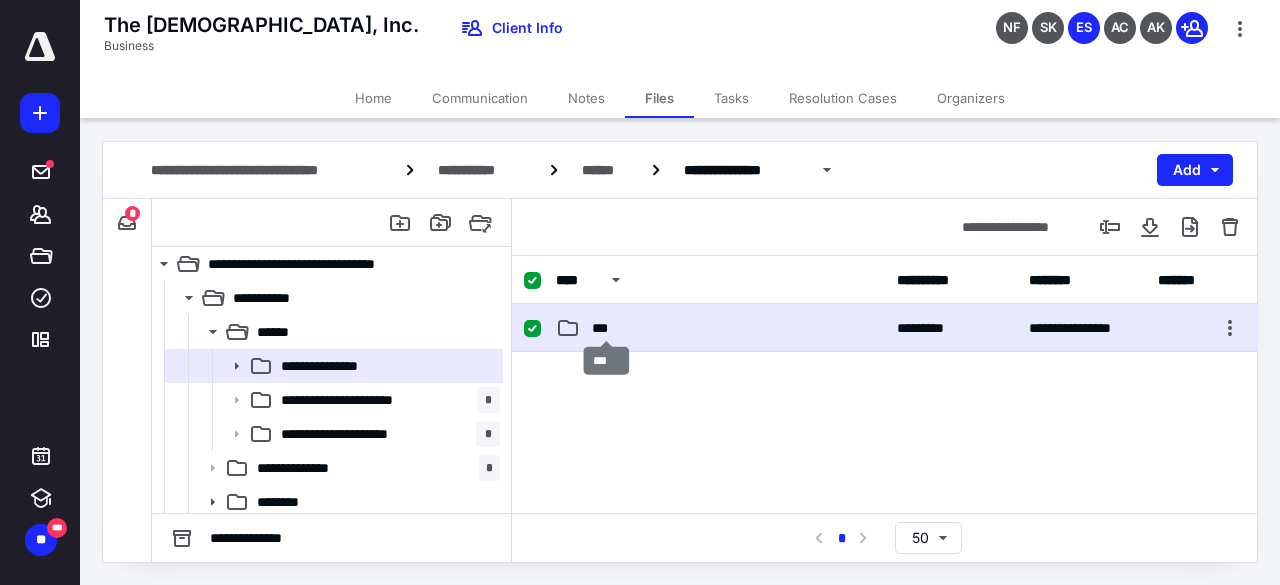click on "***" at bounding box center (607, 328) 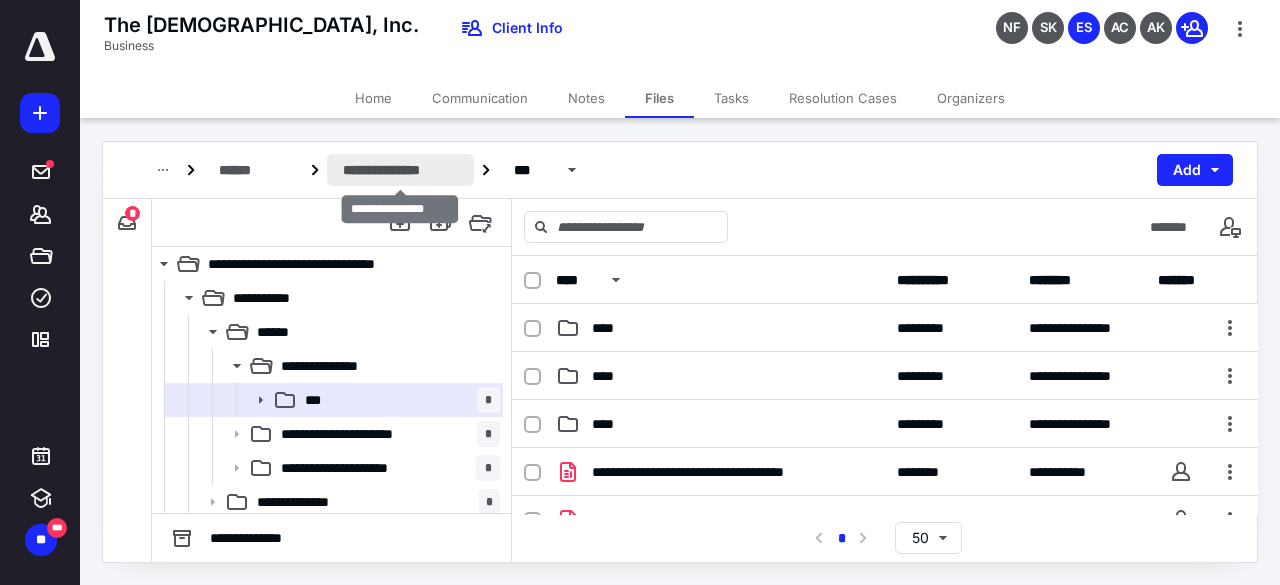 click on "**********" at bounding box center [400, 170] 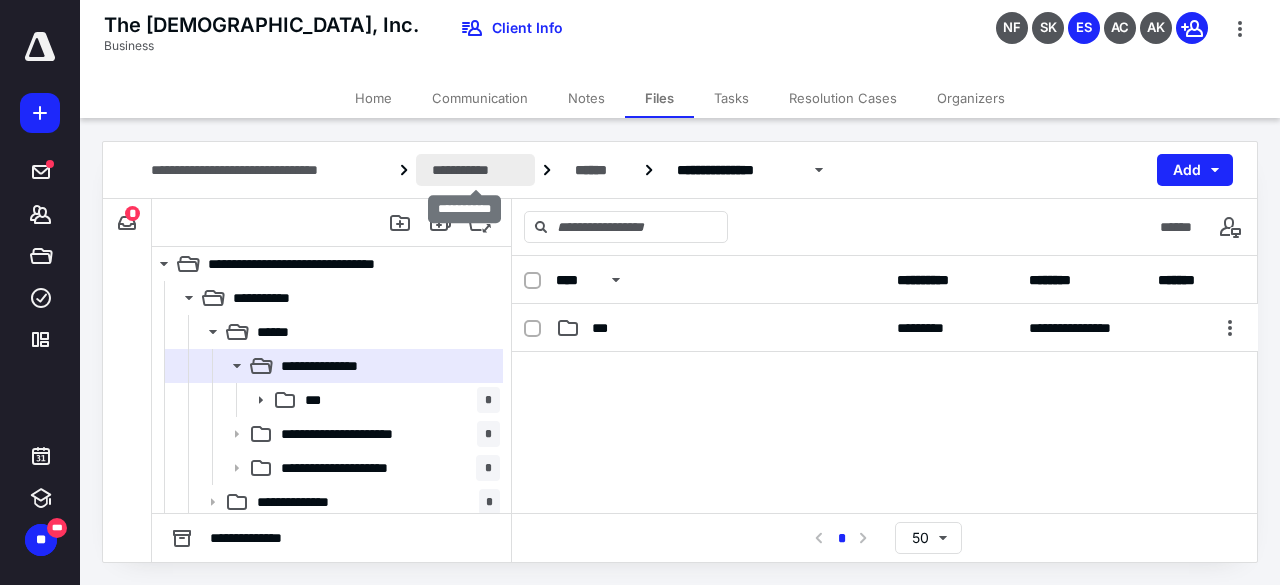 click on "**********" at bounding box center [475, 170] 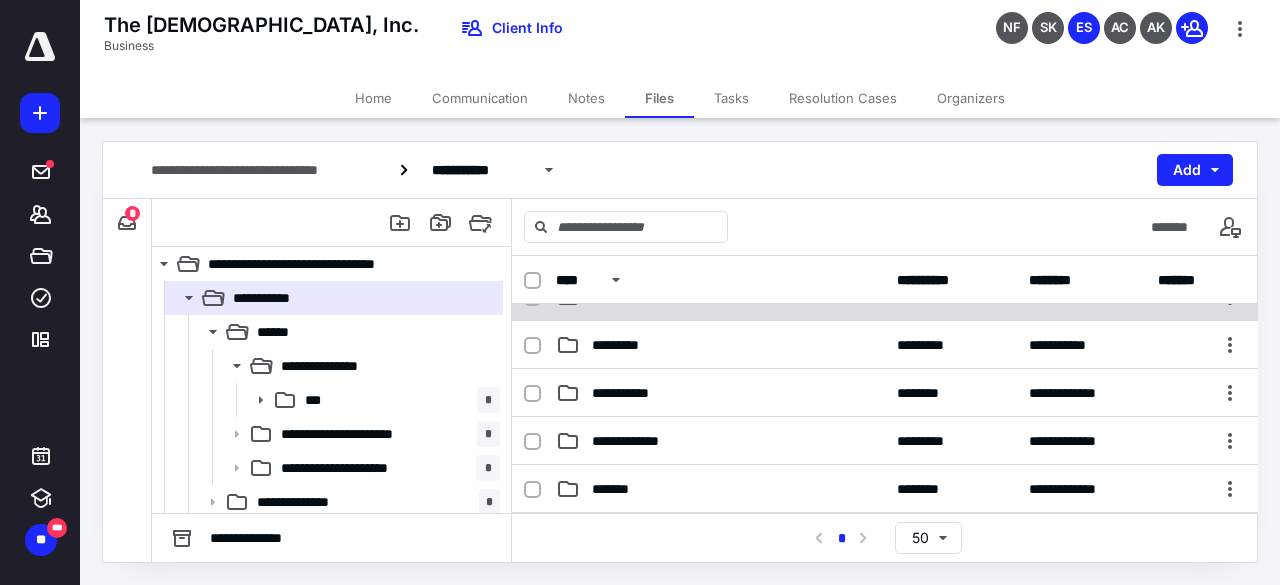 scroll, scrollTop: 128, scrollLeft: 0, axis: vertical 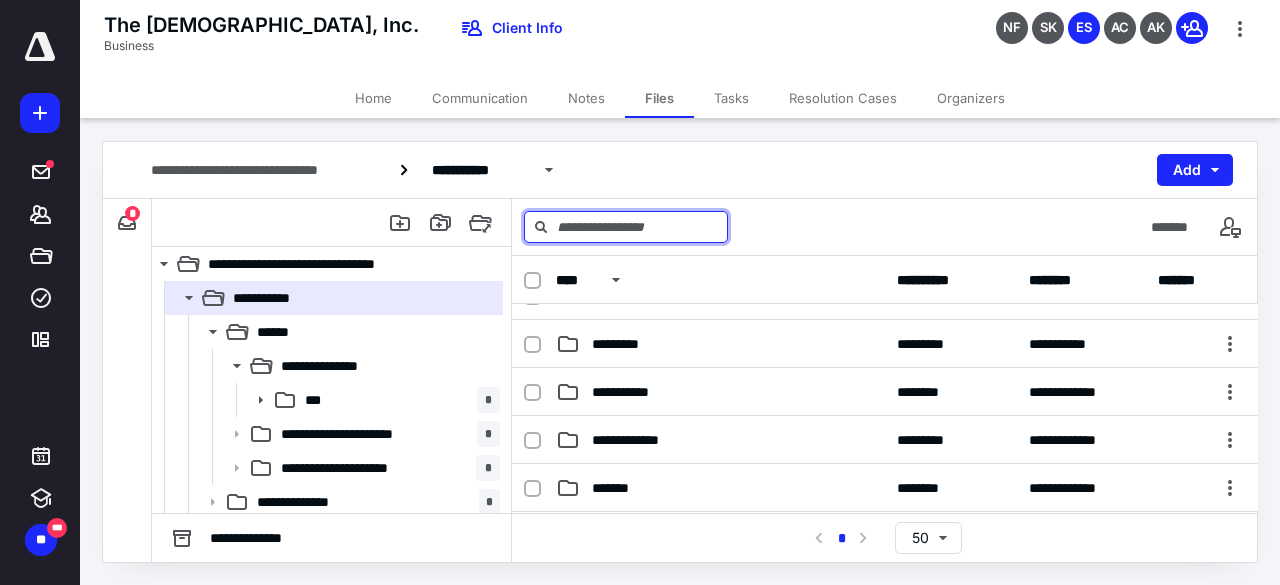 click at bounding box center [626, 227] 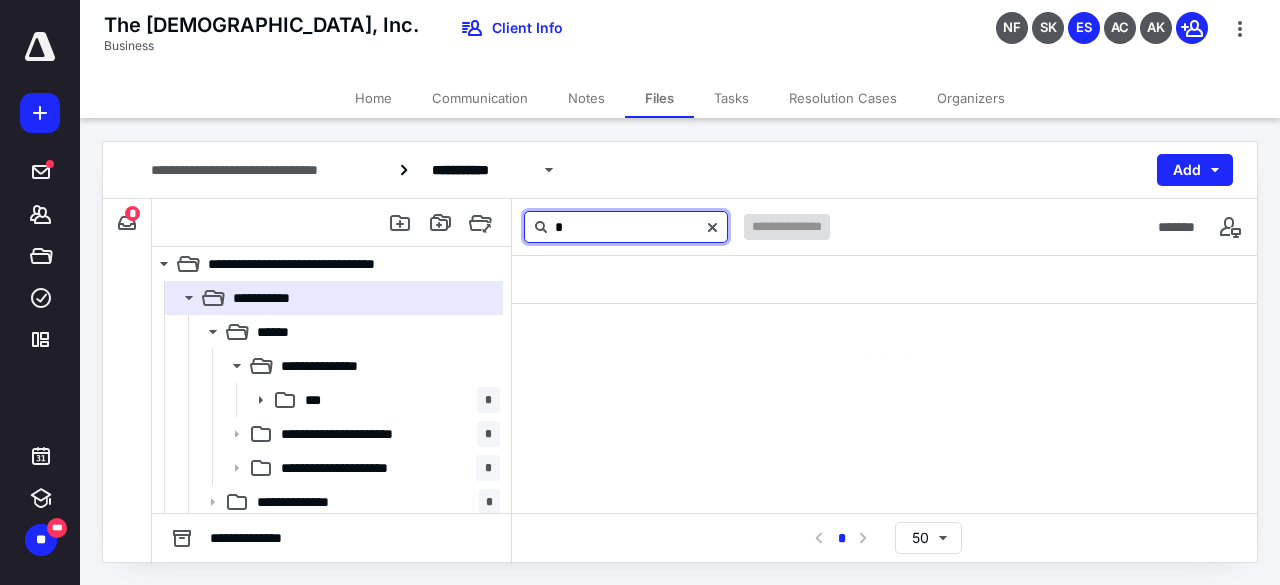 scroll, scrollTop: 5, scrollLeft: 0, axis: vertical 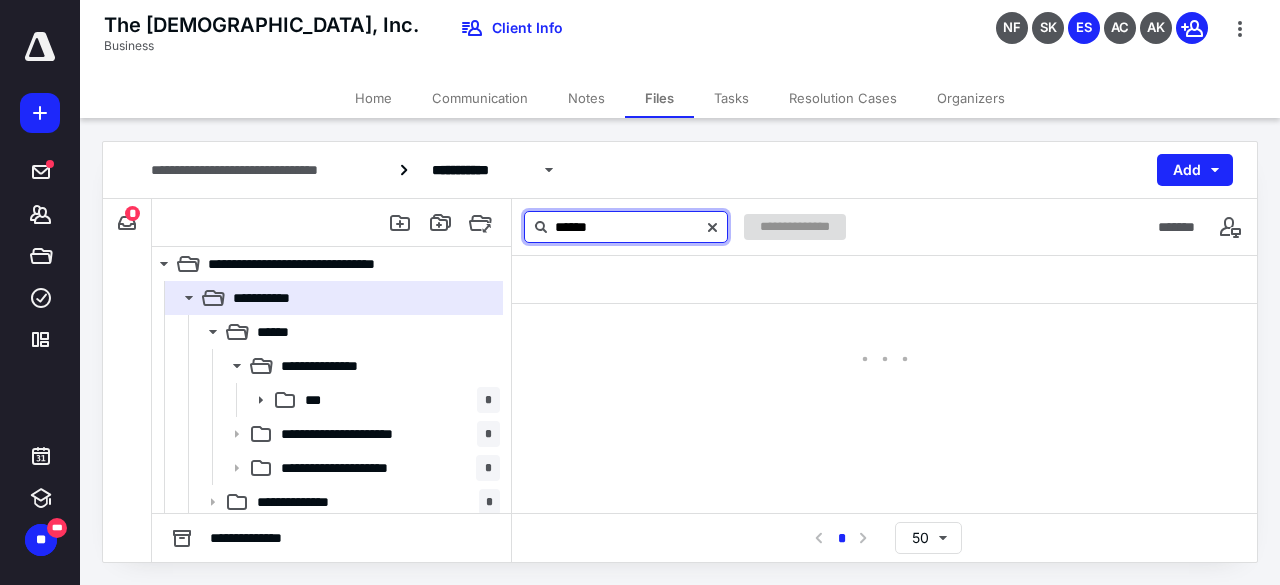 type on "******" 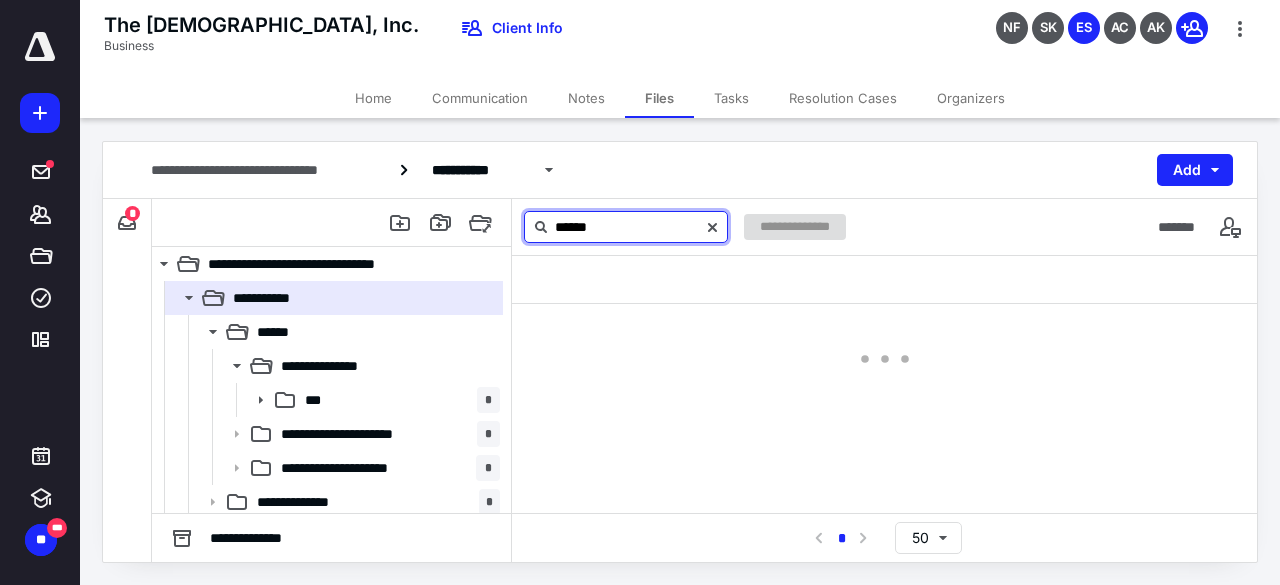 scroll, scrollTop: 0, scrollLeft: 0, axis: both 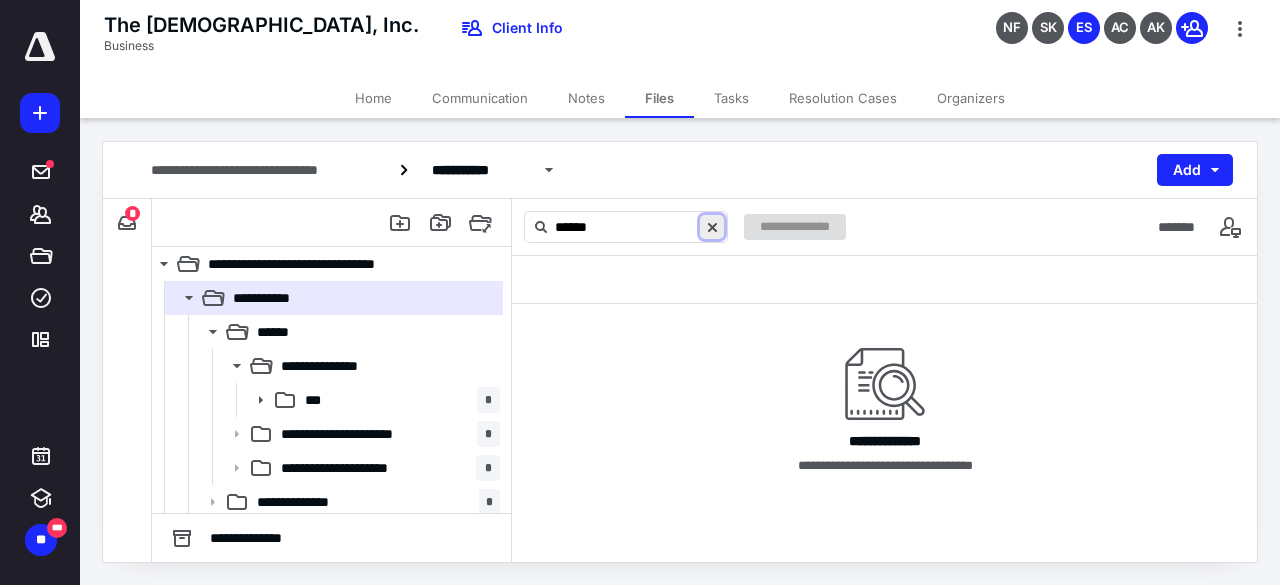 click at bounding box center (712, 227) 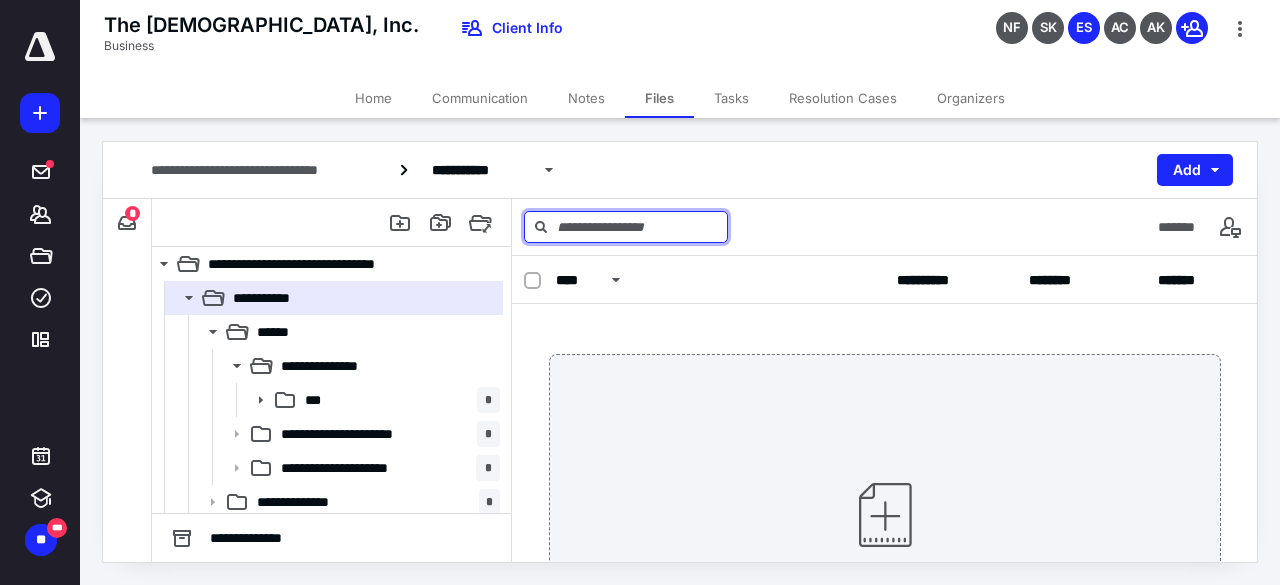 click at bounding box center (626, 227) 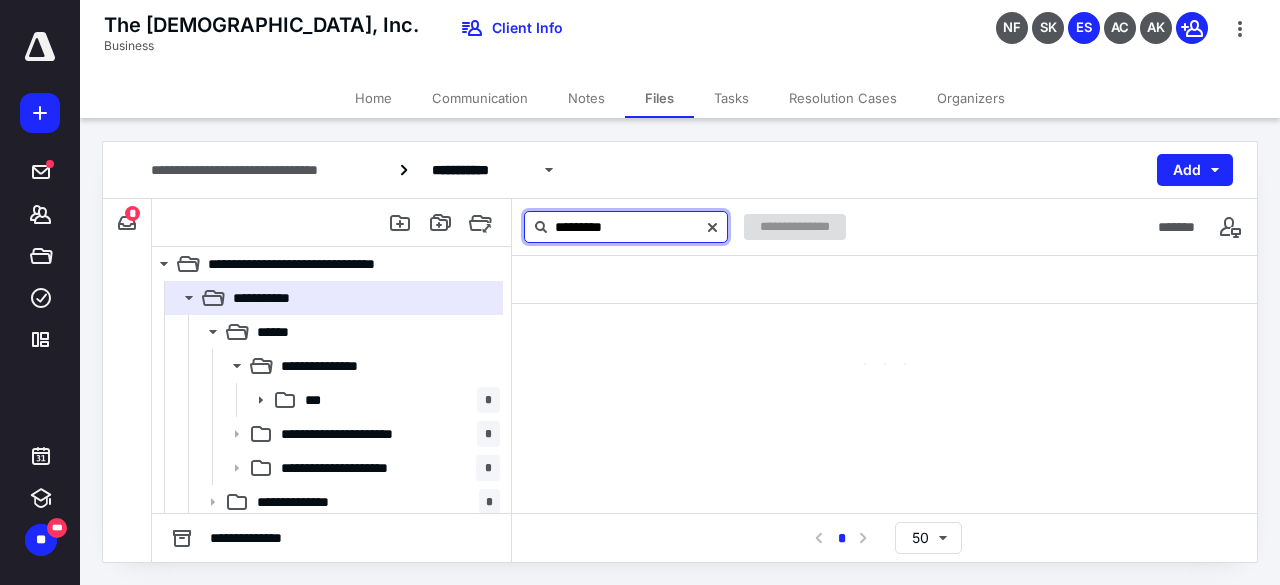 type on "*********" 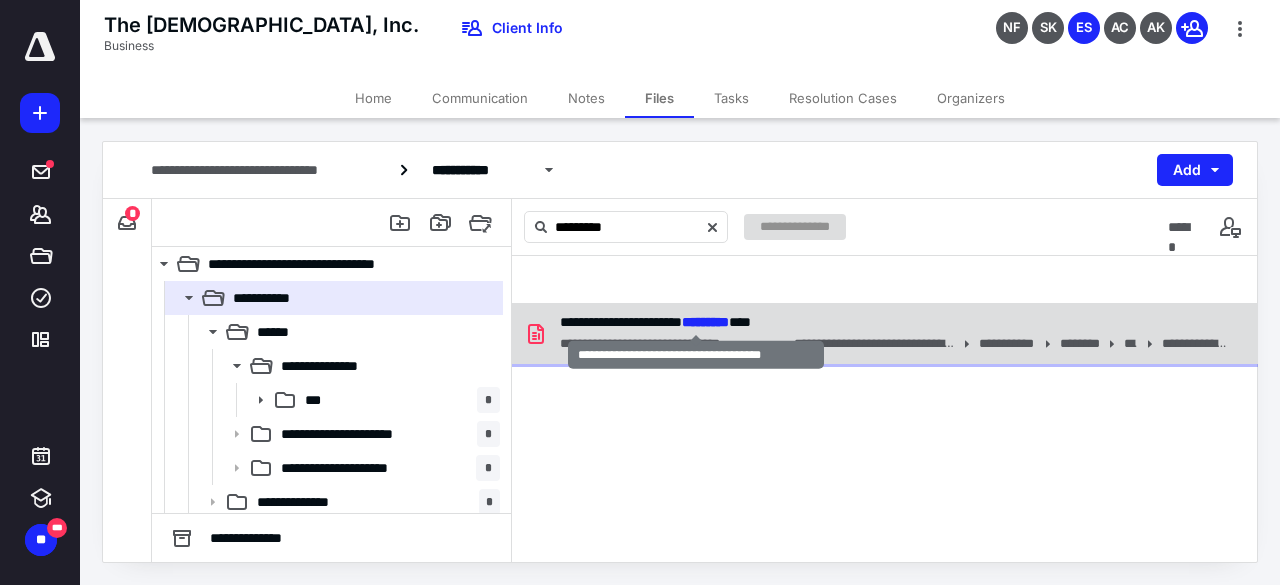 click on "**********" at bounding box center [655, 322] 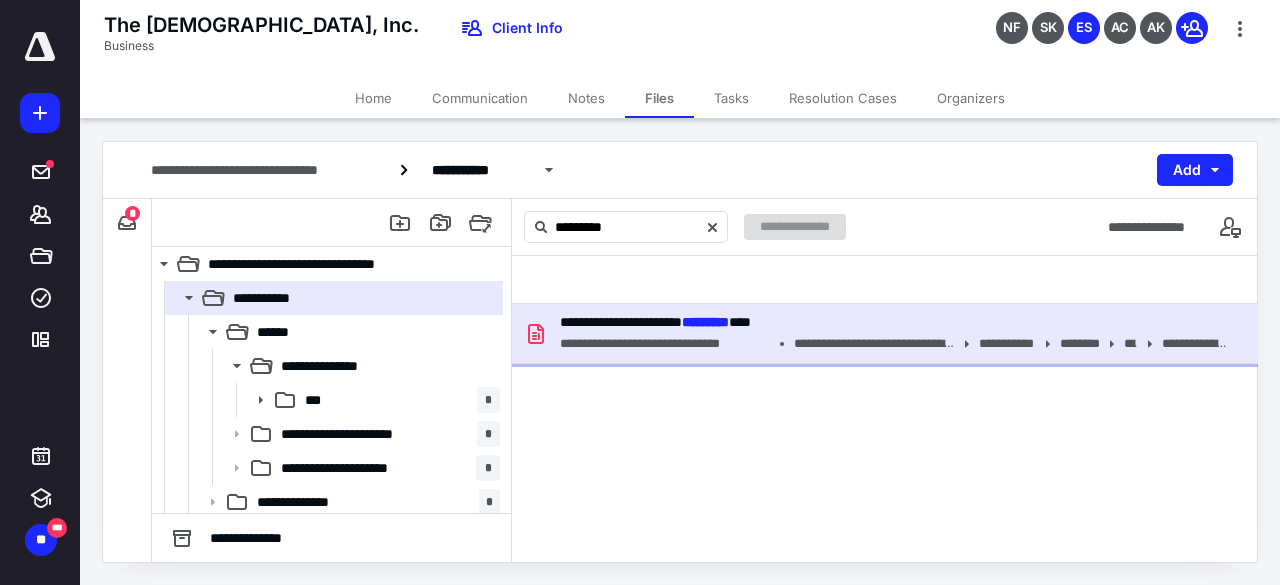 click on "**********" at bounding box center [1012, 344] 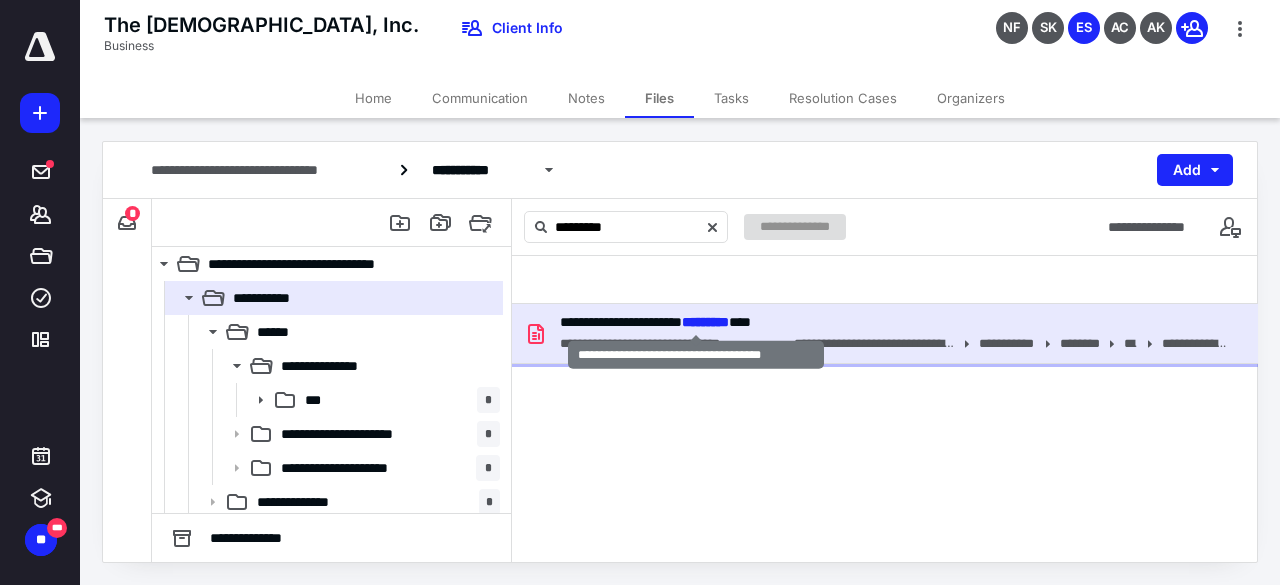 click on "**********" at bounding box center (655, 322) 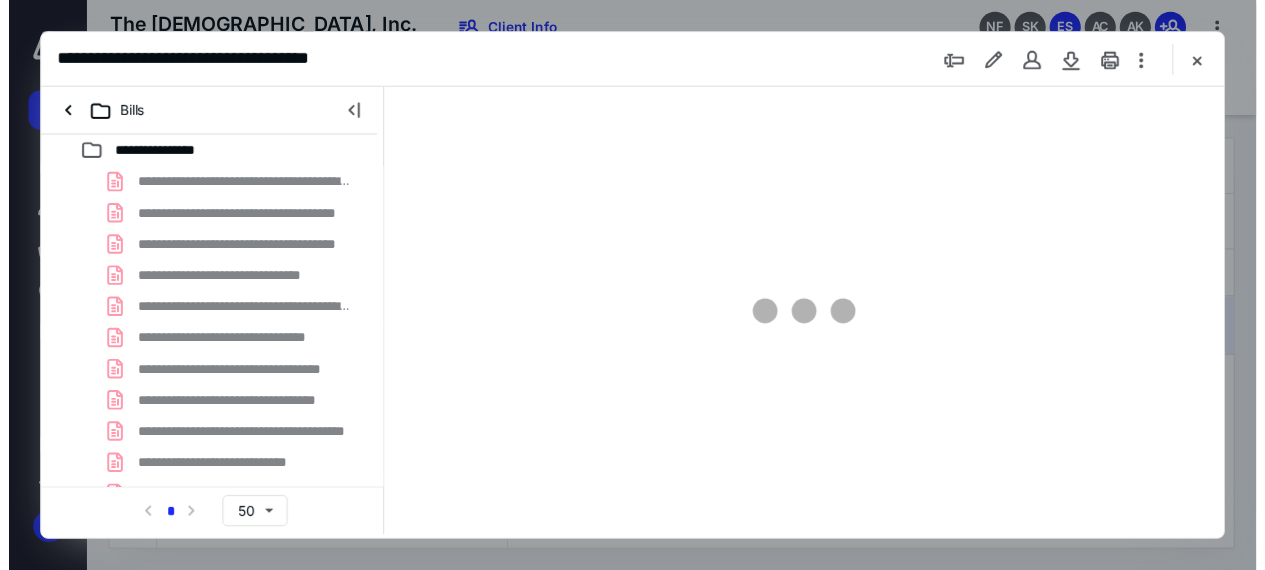 scroll, scrollTop: 0, scrollLeft: 0, axis: both 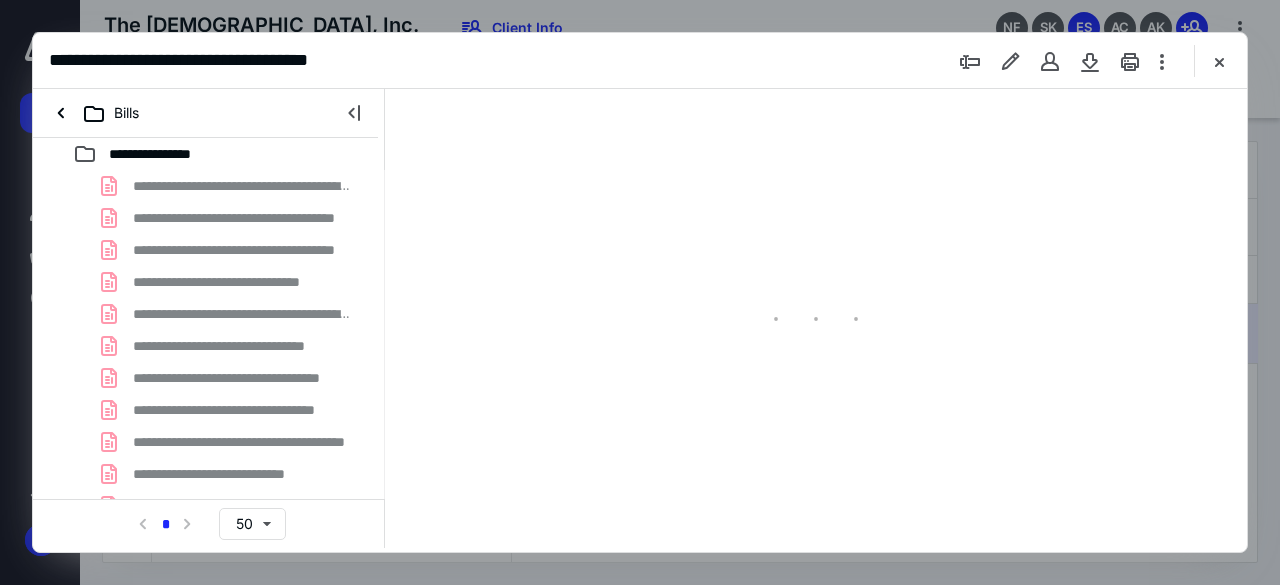 type on "138" 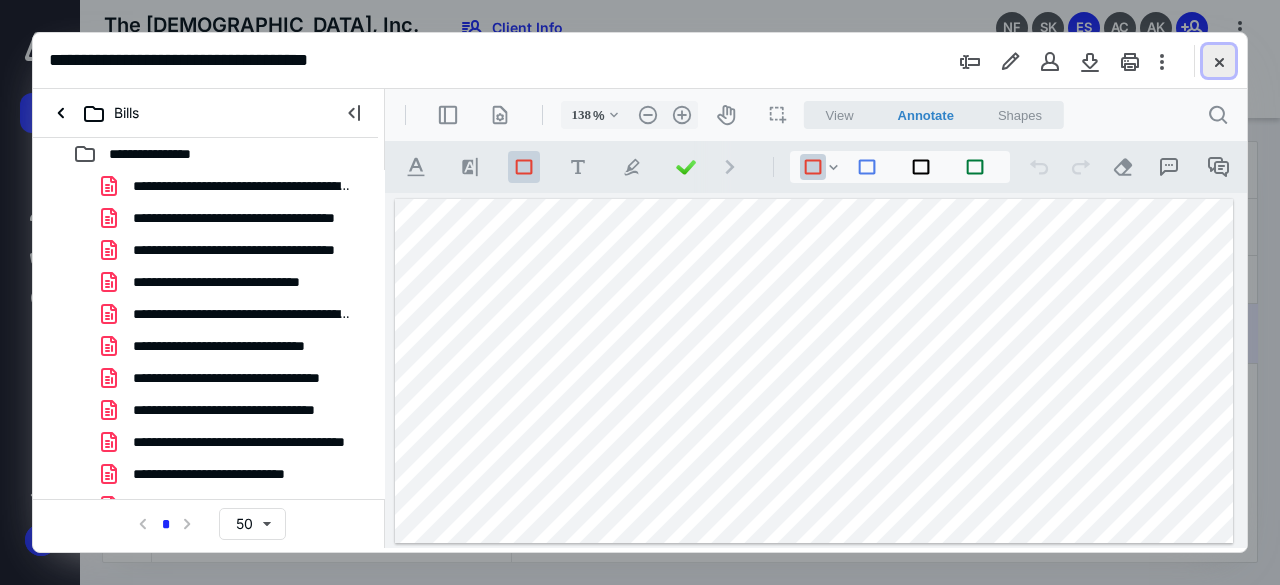 click at bounding box center [1219, 61] 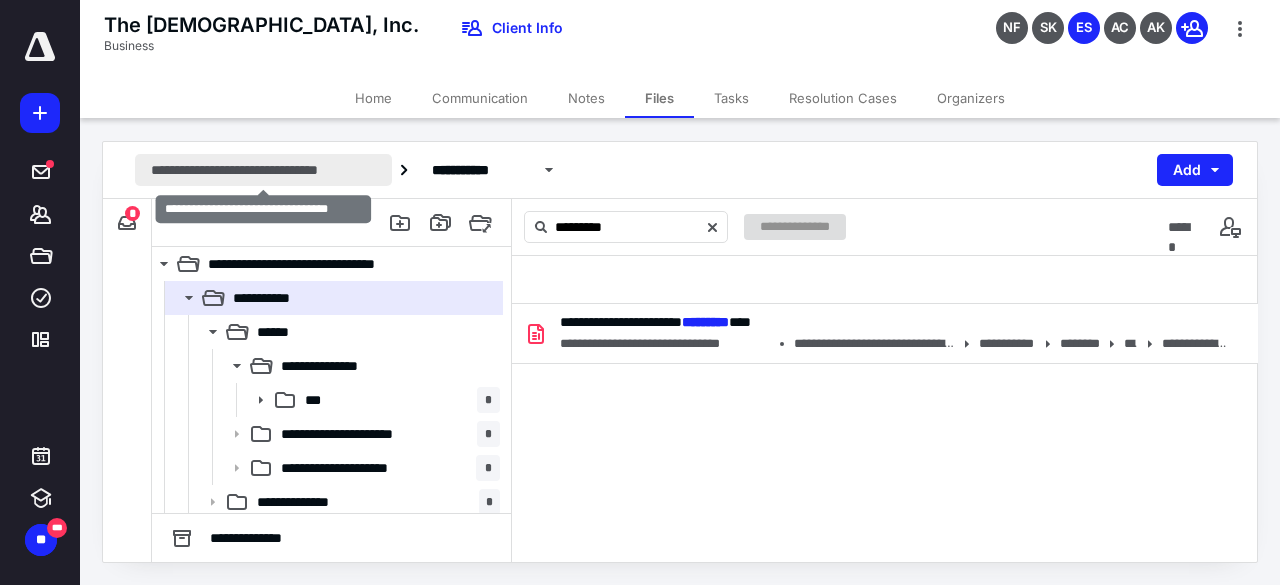 click on "**********" at bounding box center [263, 170] 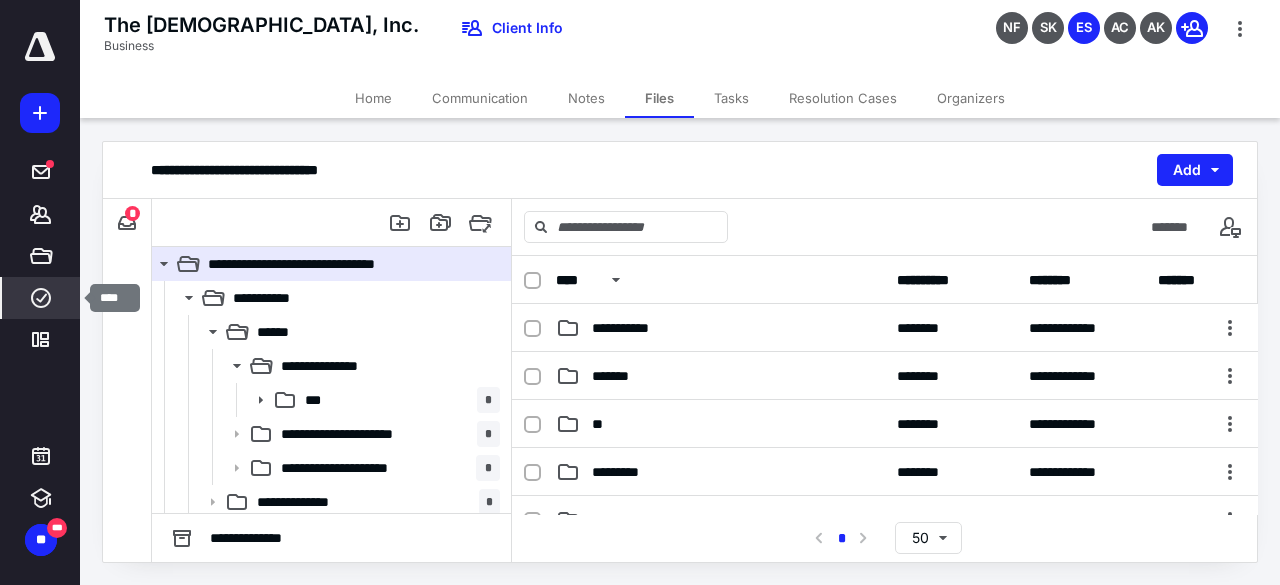 click on "****" at bounding box center (41, 298) 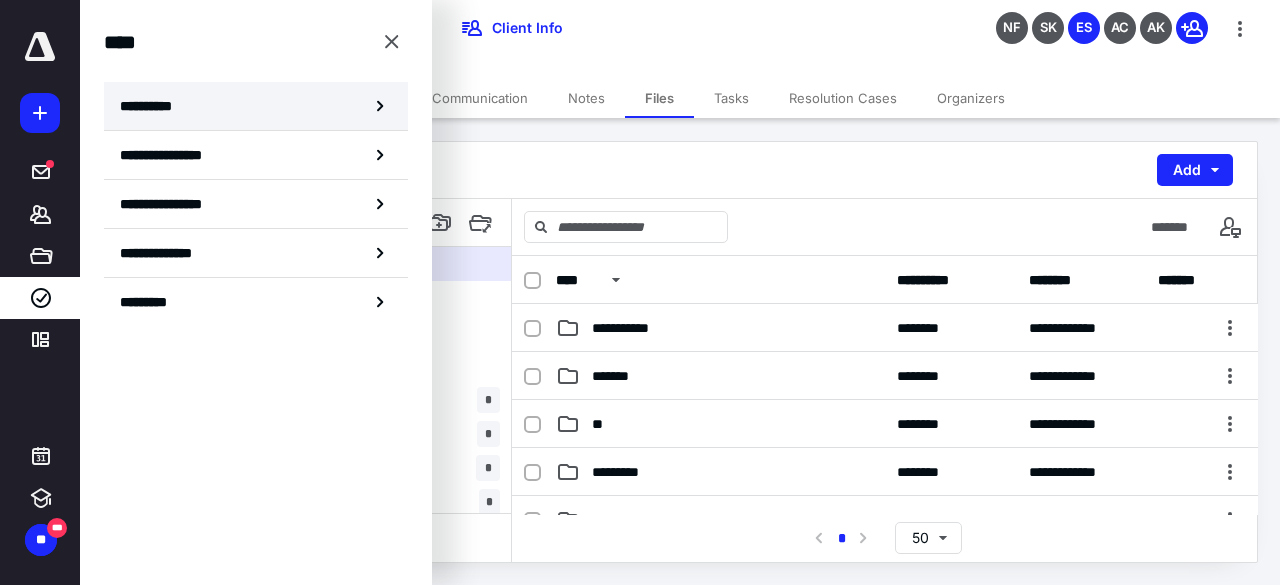 click on "**********" at bounding box center [153, 106] 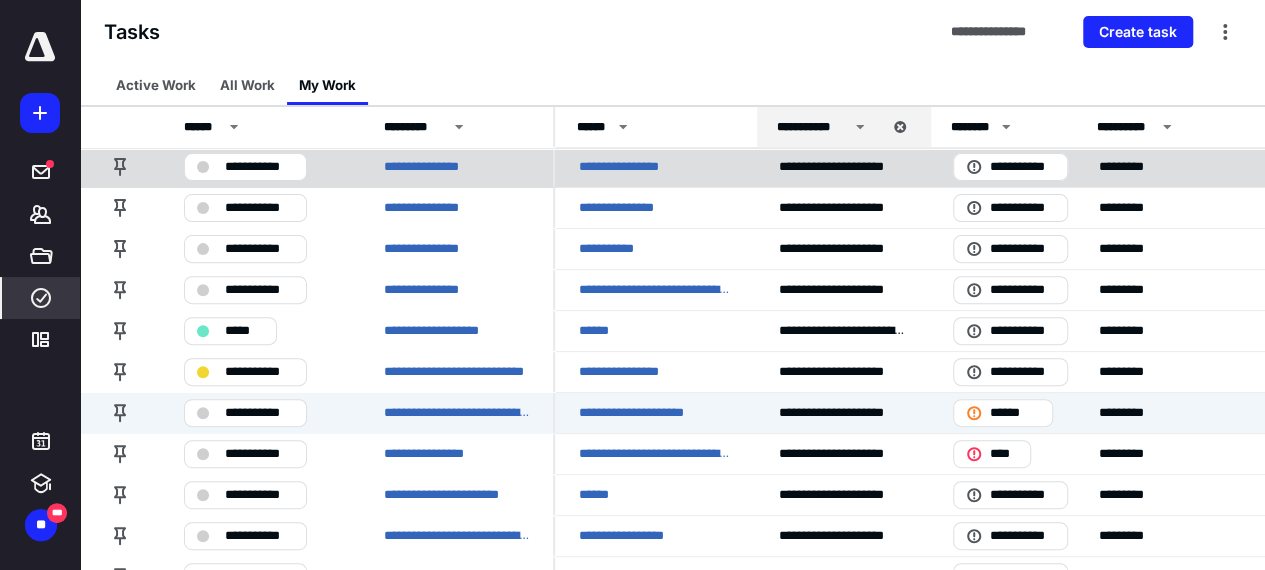 click on "**********" at bounding box center [260, 412] 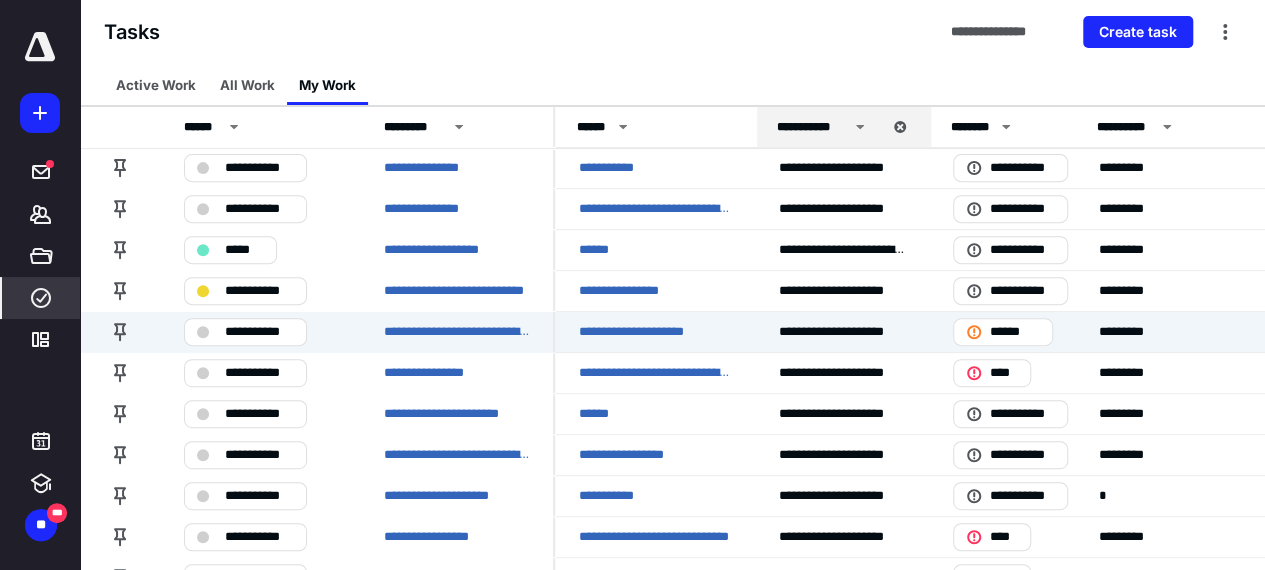 scroll, scrollTop: 300, scrollLeft: 0, axis: vertical 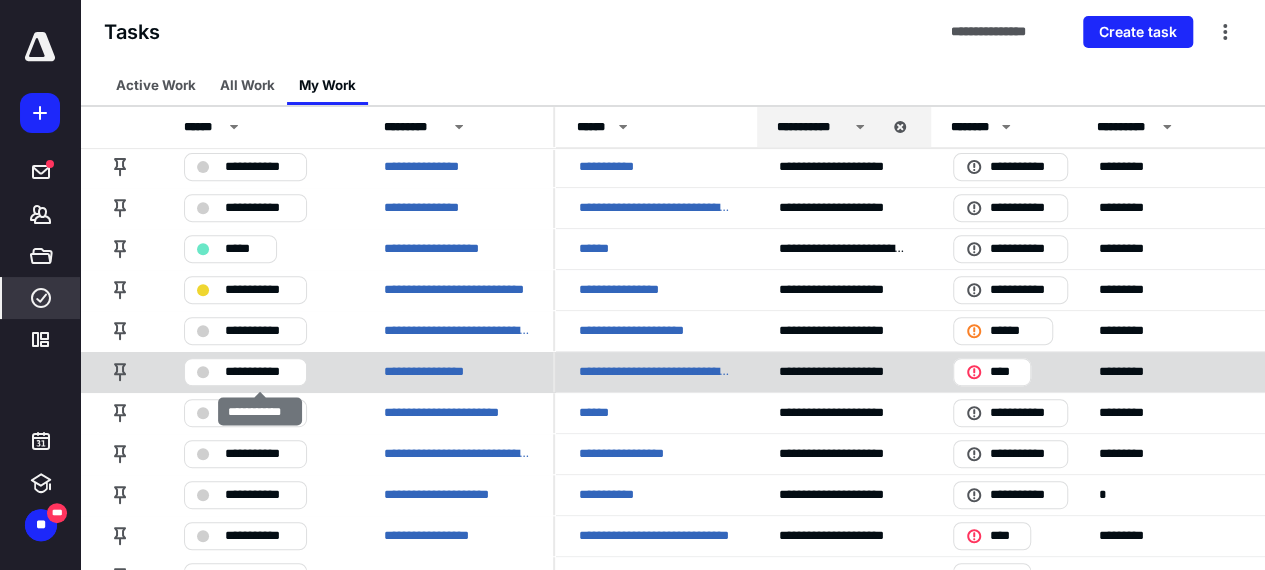 click on "**********" at bounding box center [259, 372] 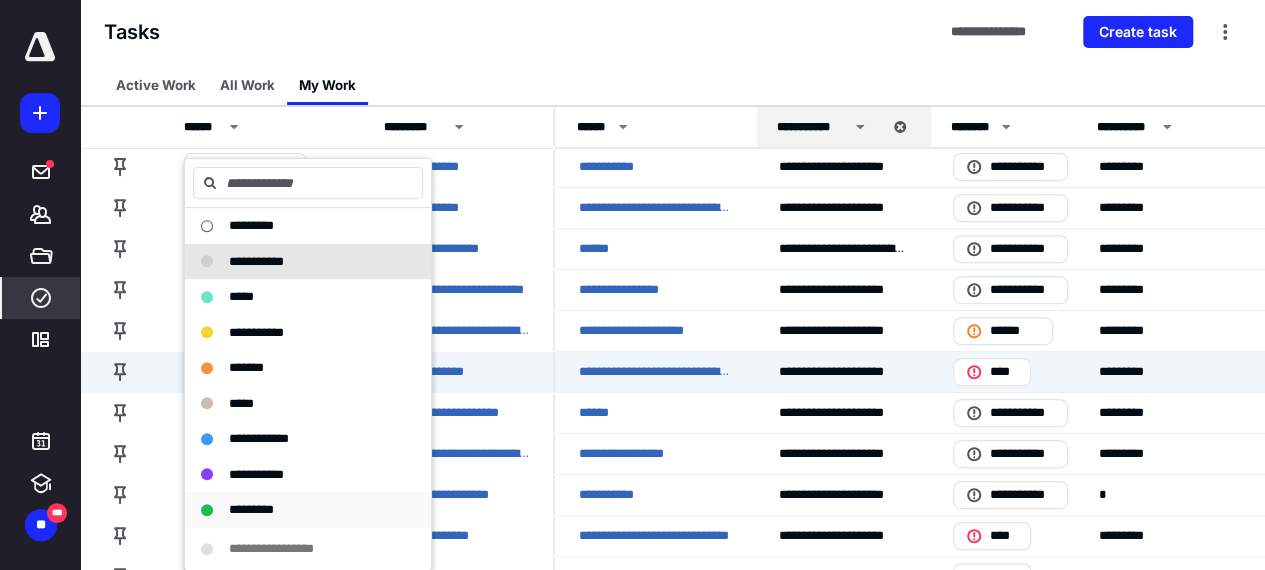 click on "*********" at bounding box center (251, 509) 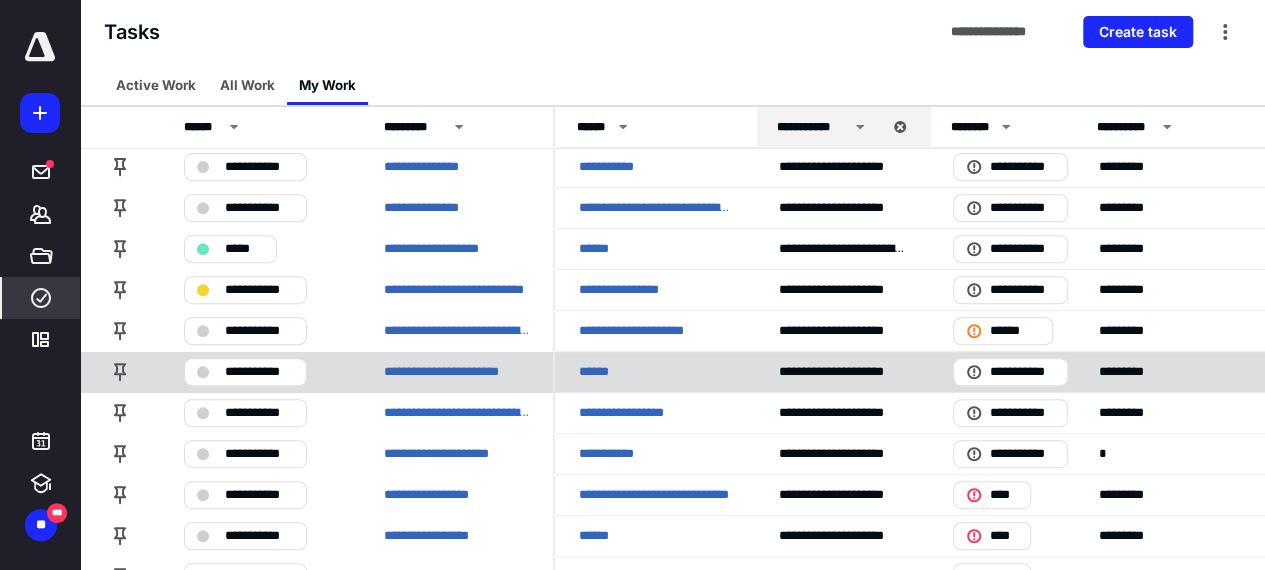 click on "**********" at bounding box center (259, 372) 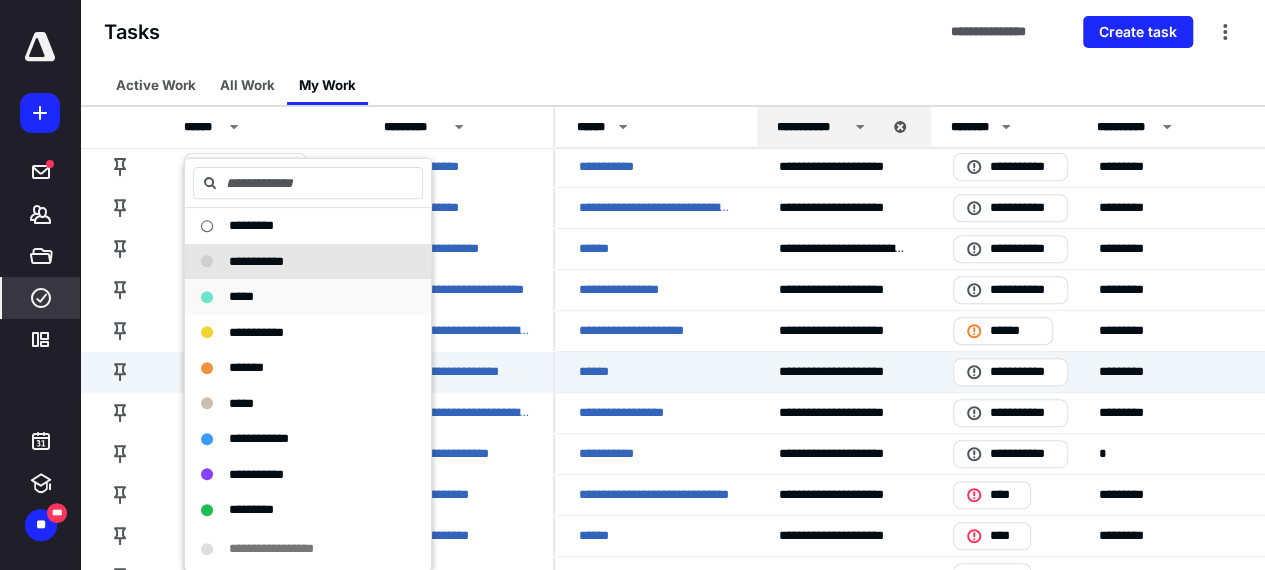 click on "*****" at bounding box center [241, 296] 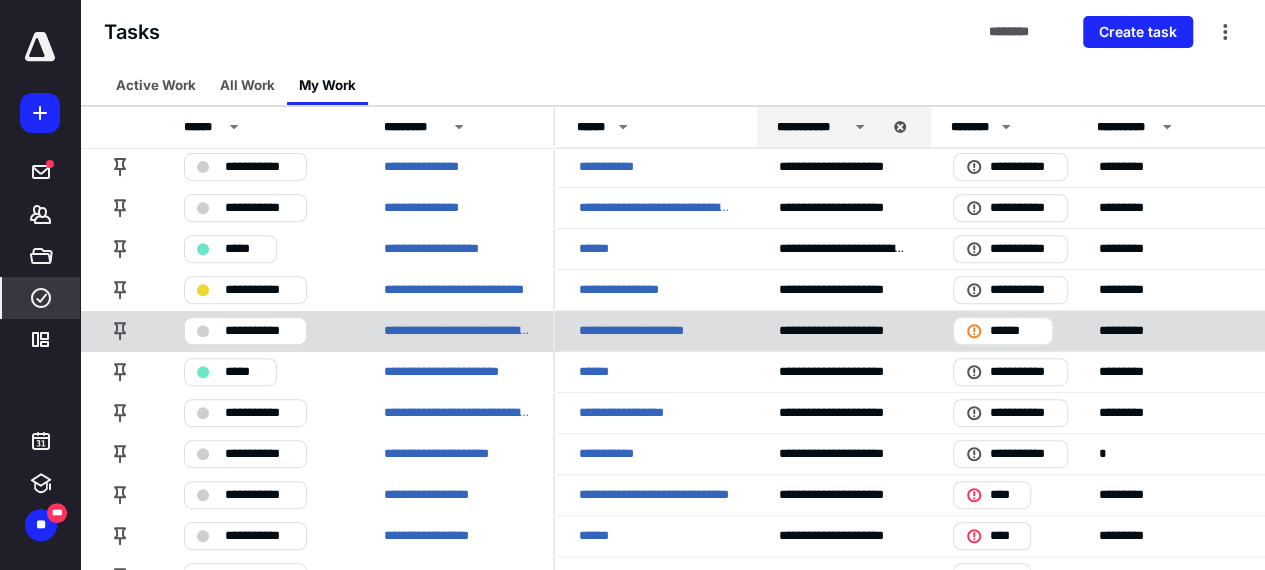 click on "**********" at bounding box center (259, 331) 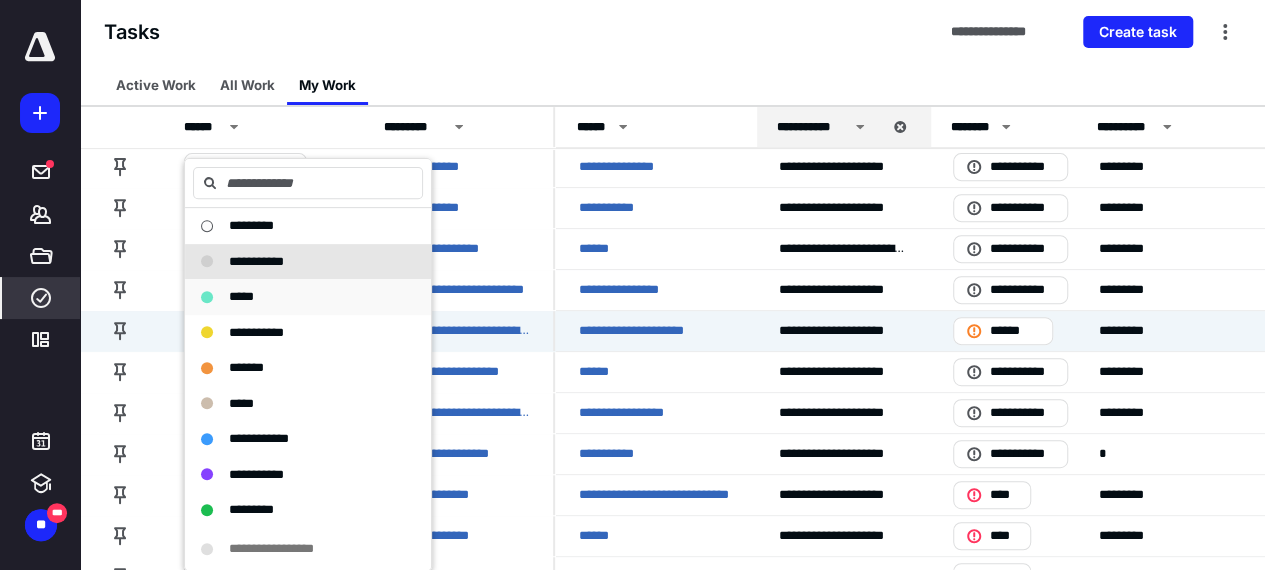 click on "*****" at bounding box center (241, 296) 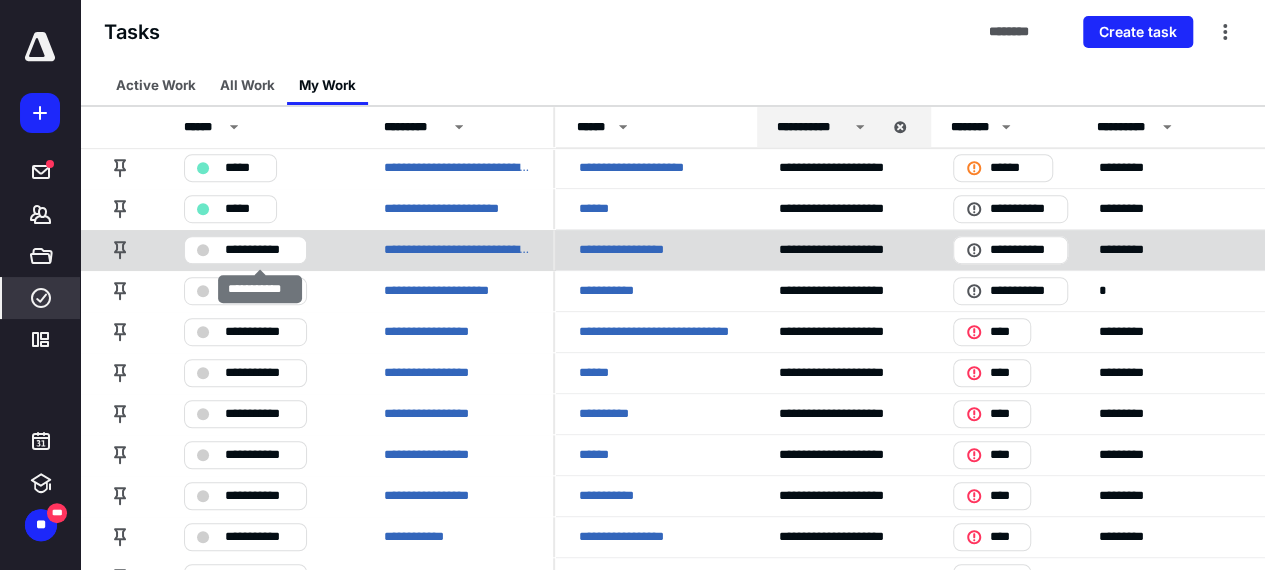 scroll, scrollTop: 464, scrollLeft: 0, axis: vertical 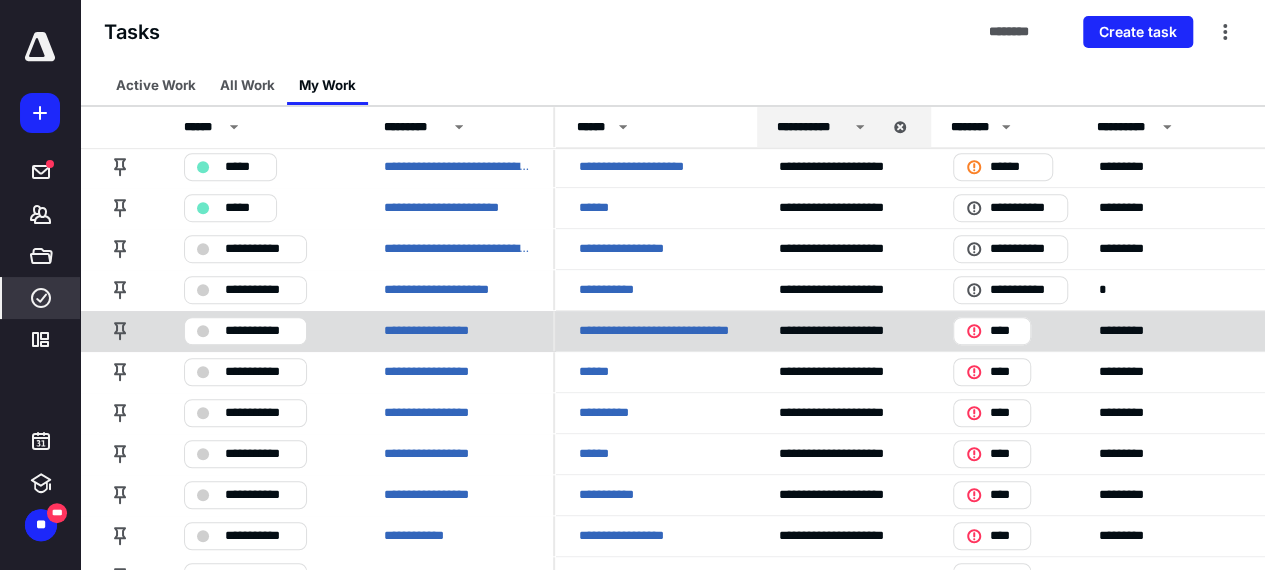 click on "**********" at bounding box center (259, 331) 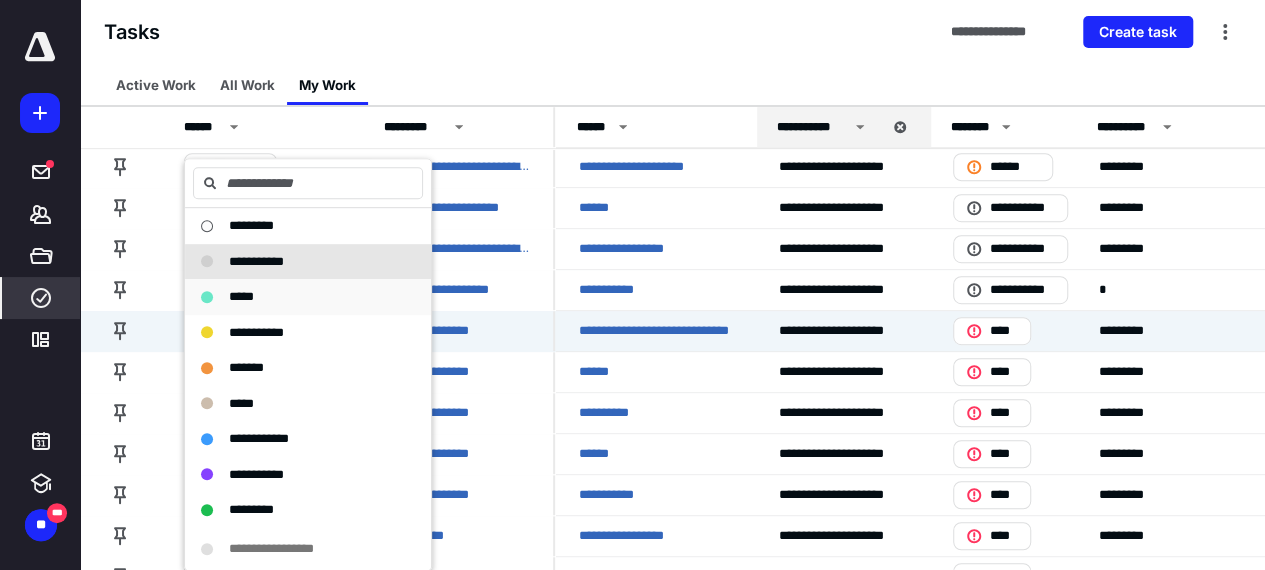 click on "*****" at bounding box center [241, 297] 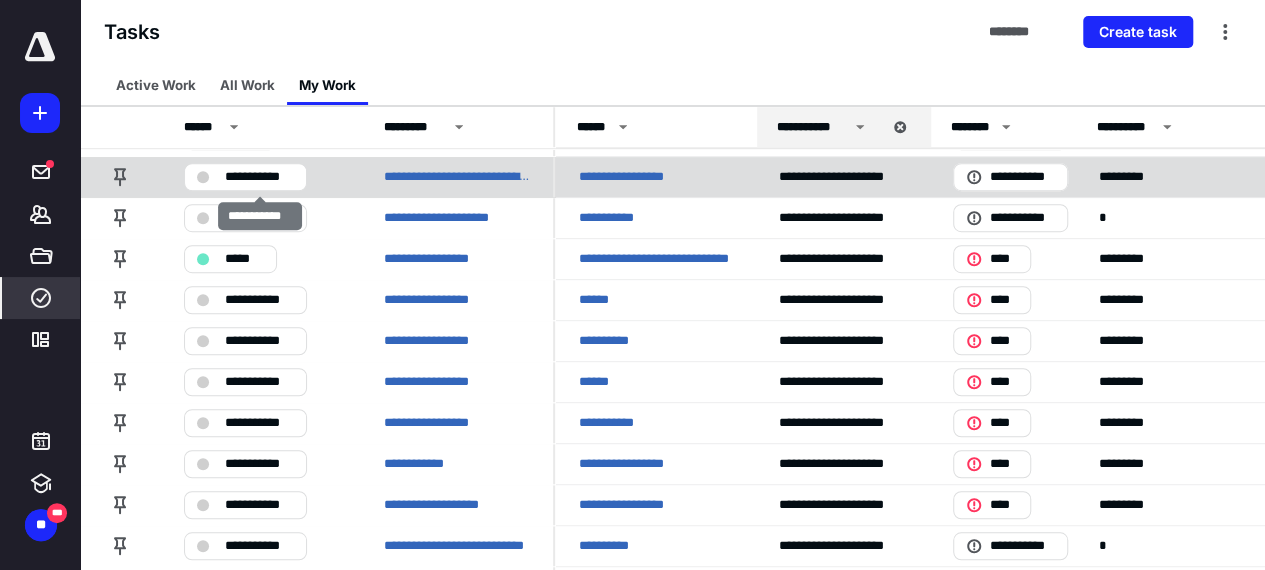 scroll, scrollTop: 537, scrollLeft: 0, axis: vertical 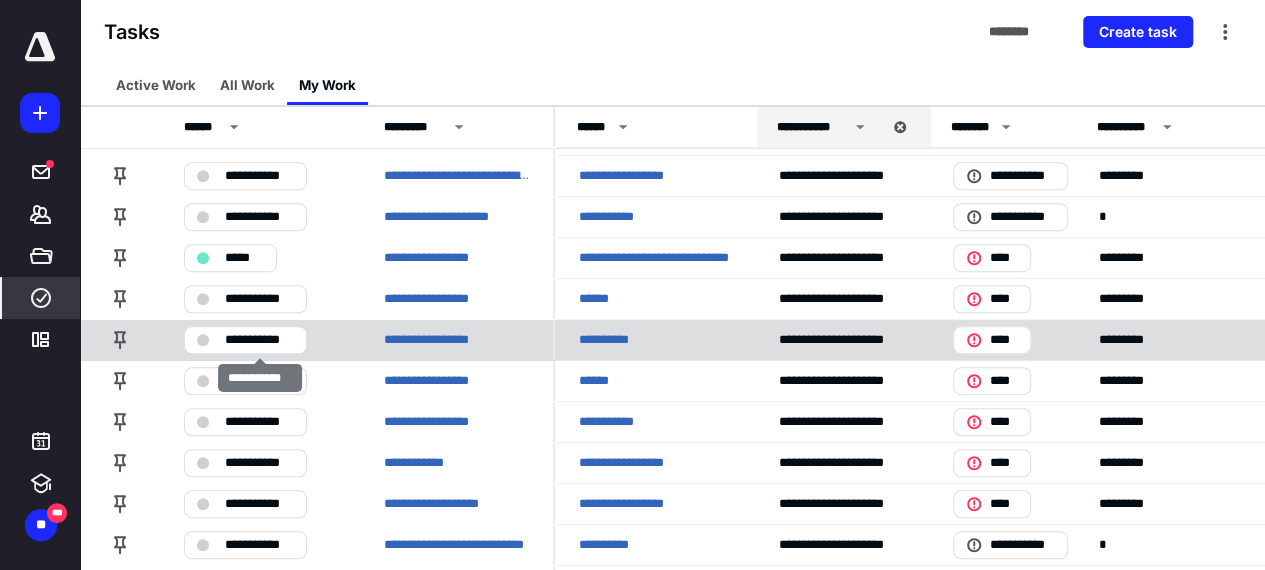click on "**********" at bounding box center (259, 340) 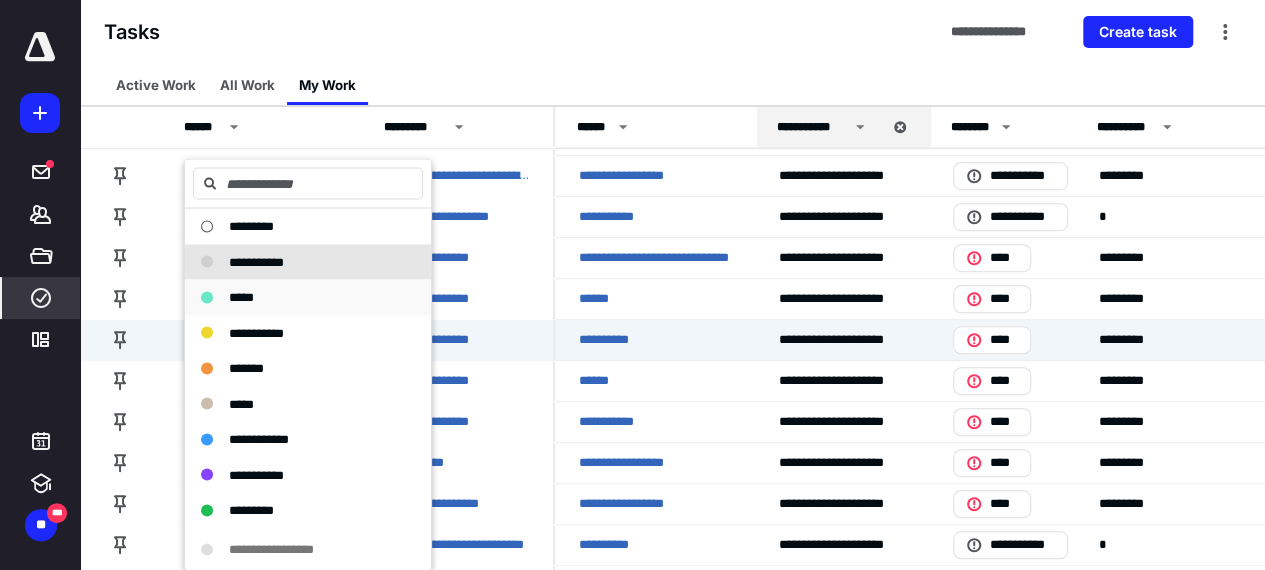 click on "*****" at bounding box center (296, 297) 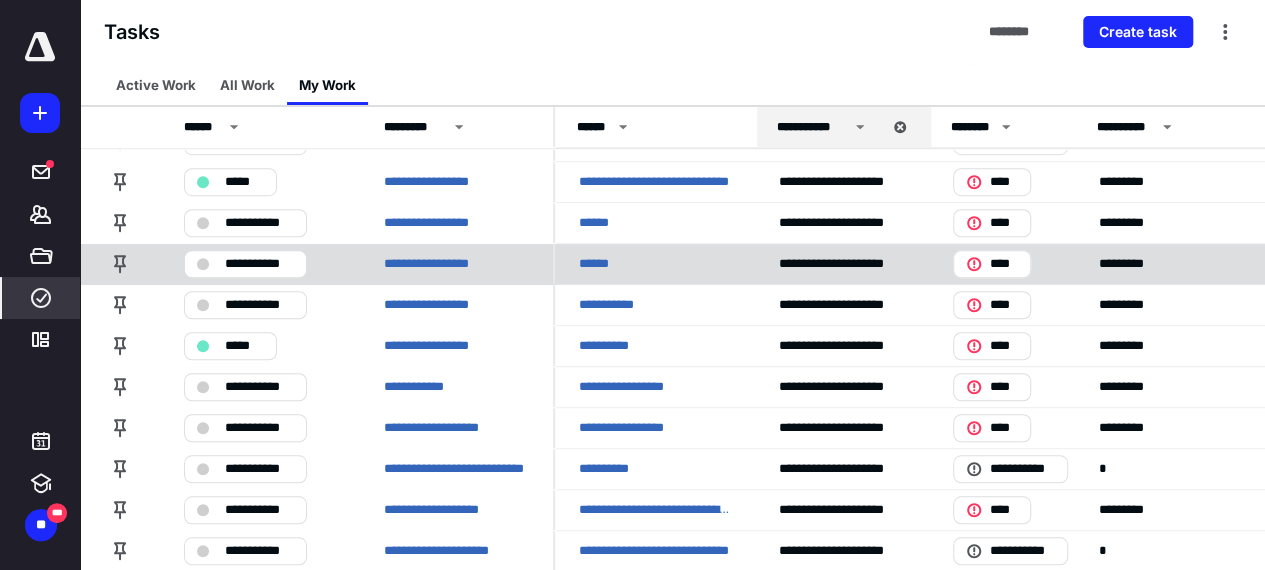 scroll, scrollTop: 614, scrollLeft: 0, axis: vertical 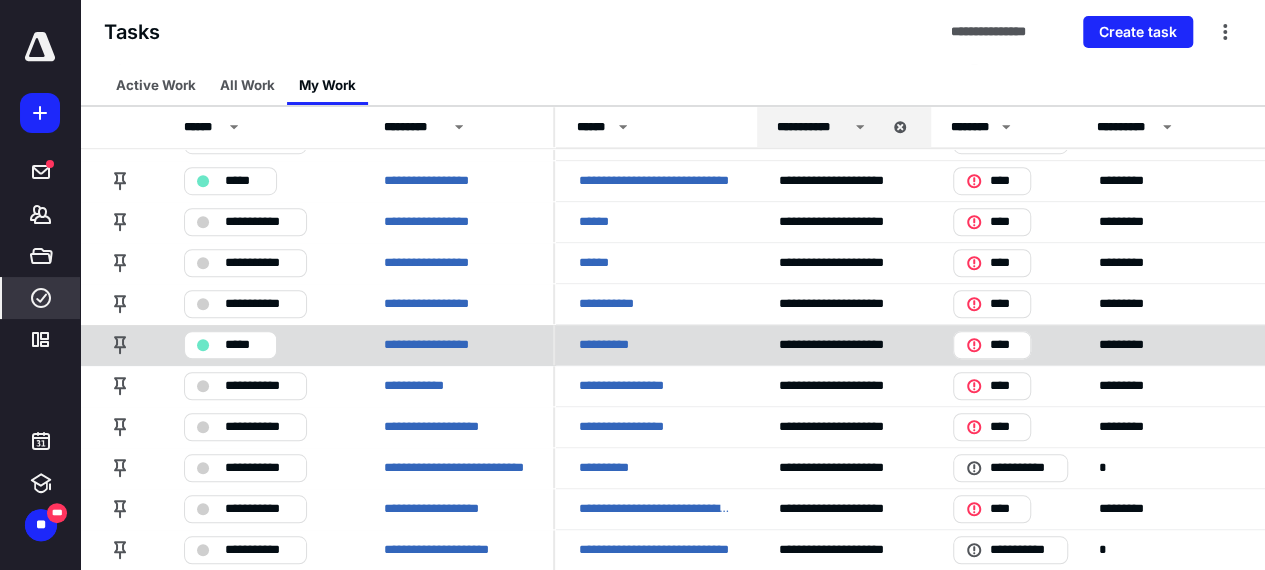 click on "*****" at bounding box center [244, 345] 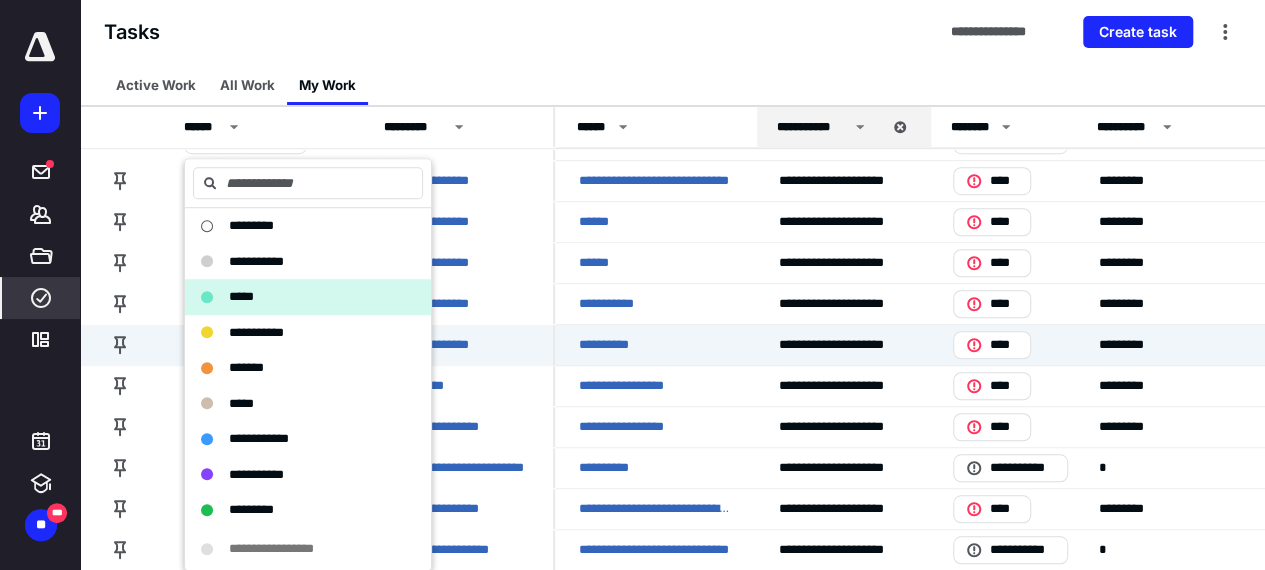 click on "**********" at bounding box center (672, 32) 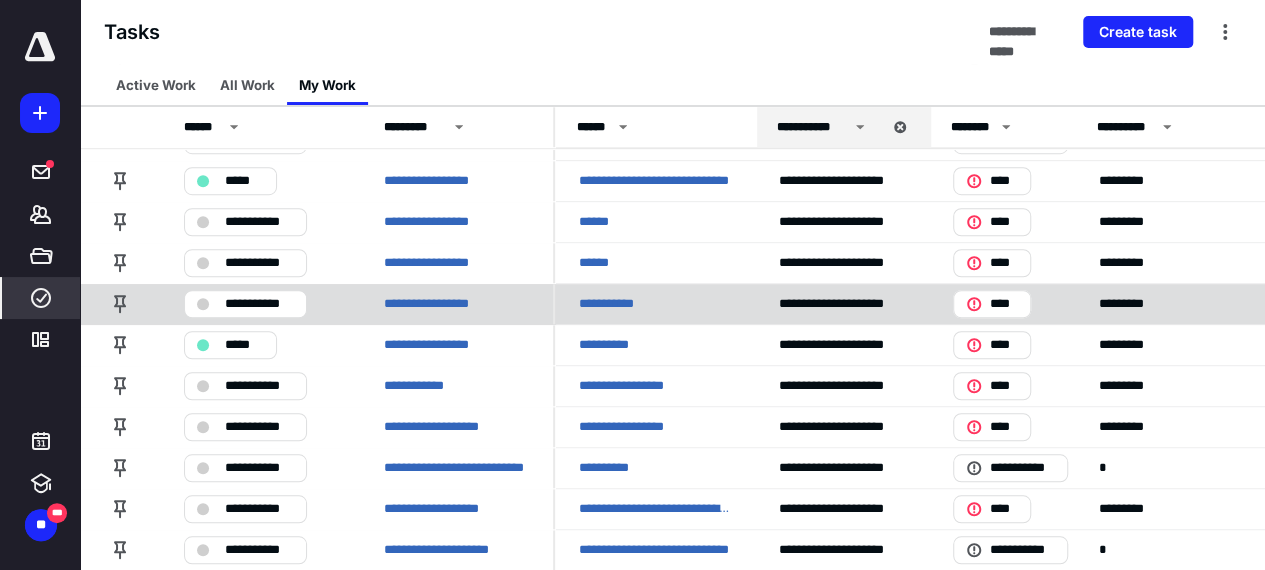 click on "**********" at bounding box center (259, 304) 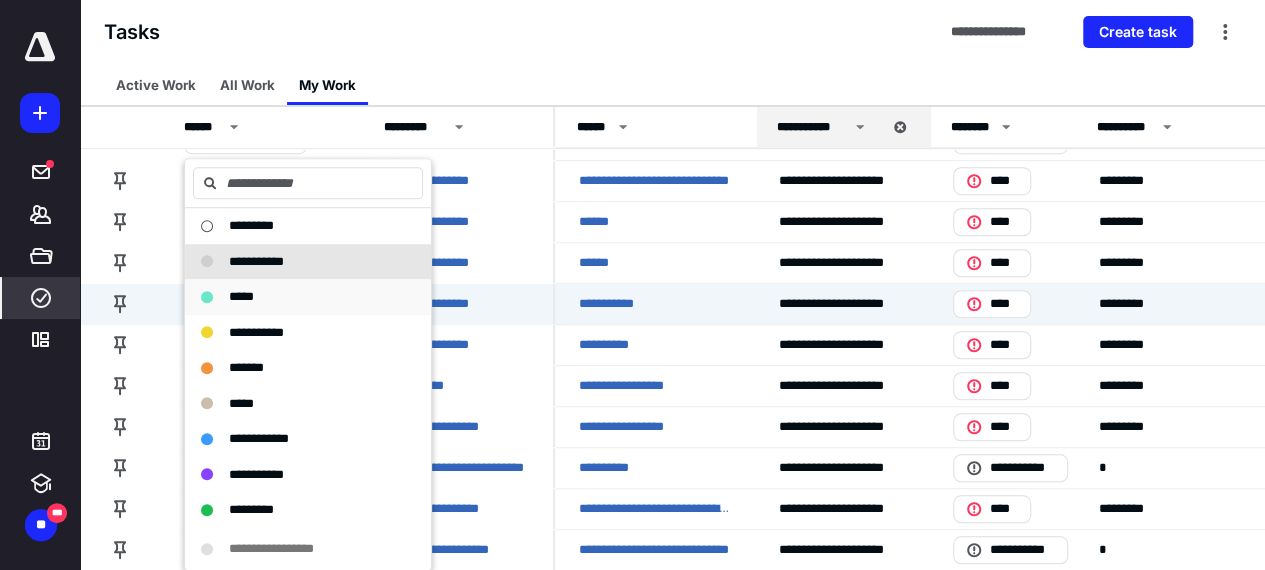 click on "*****" at bounding box center (241, 296) 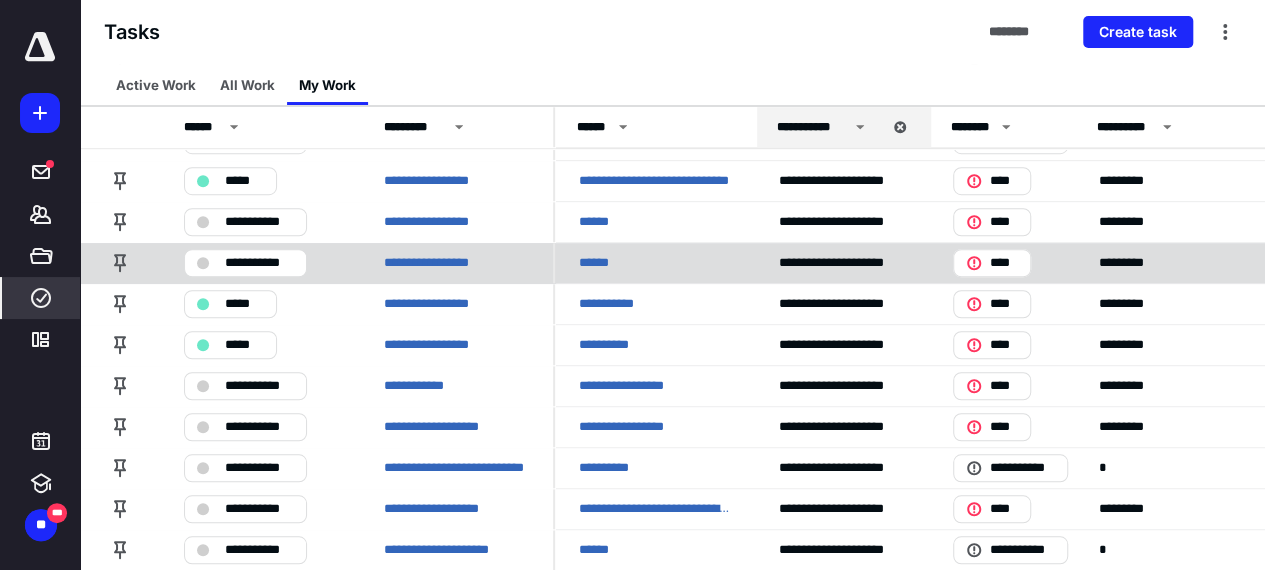 click on "**********" at bounding box center [259, 263] 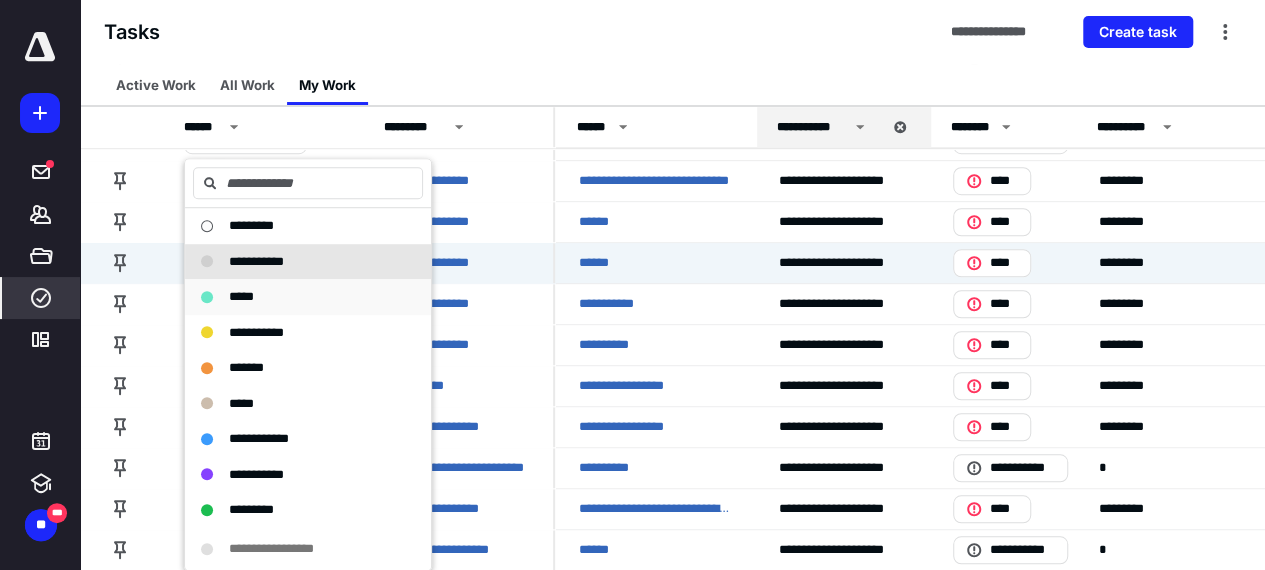 click on "*****" at bounding box center [241, 296] 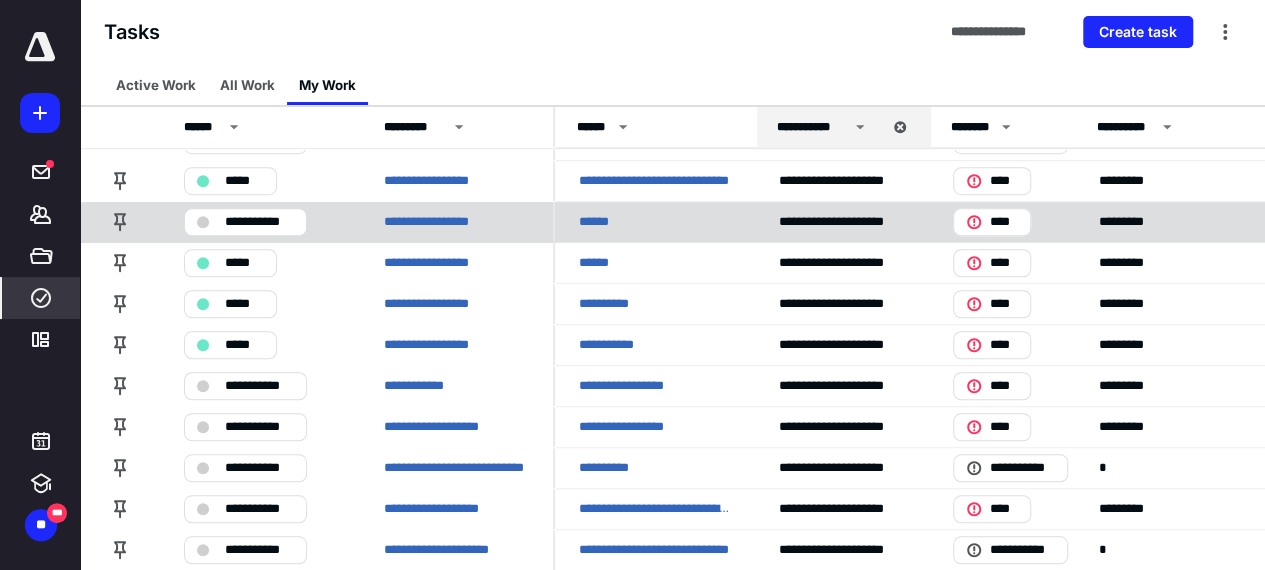 click on "**********" at bounding box center [259, 222] 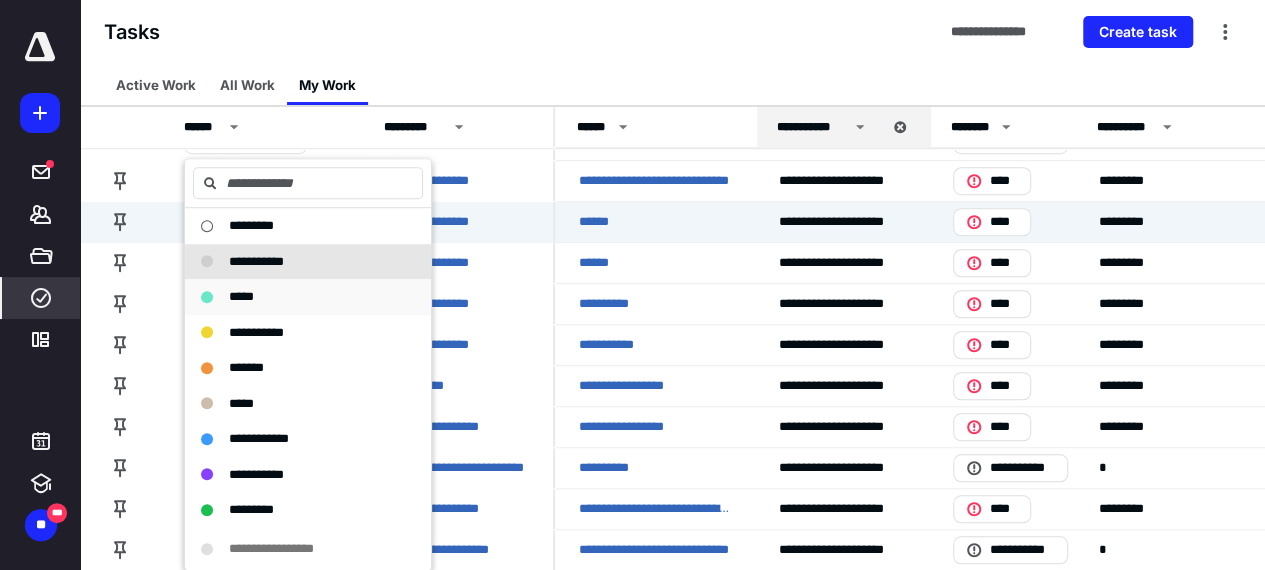 click on "*****" at bounding box center (241, 296) 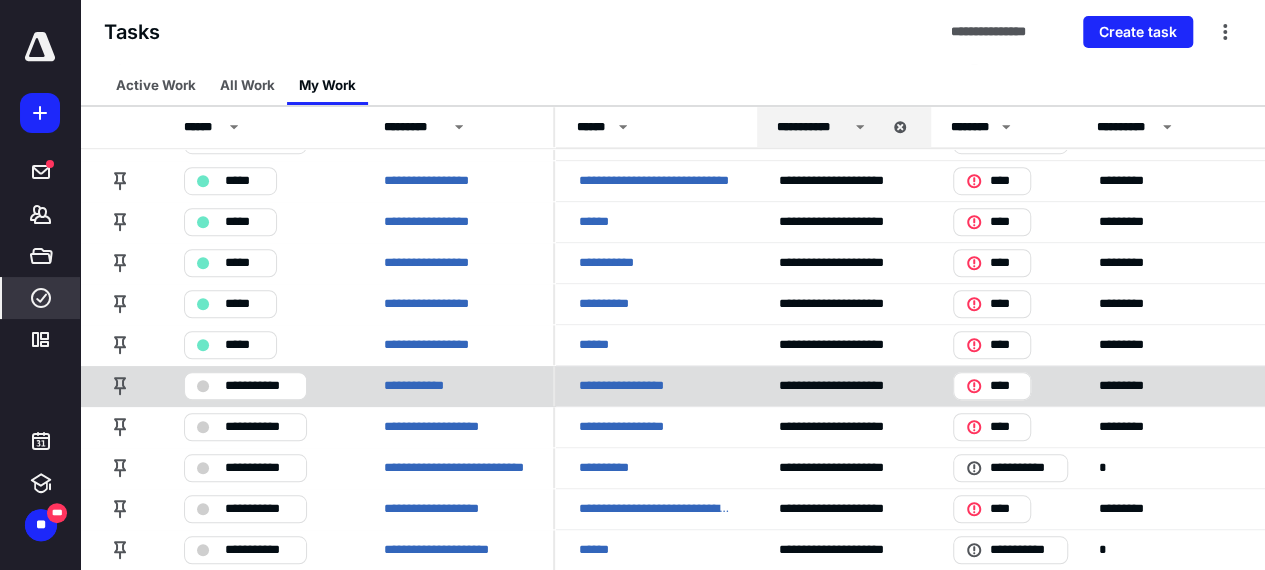 click on "**********" at bounding box center (259, 386) 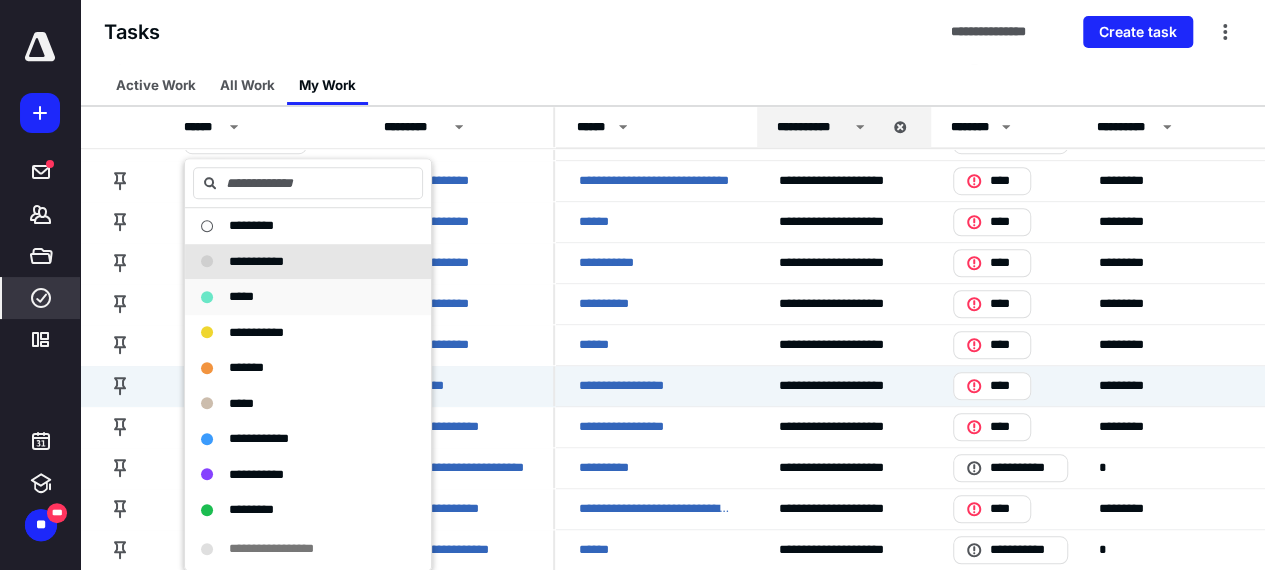 click on "*****" at bounding box center [296, 297] 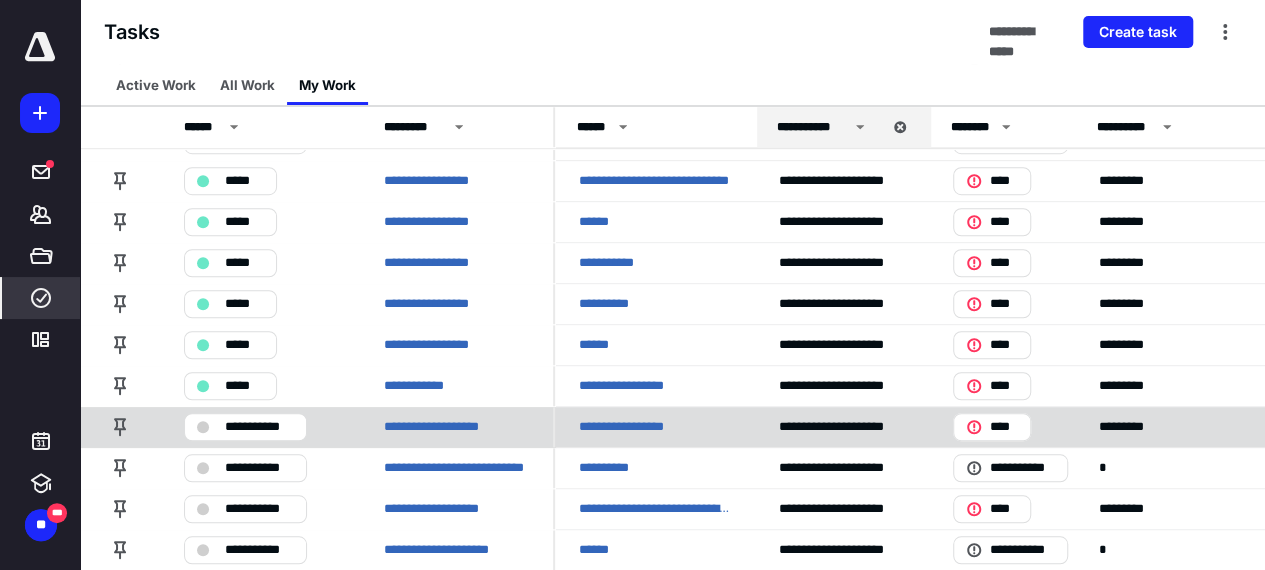 click on "**********" at bounding box center (259, 427) 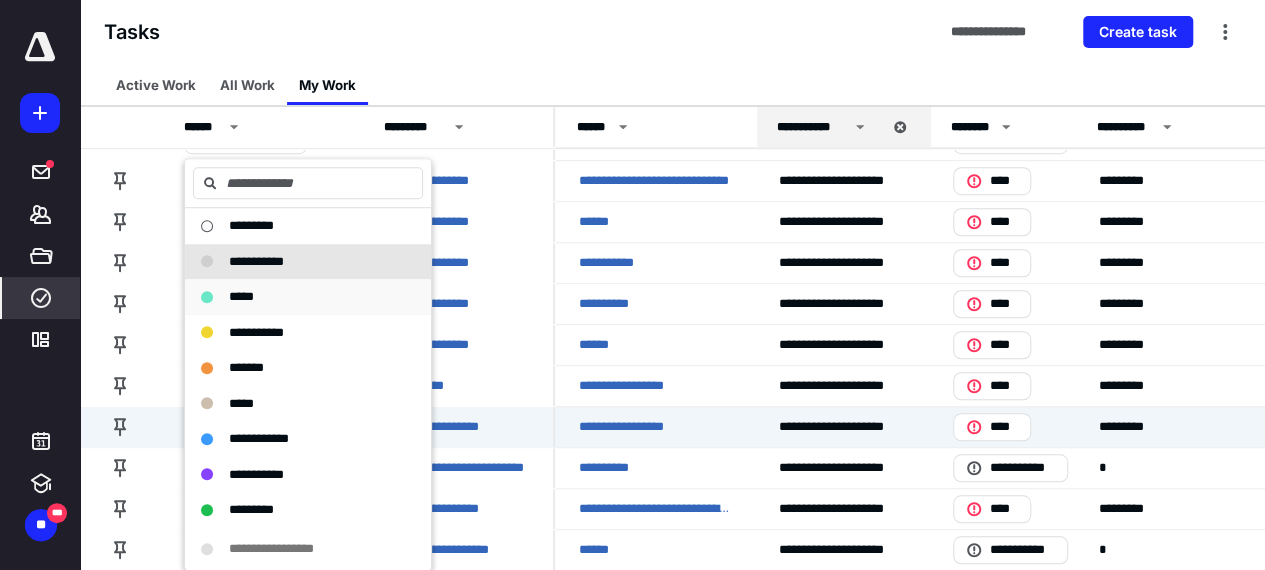click on "*****" at bounding box center [296, 297] 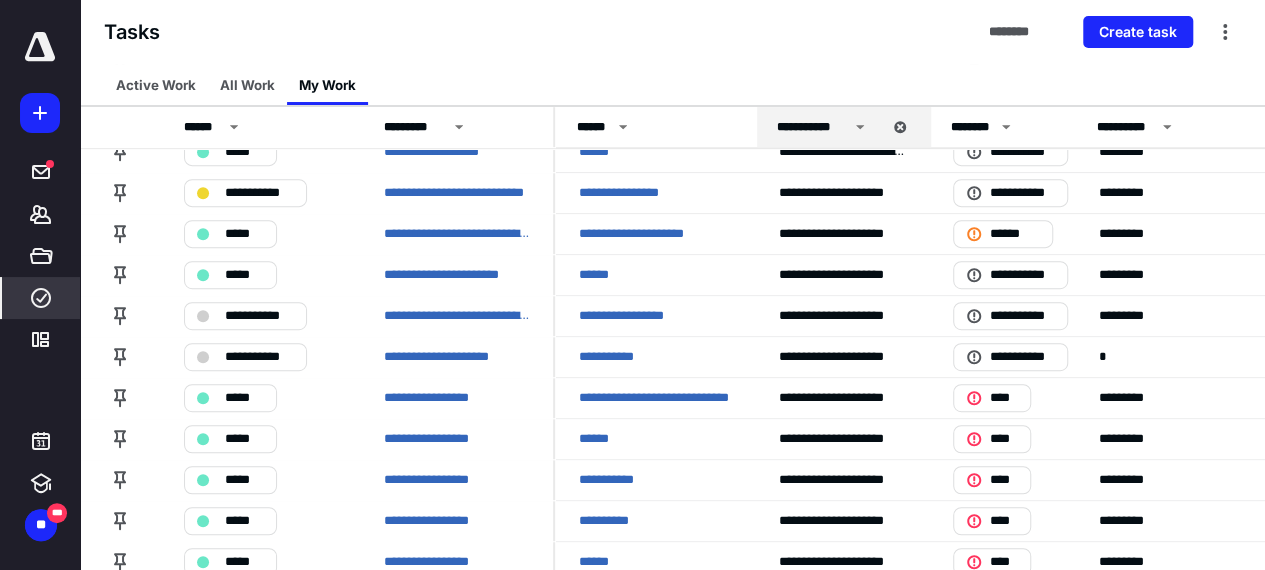 scroll, scrollTop: 395, scrollLeft: 0, axis: vertical 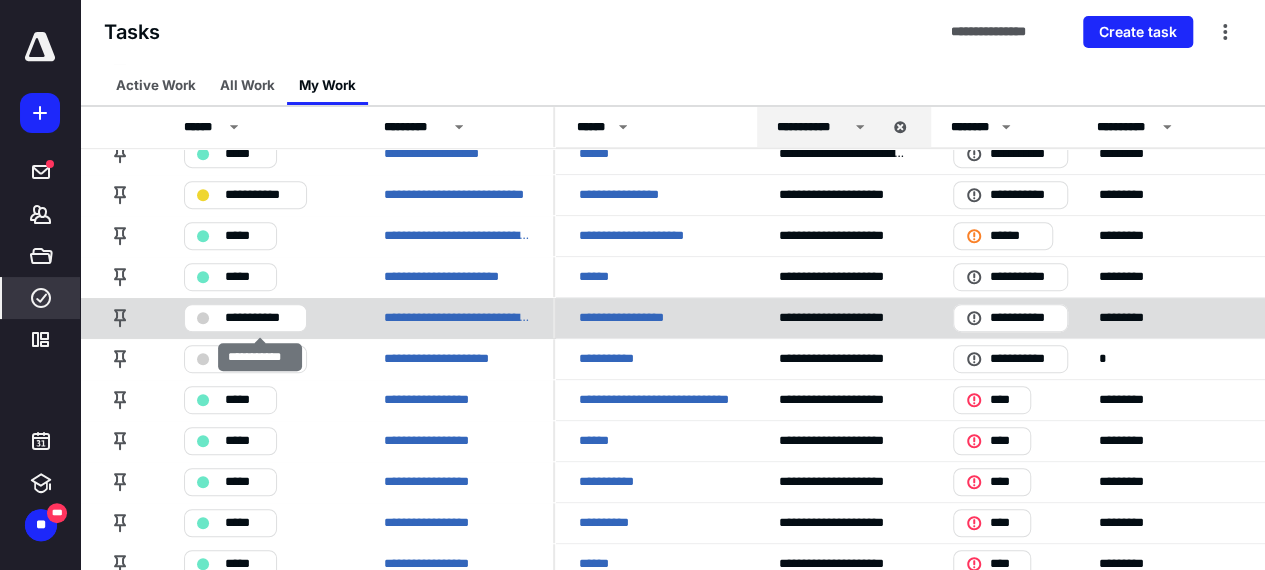 click on "**********" at bounding box center [259, 318] 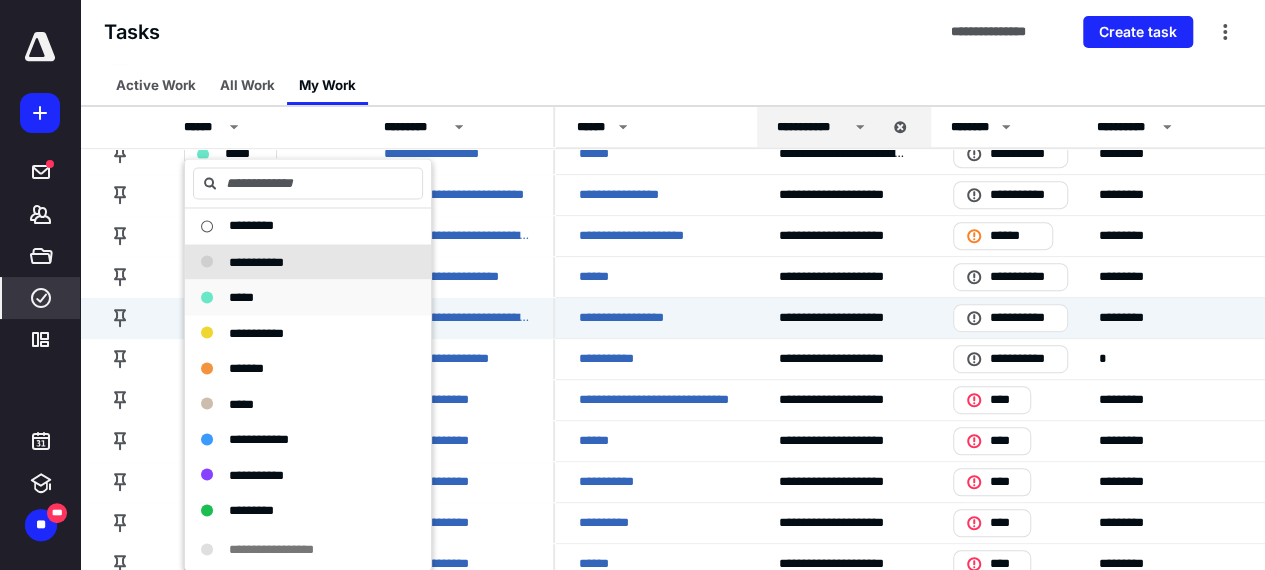 click on "*****" at bounding box center [241, 296] 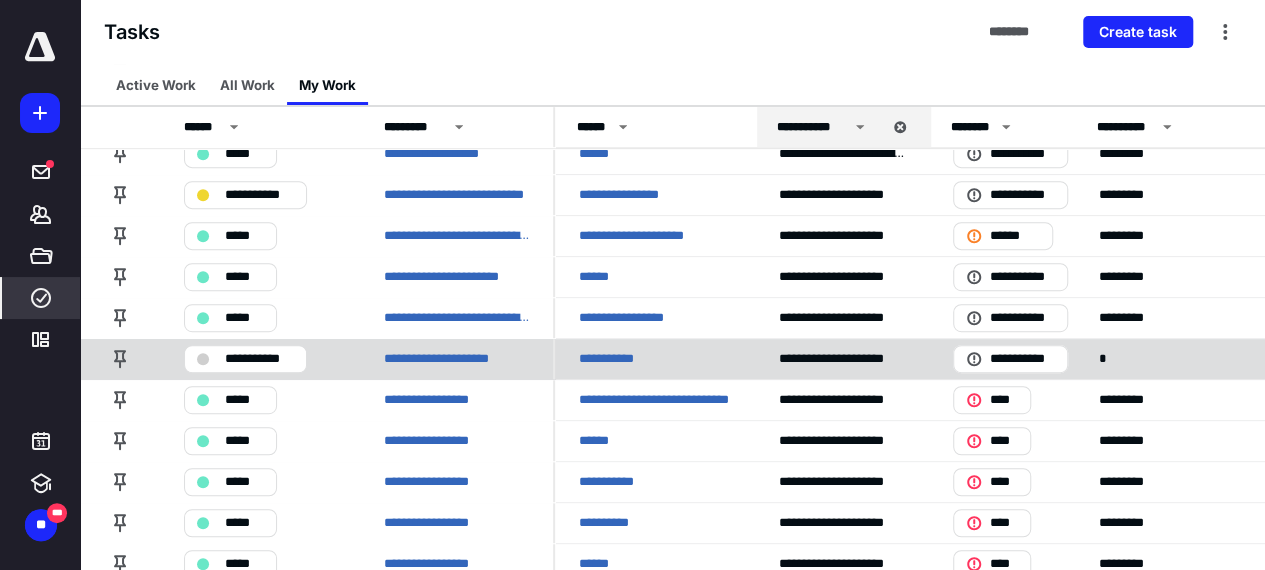 click on "**********" at bounding box center [259, 359] 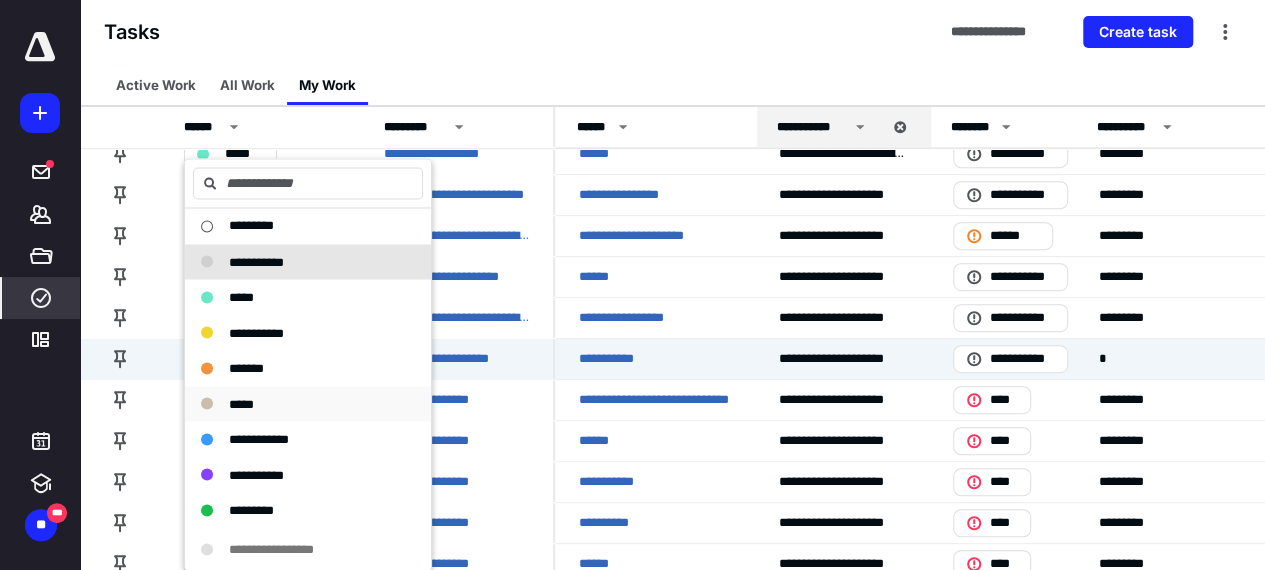 scroll, scrollTop: 273, scrollLeft: 0, axis: vertical 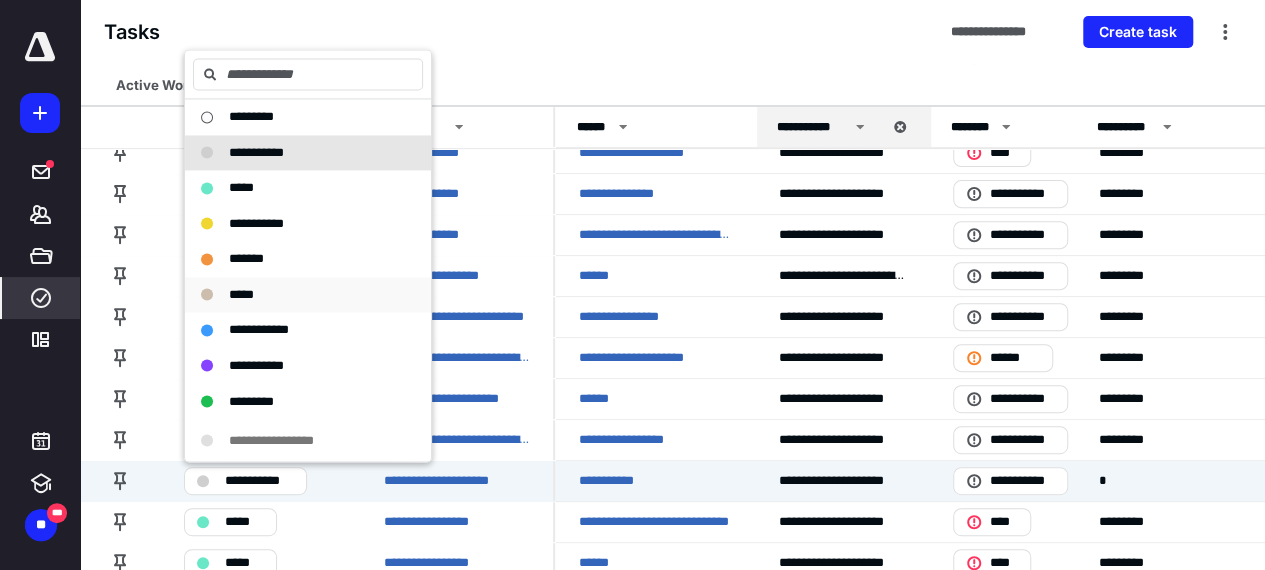 click on "*****" at bounding box center (241, 294) 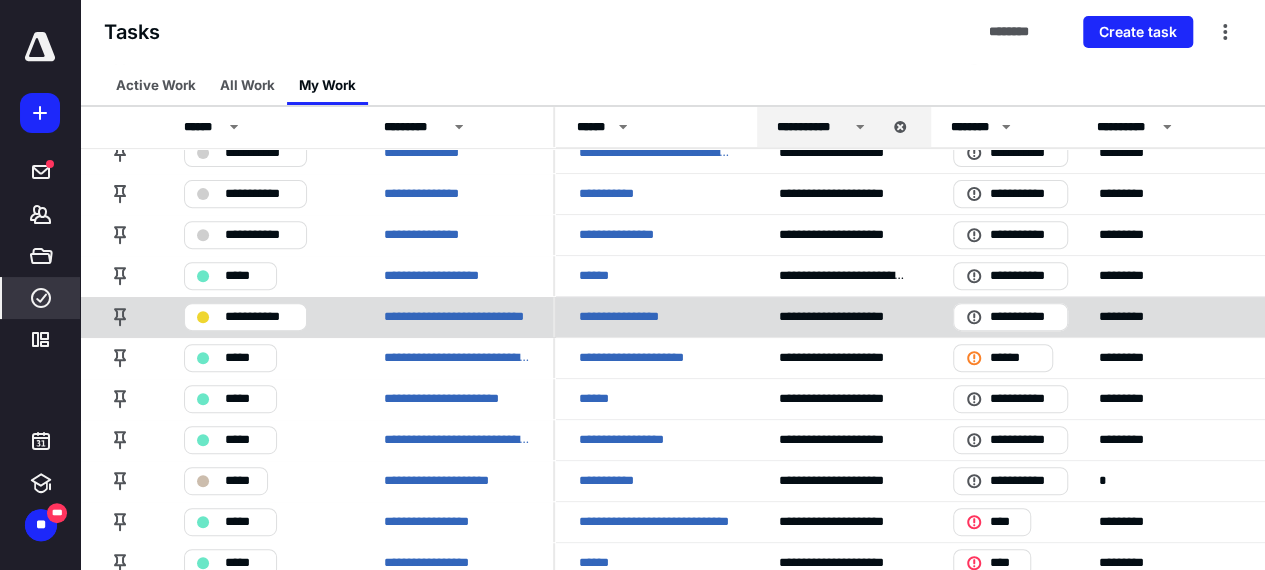 click on "**********" at bounding box center [259, 317] 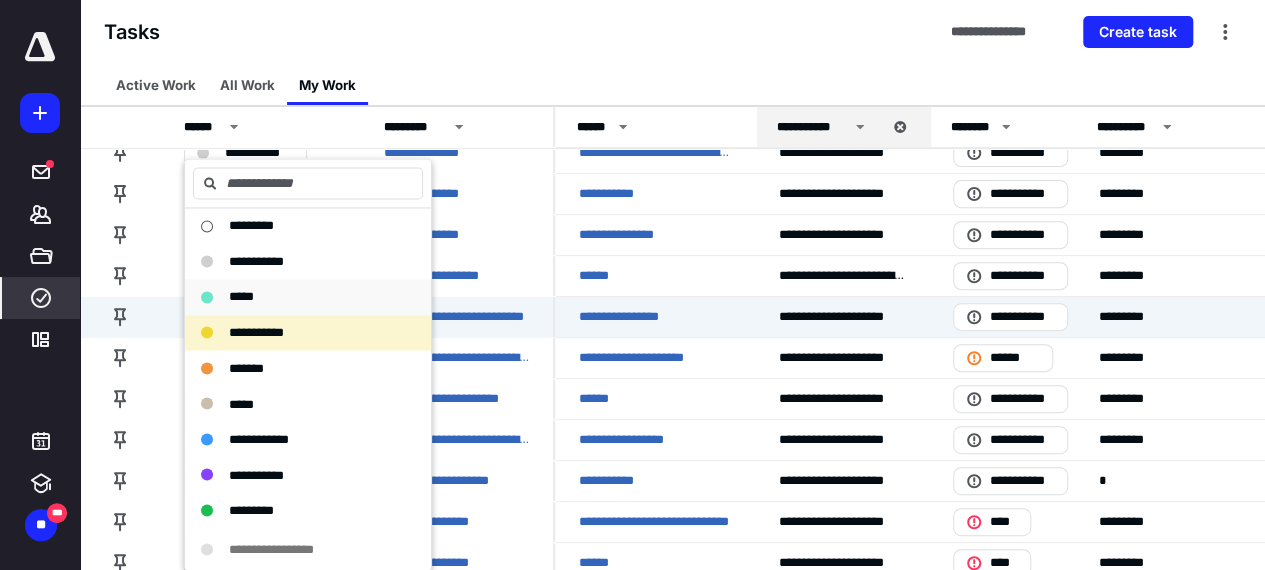 click on "*****" at bounding box center (308, 297) 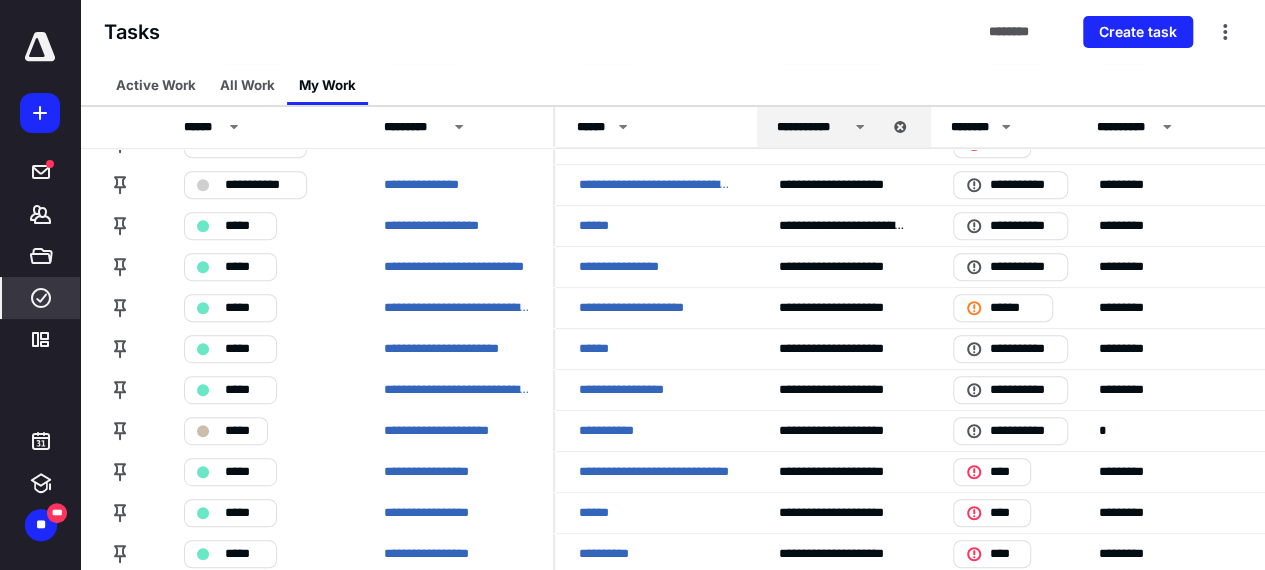 scroll, scrollTop: 324, scrollLeft: 0, axis: vertical 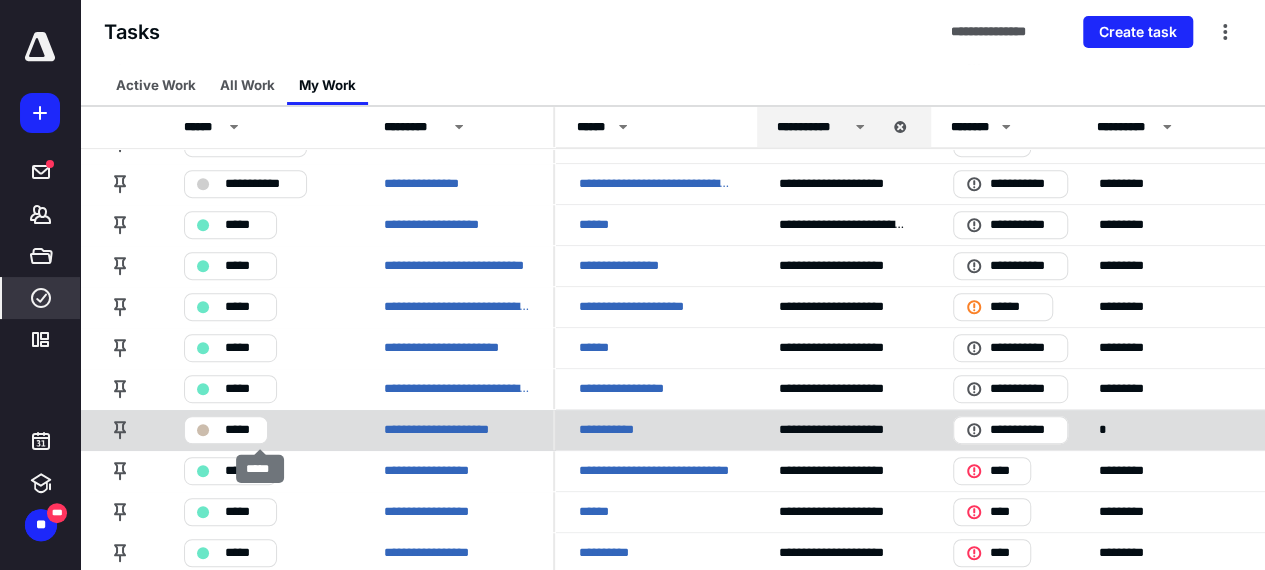 click on "*****" at bounding box center (240, 430) 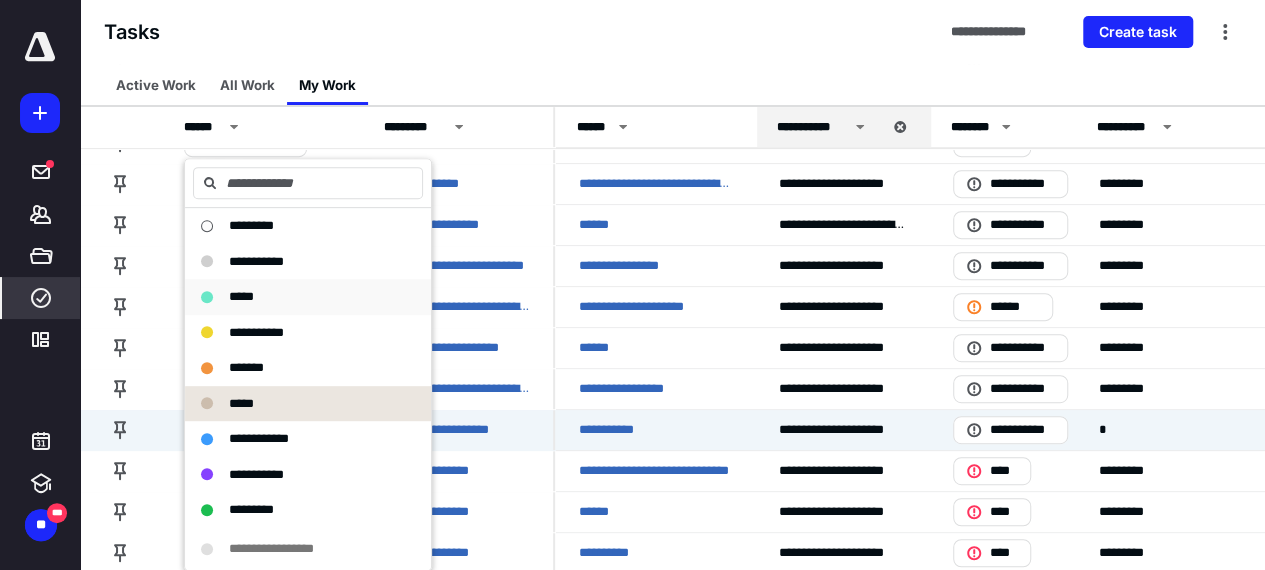 click on "*****" at bounding box center (241, 296) 